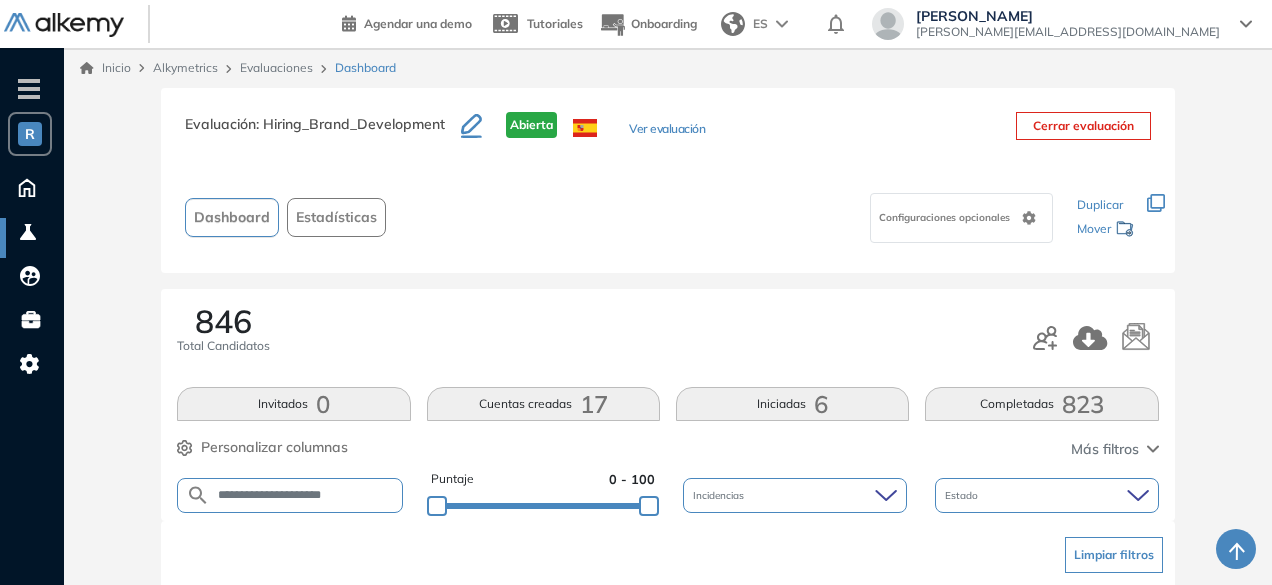 scroll, scrollTop: 154, scrollLeft: 0, axis: vertical 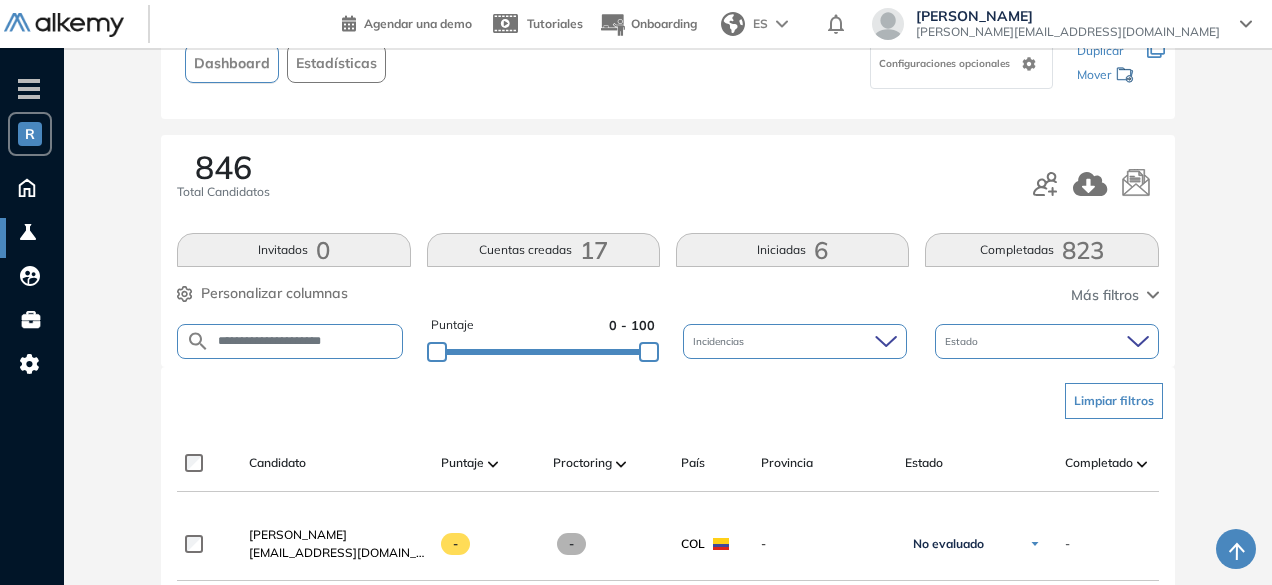click on "**********" at bounding box center (305, 341) 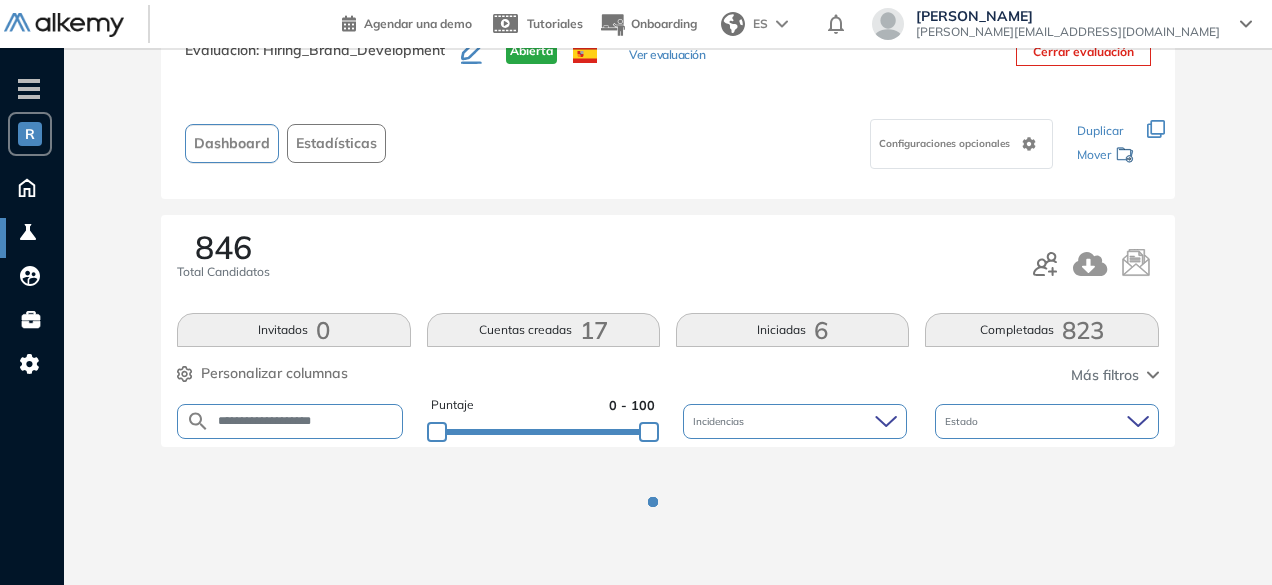 scroll, scrollTop: 154, scrollLeft: 0, axis: vertical 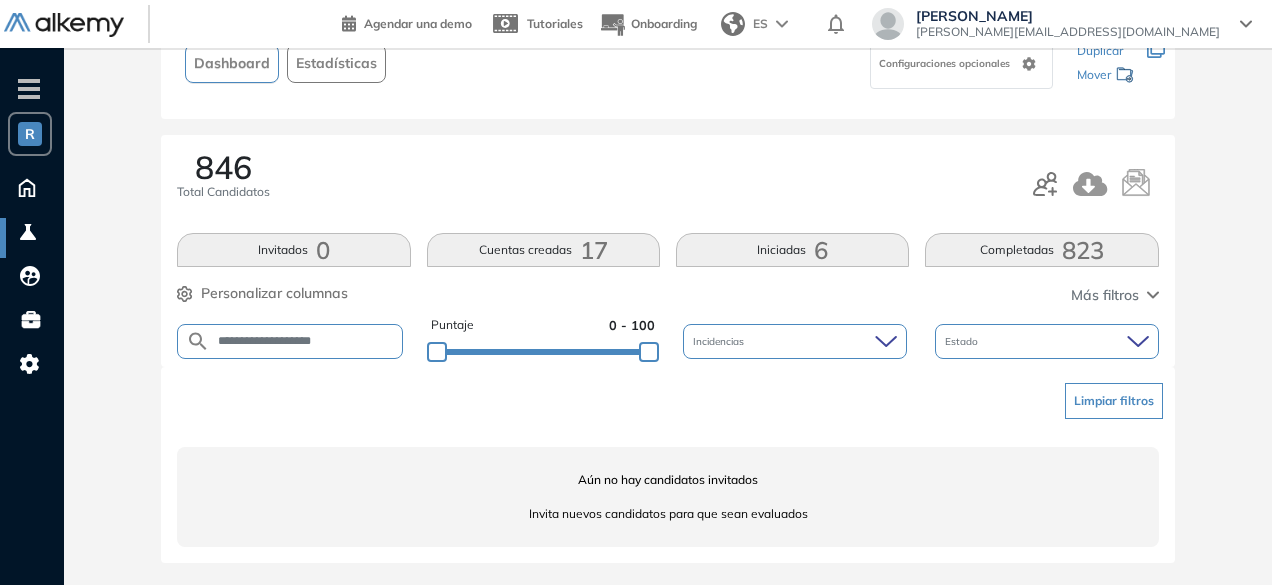 drag, startPoint x: 310, startPoint y: 340, endPoint x: 258, endPoint y: 337, distance: 52.086468 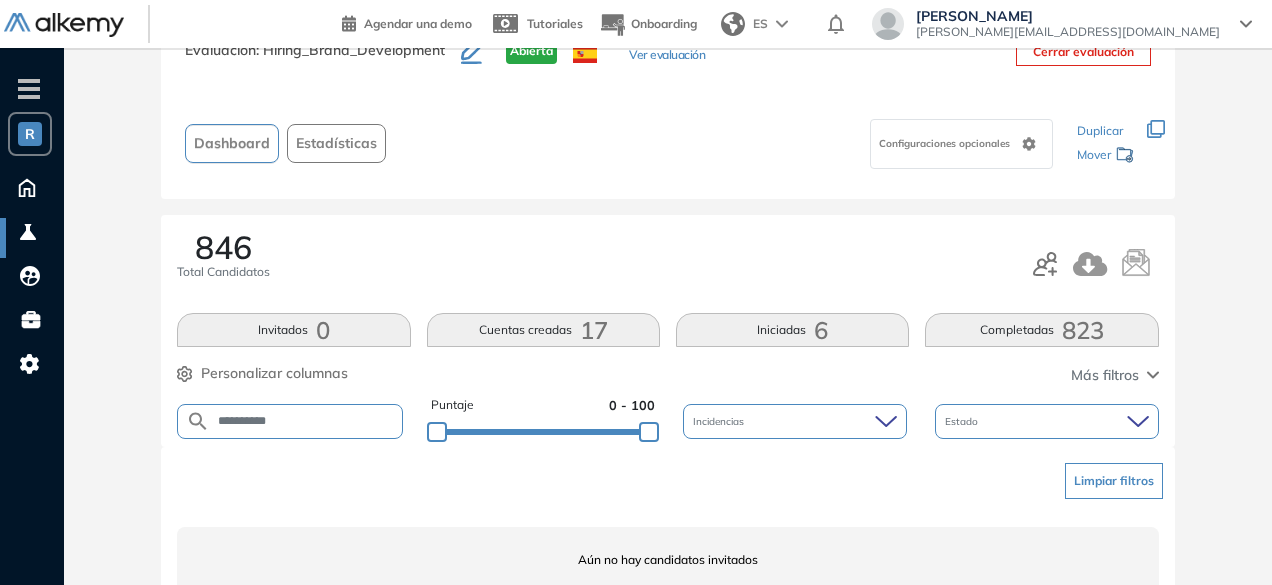 scroll, scrollTop: 154, scrollLeft: 0, axis: vertical 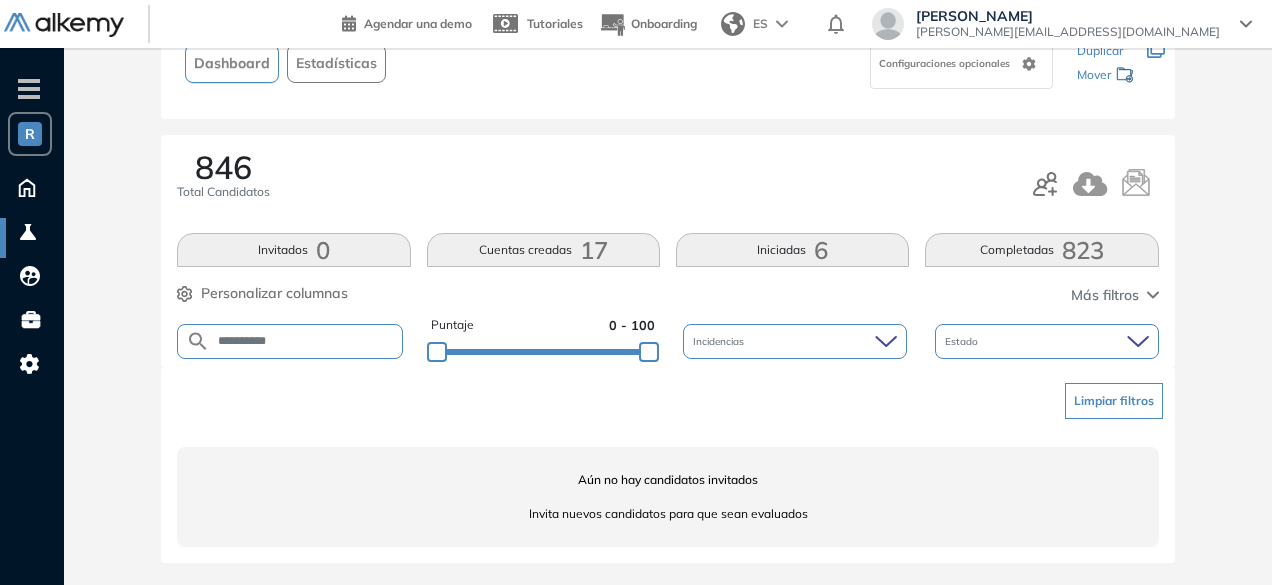 click on "**********" at bounding box center [305, 341] 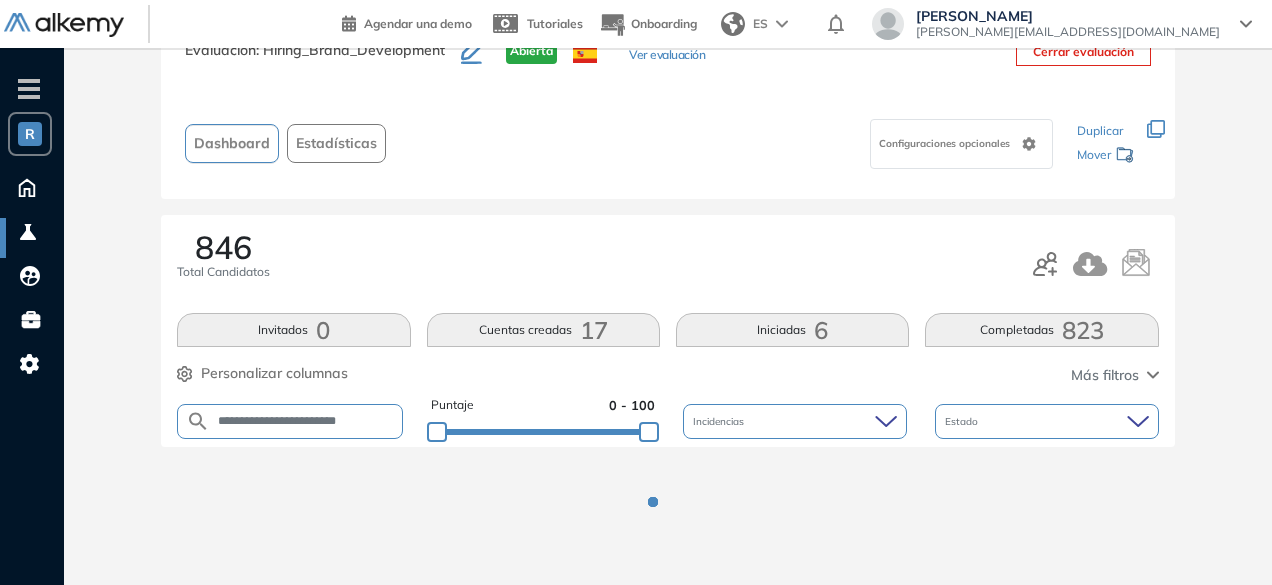 scroll, scrollTop: 154, scrollLeft: 0, axis: vertical 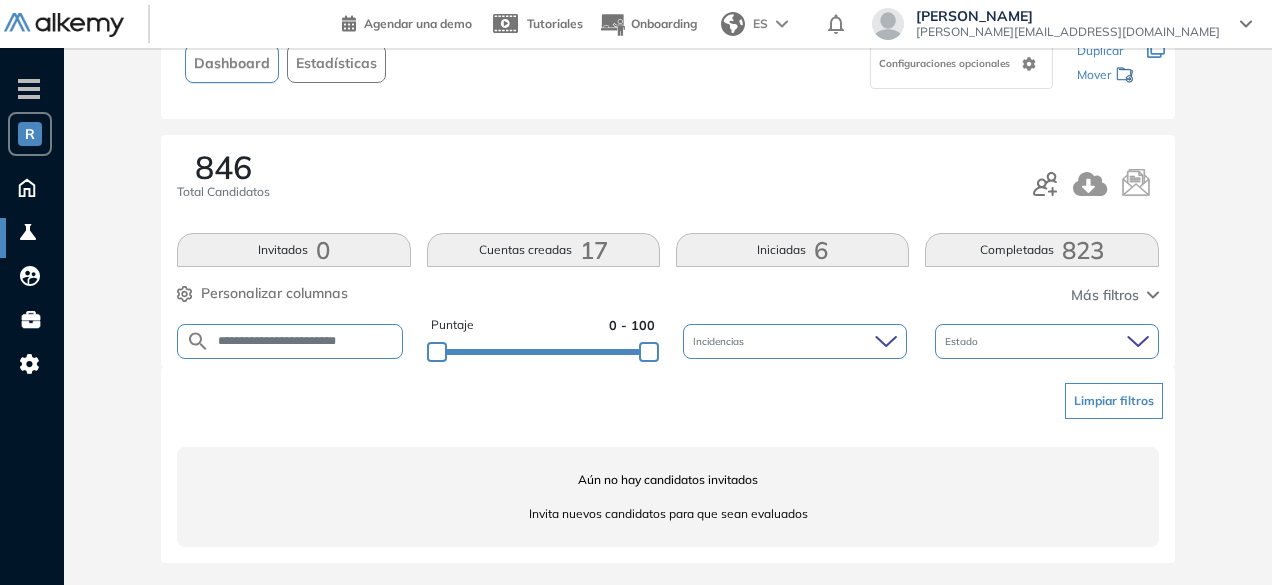 click on "**********" at bounding box center [305, 341] 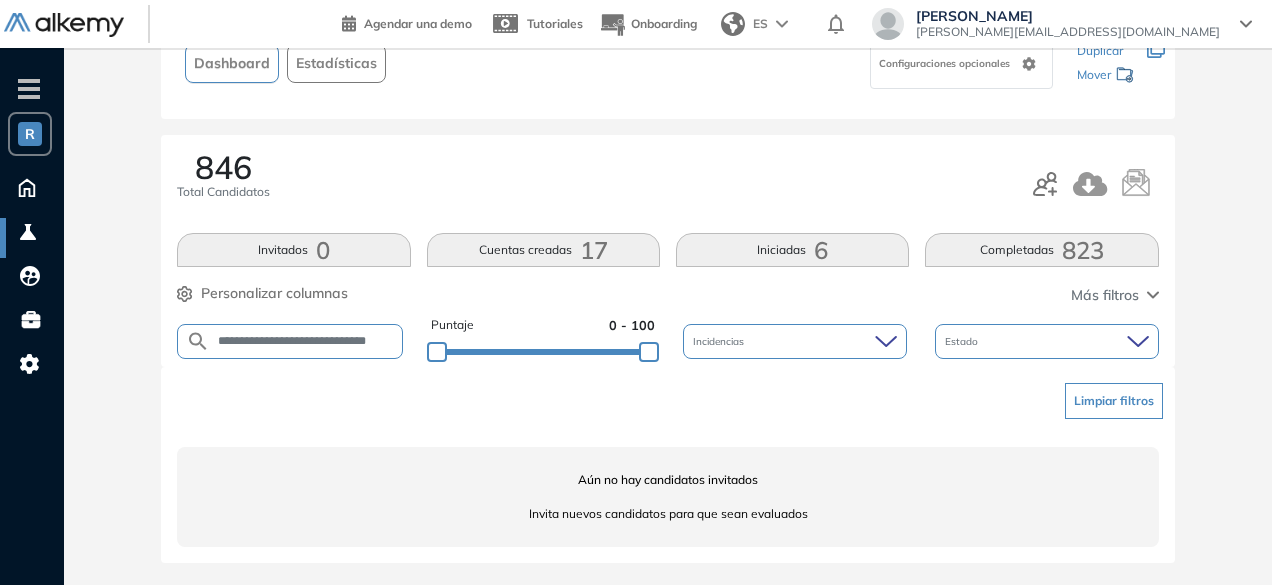 scroll, scrollTop: 0, scrollLeft: 15, axis: horizontal 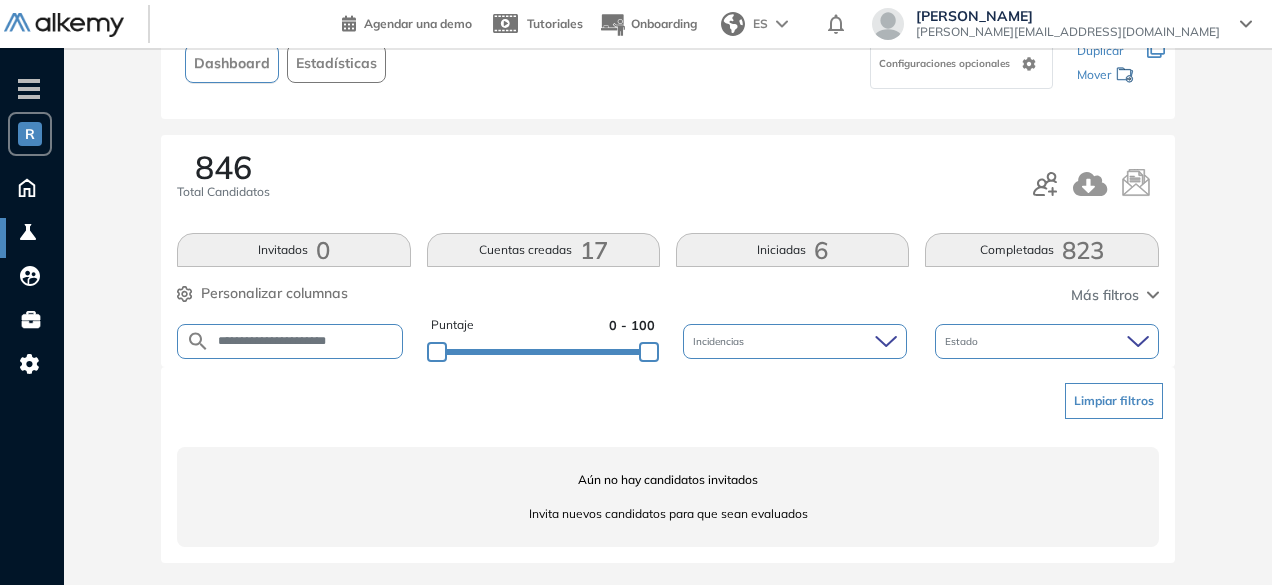 drag, startPoint x: 302, startPoint y: 340, endPoint x: 254, endPoint y: 335, distance: 48.259712 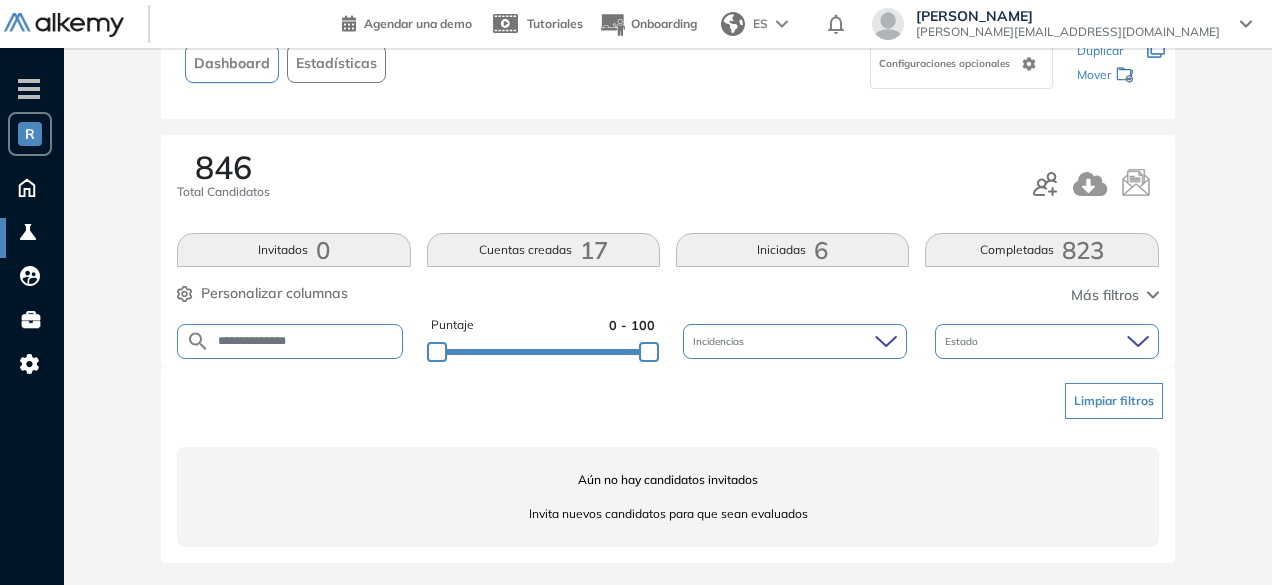 type on "**********" 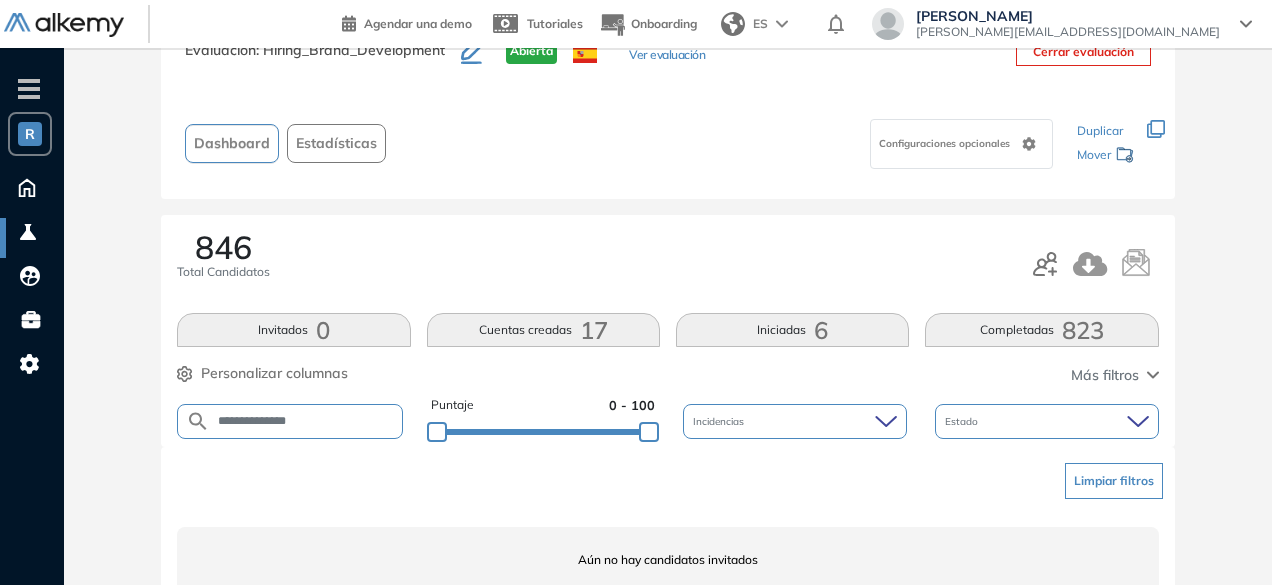 scroll, scrollTop: 154, scrollLeft: 0, axis: vertical 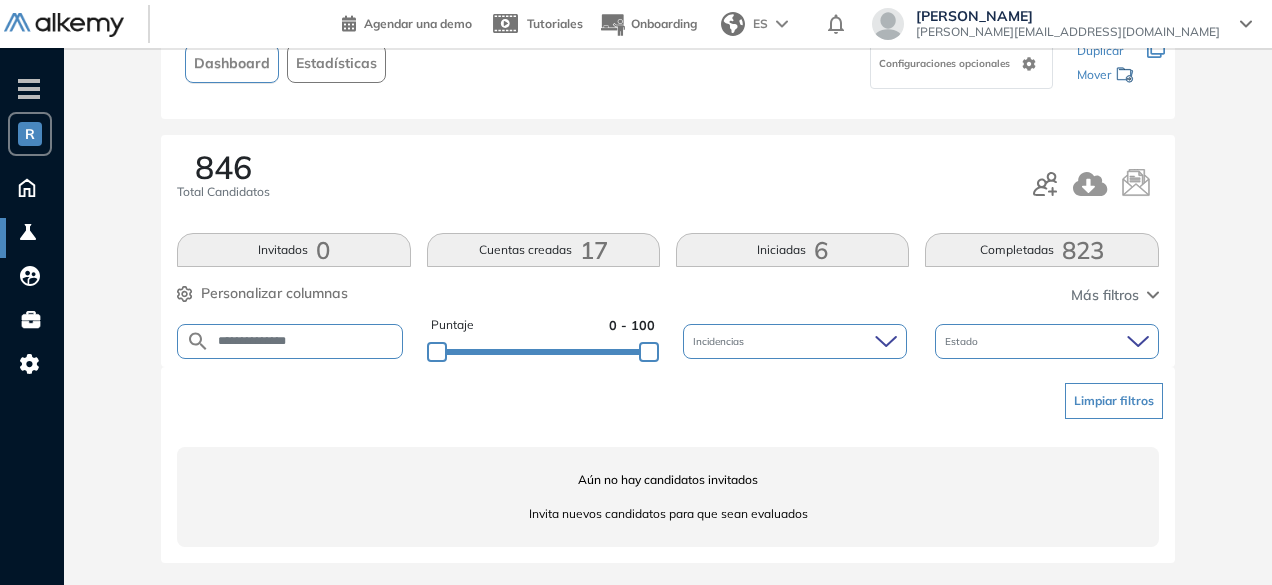 drag, startPoint x: 336, startPoint y: 343, endPoint x: 212, endPoint y: 347, distance: 124.0645 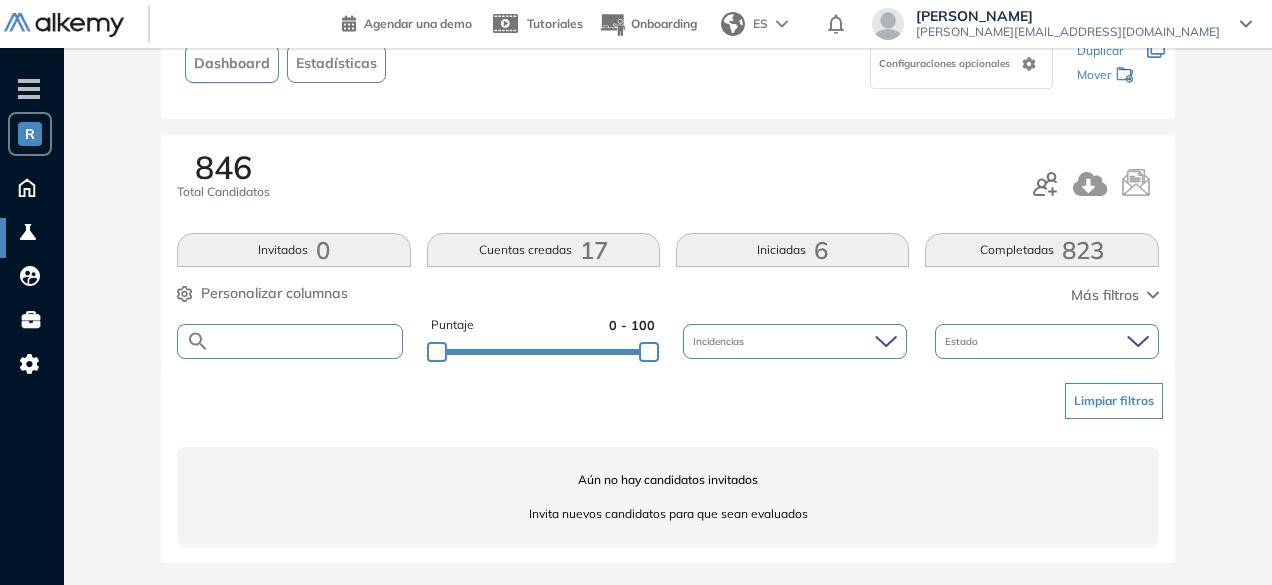 paste on "**********" 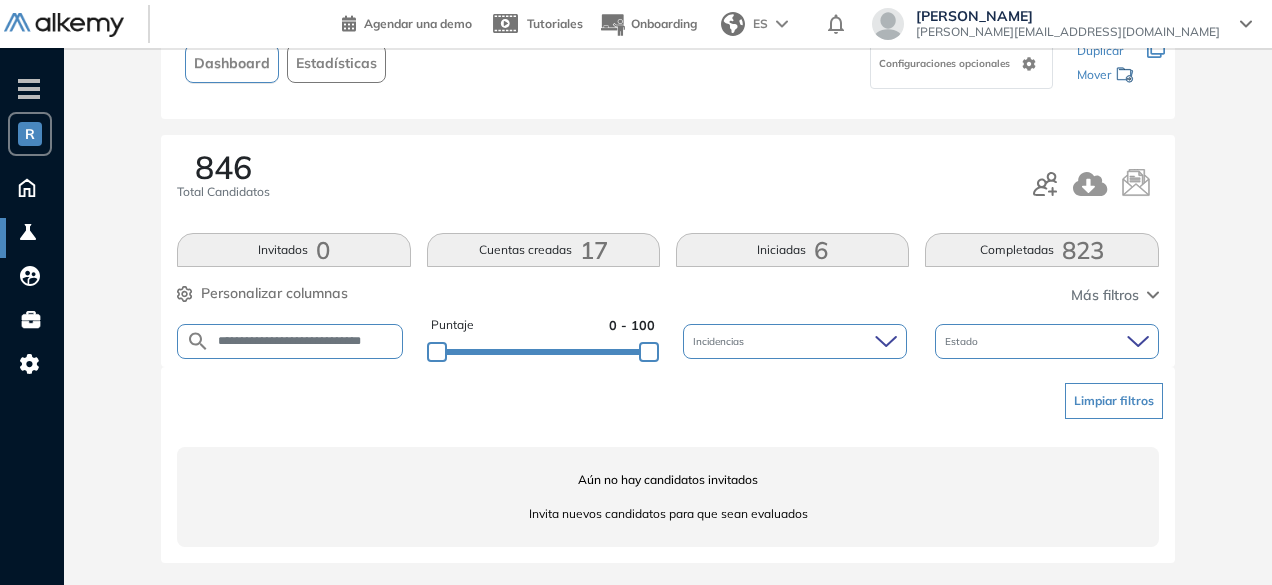 scroll, scrollTop: 0, scrollLeft: 16, axis: horizontal 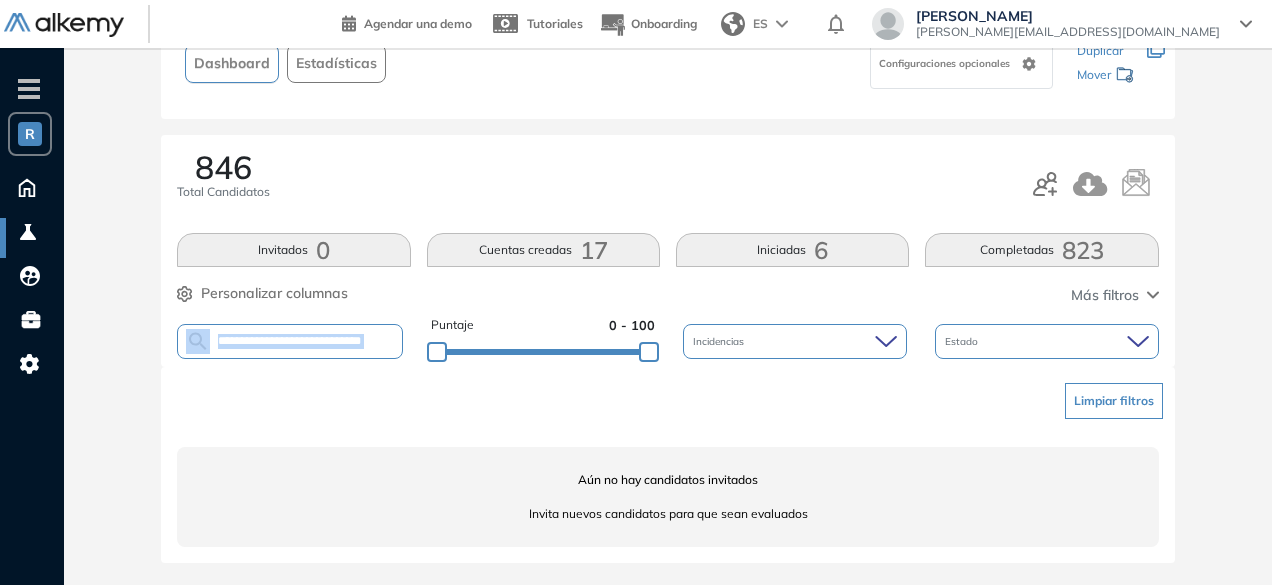 click on "**********" at bounding box center [290, 341] 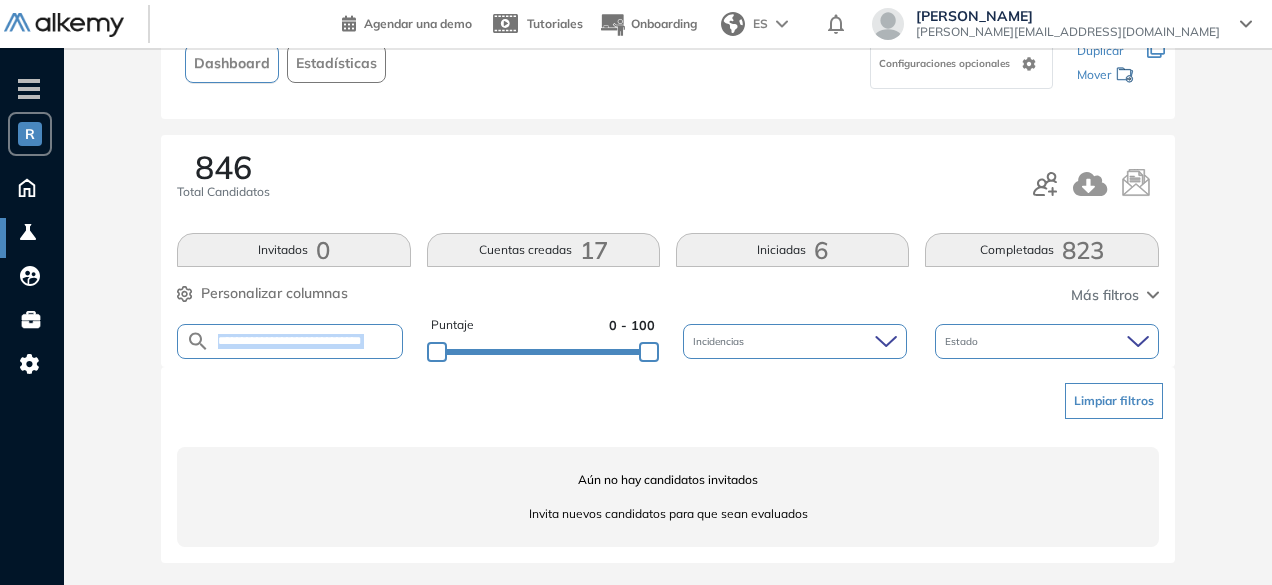 click on "**********" at bounding box center (290, 341) 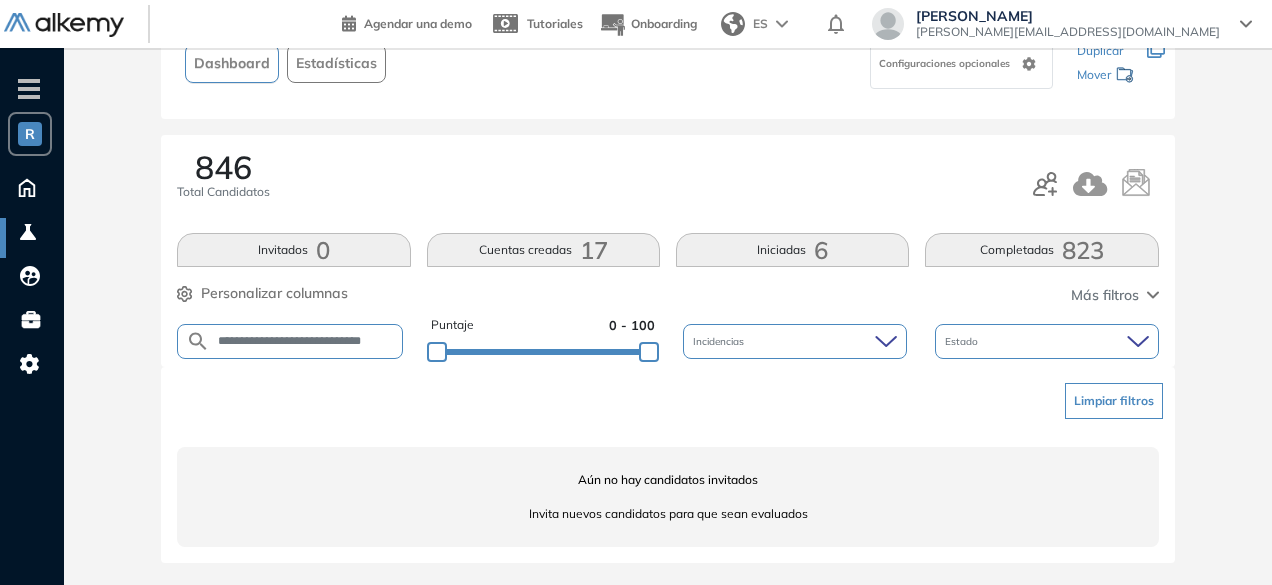 click on "**********" at bounding box center [290, 341] 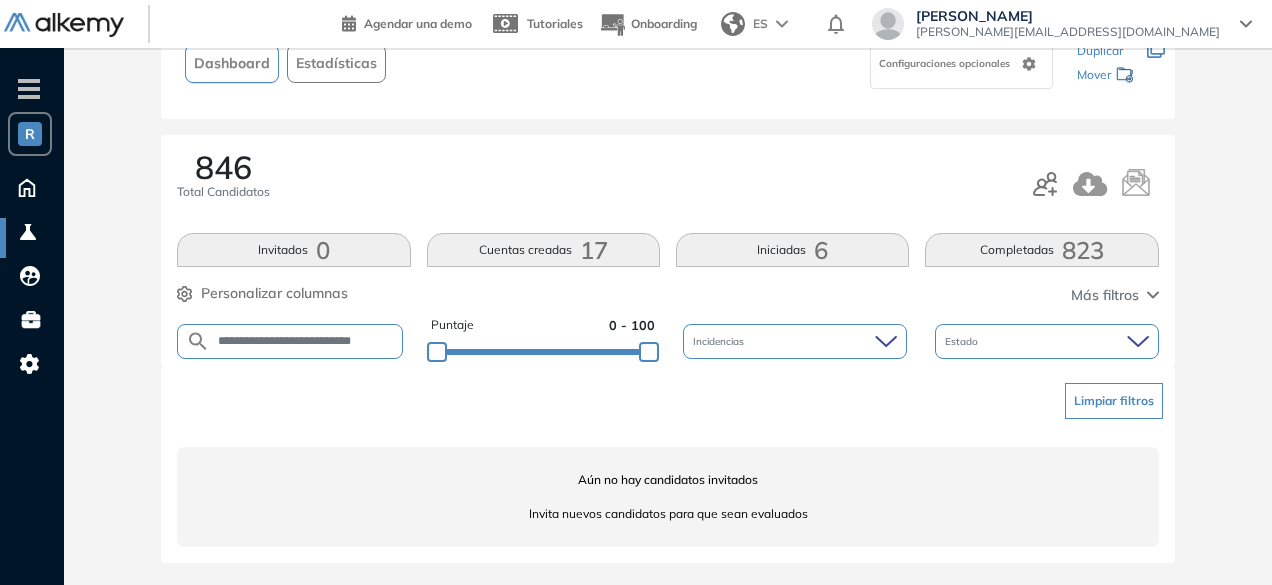 scroll, scrollTop: 0, scrollLeft: 31, axis: horizontal 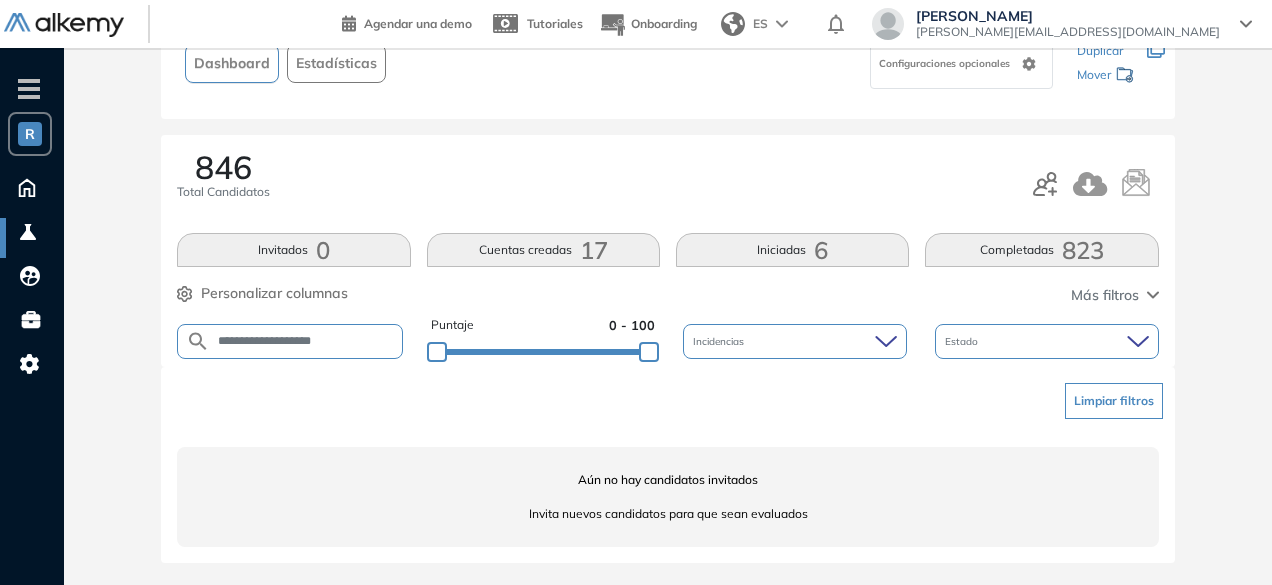 drag, startPoint x: 314, startPoint y: 341, endPoint x: 252, endPoint y: 333, distance: 62.514 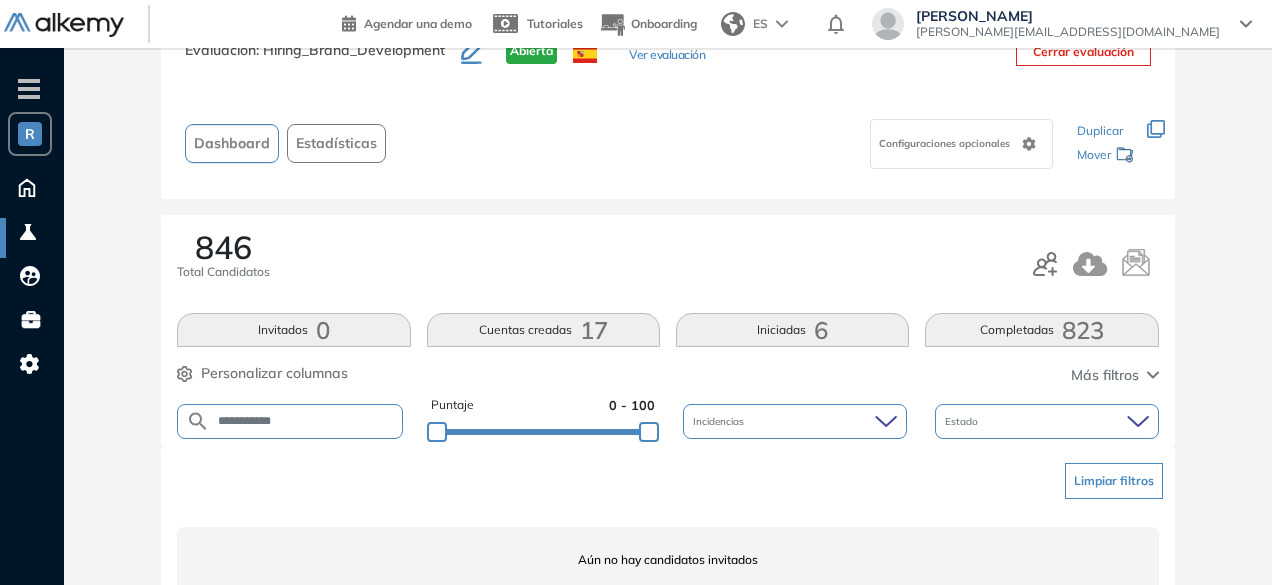 scroll, scrollTop: 154, scrollLeft: 0, axis: vertical 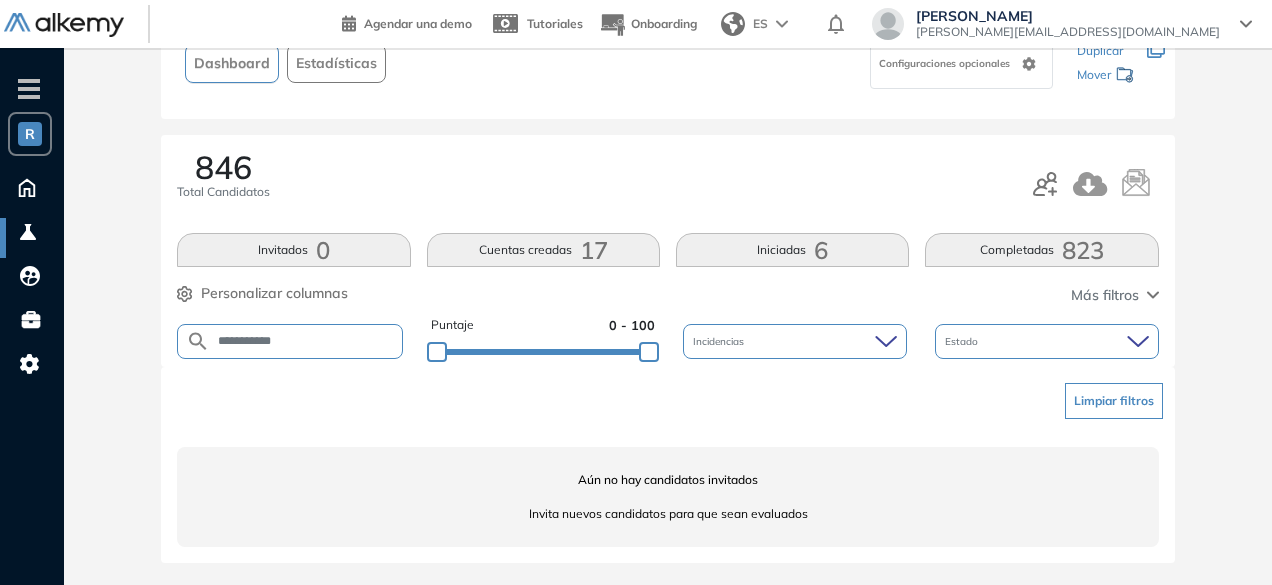 click on "**********" at bounding box center [306, 341] 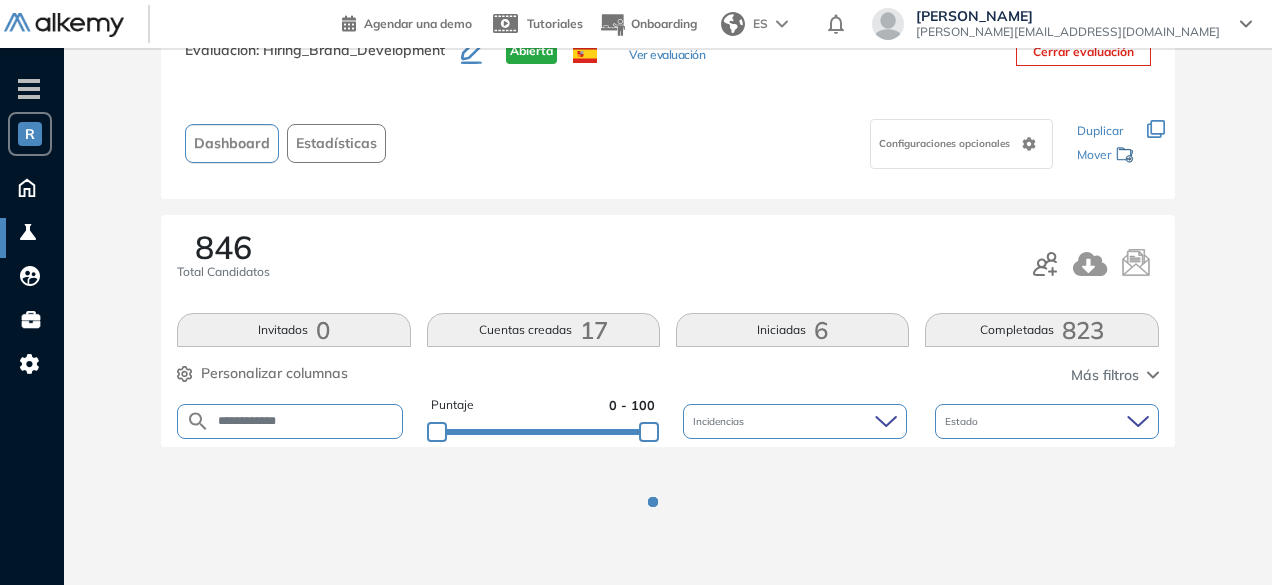 scroll, scrollTop: 154, scrollLeft: 0, axis: vertical 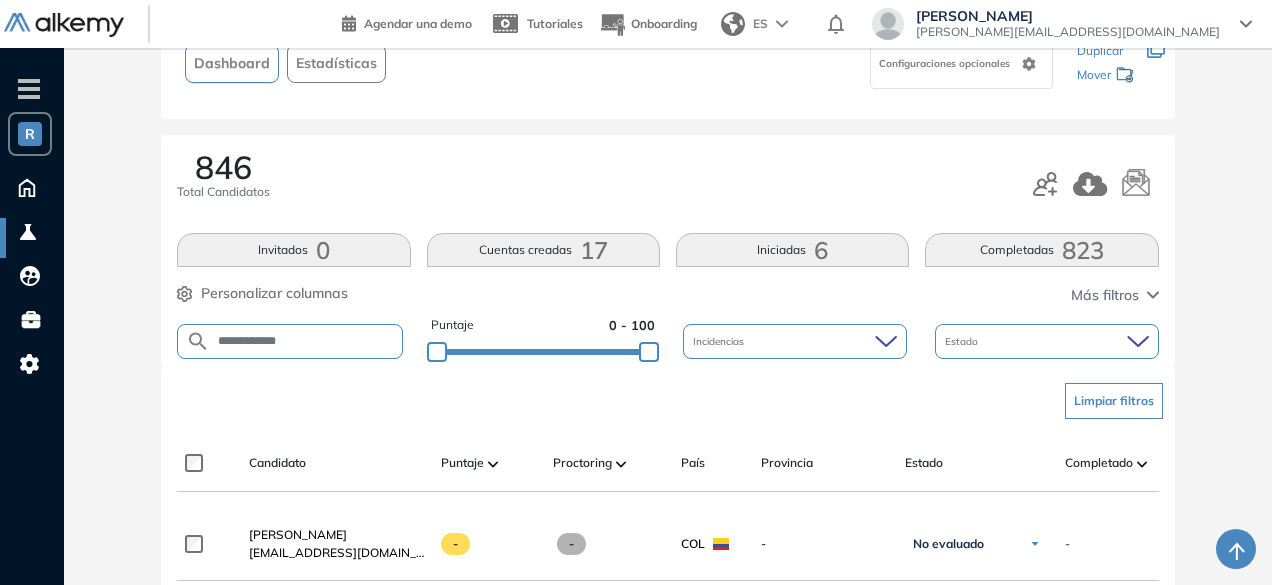 click on "**********" at bounding box center [306, 341] 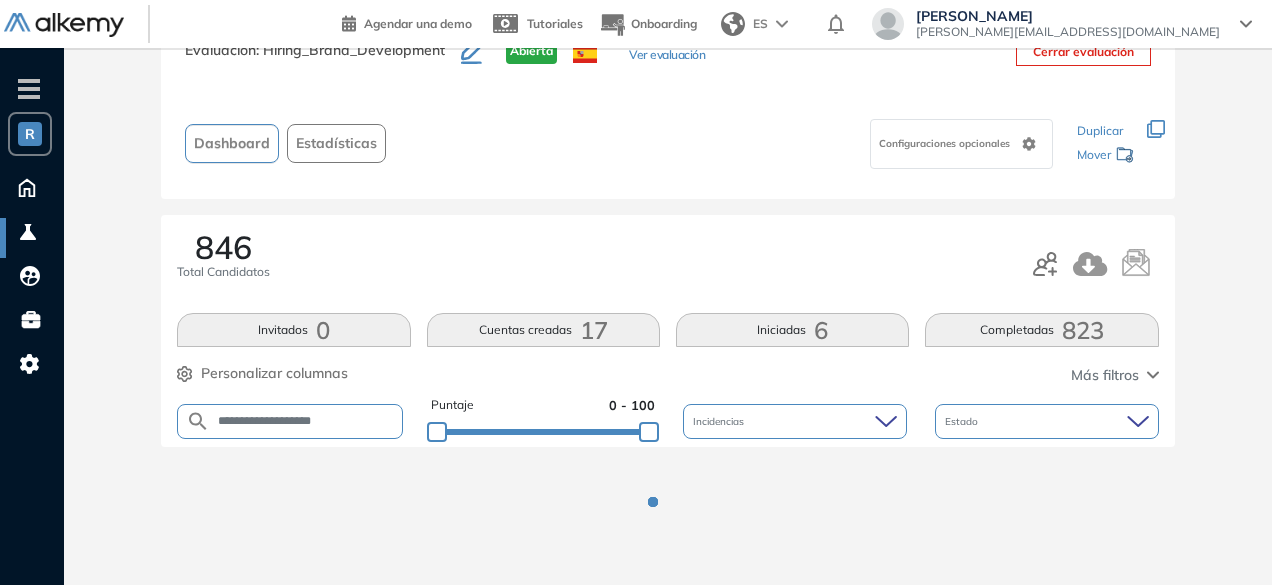 scroll, scrollTop: 154, scrollLeft: 0, axis: vertical 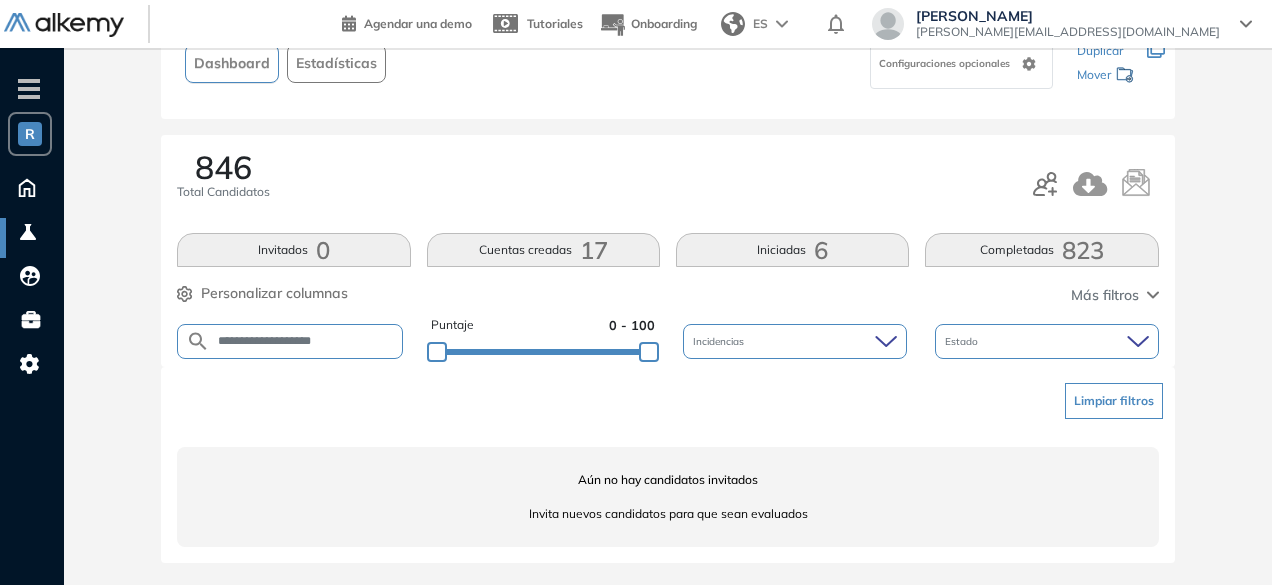drag, startPoint x: 290, startPoint y: 340, endPoint x: 244, endPoint y: 340, distance: 46 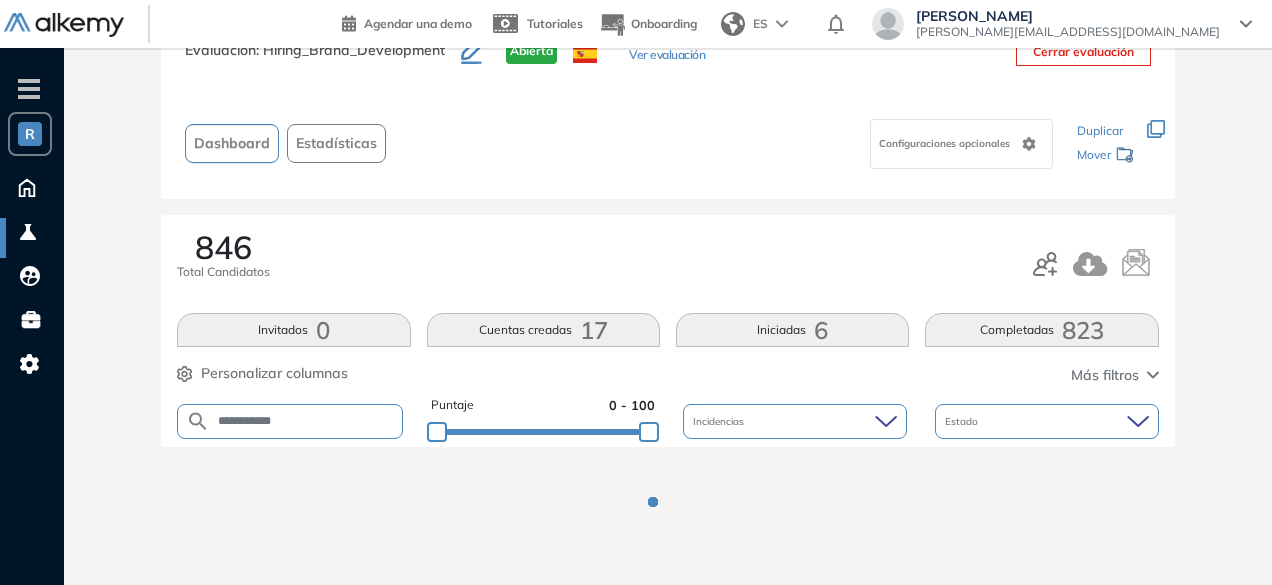 scroll, scrollTop: 154, scrollLeft: 0, axis: vertical 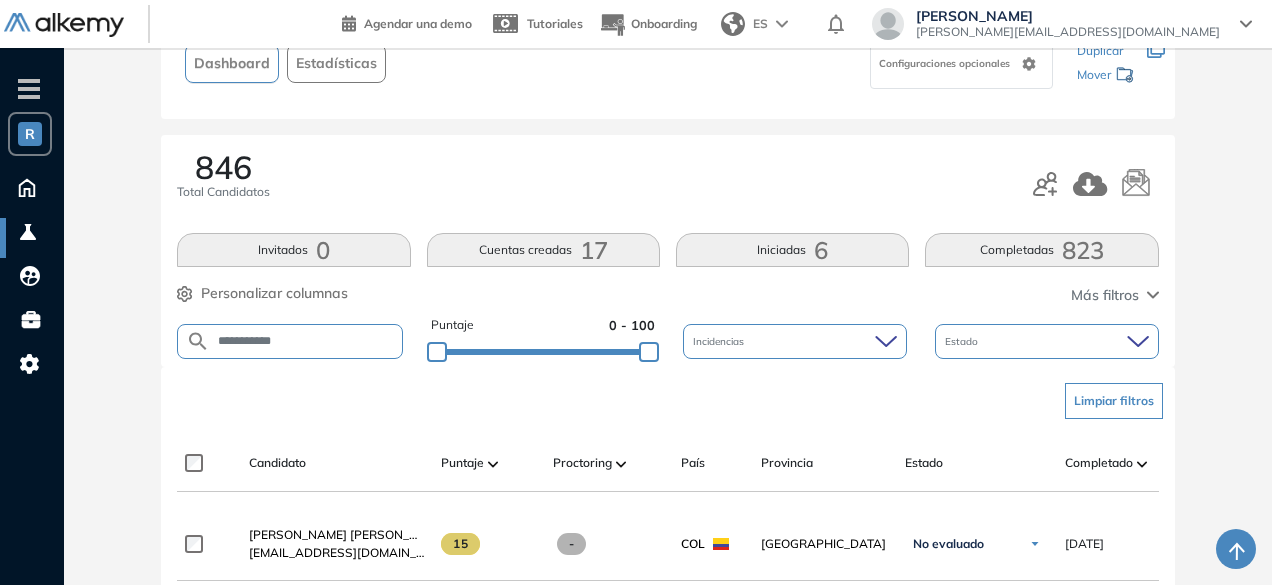click on "**********" at bounding box center (306, 341) 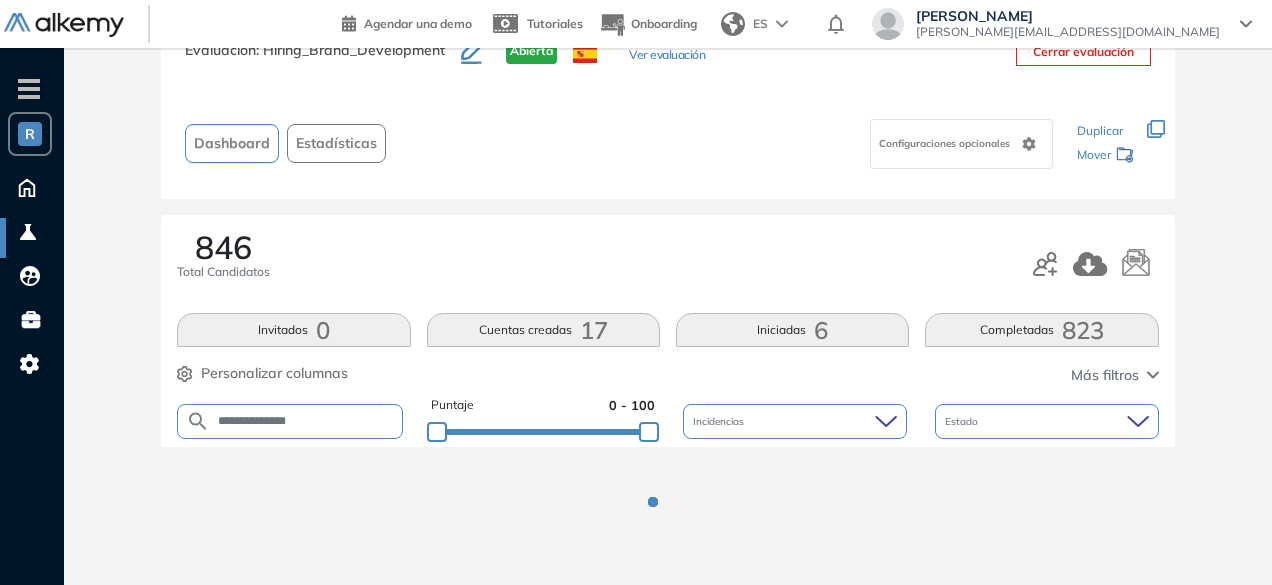 scroll, scrollTop: 154, scrollLeft: 0, axis: vertical 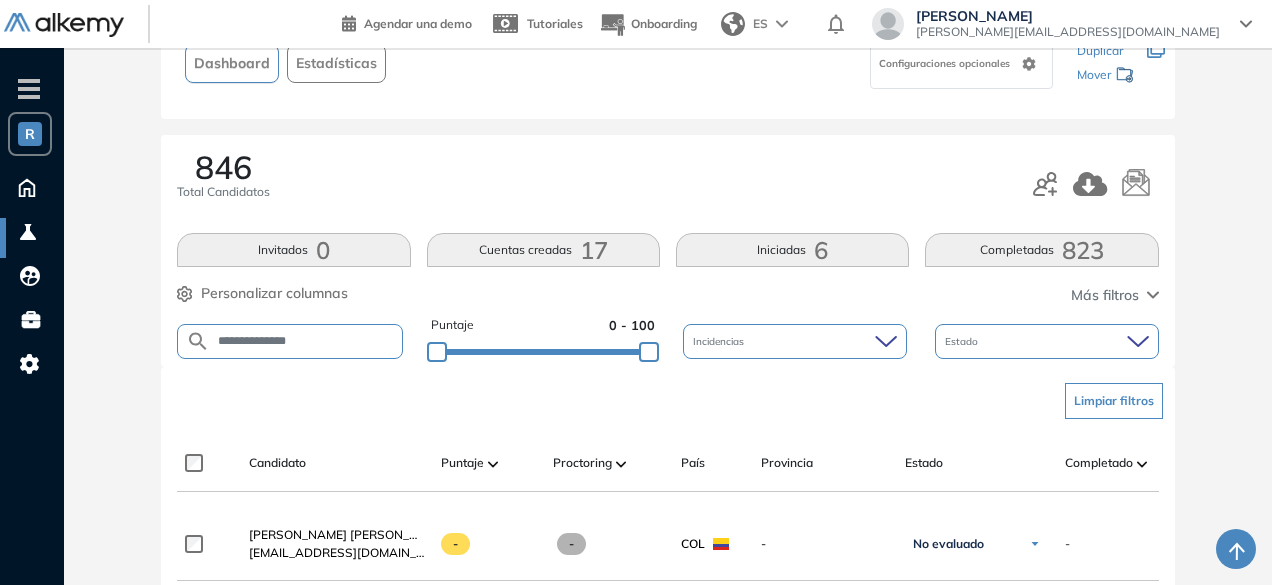 click on "**********" at bounding box center (290, 341) 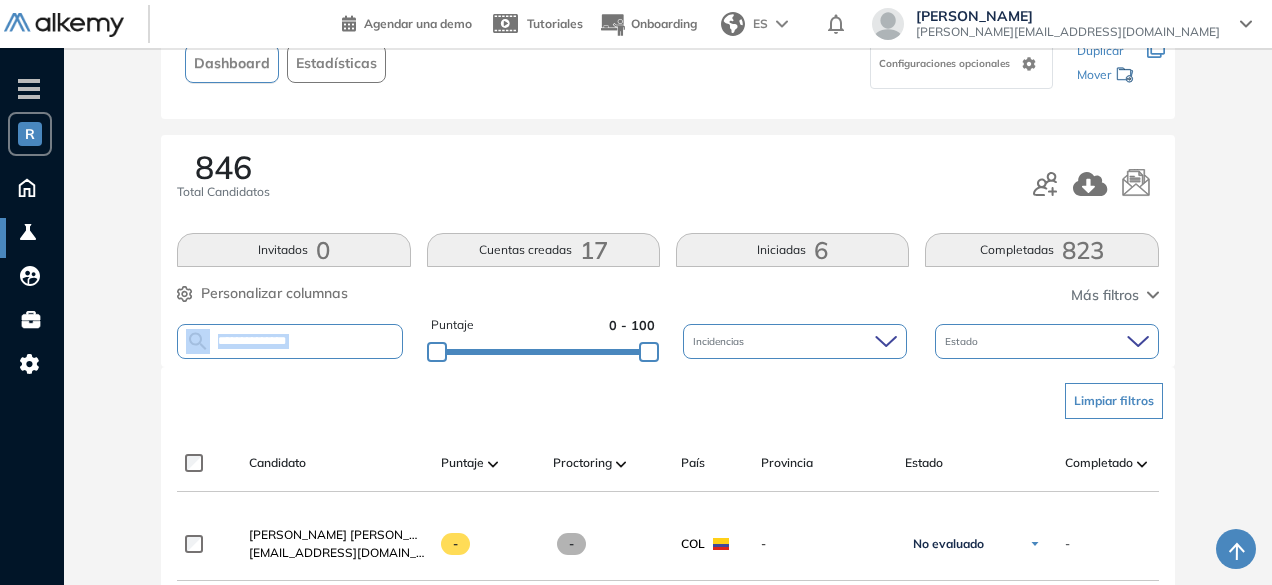 click on "**********" at bounding box center (290, 341) 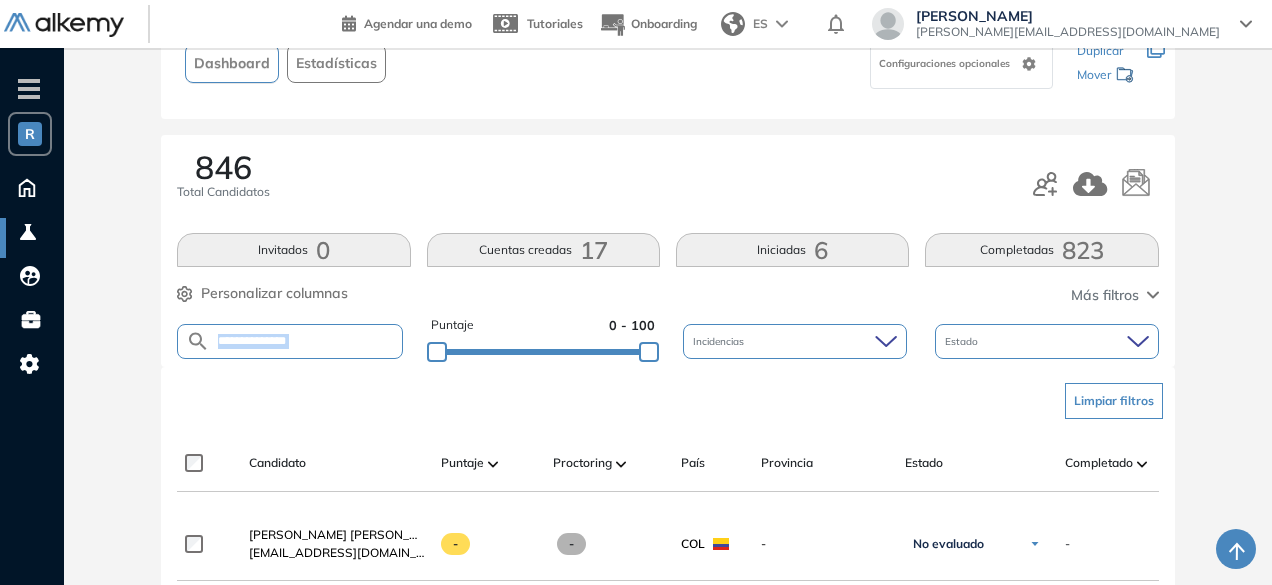 click on "**********" at bounding box center [290, 341] 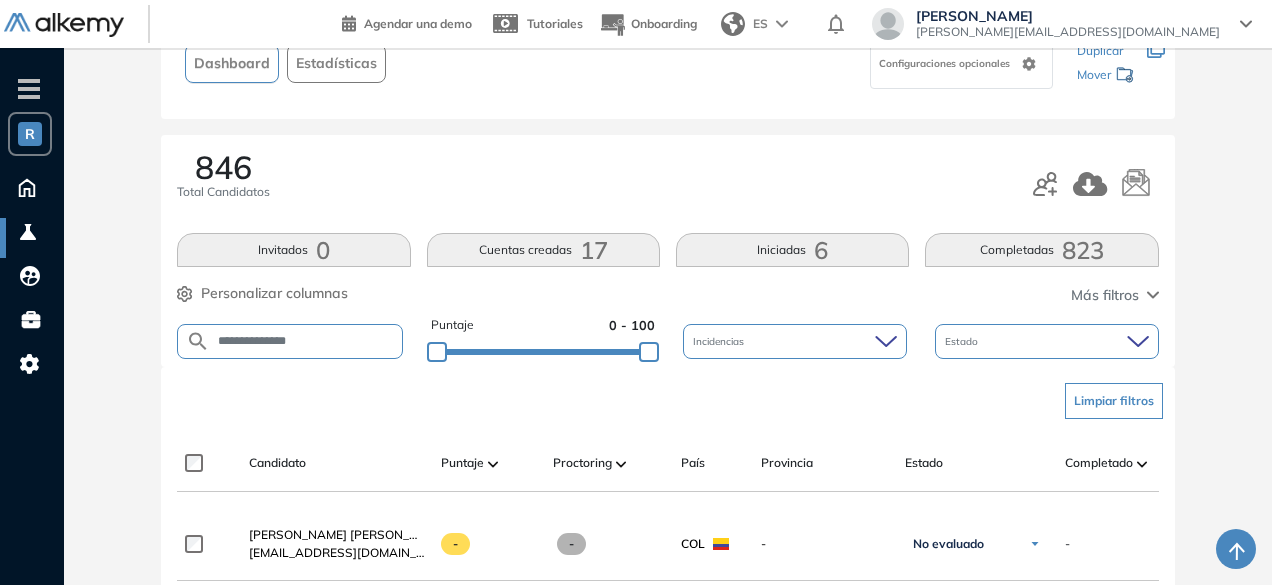 drag, startPoint x: 325, startPoint y: 323, endPoint x: 320, endPoint y: 341, distance: 18.681541 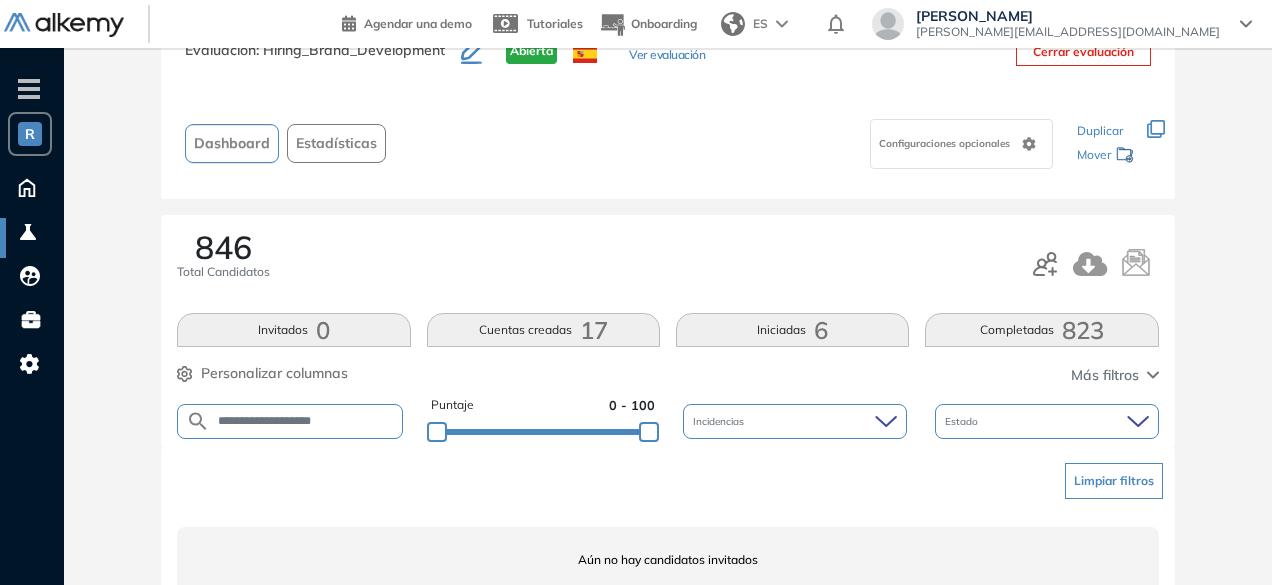 scroll, scrollTop: 154, scrollLeft: 0, axis: vertical 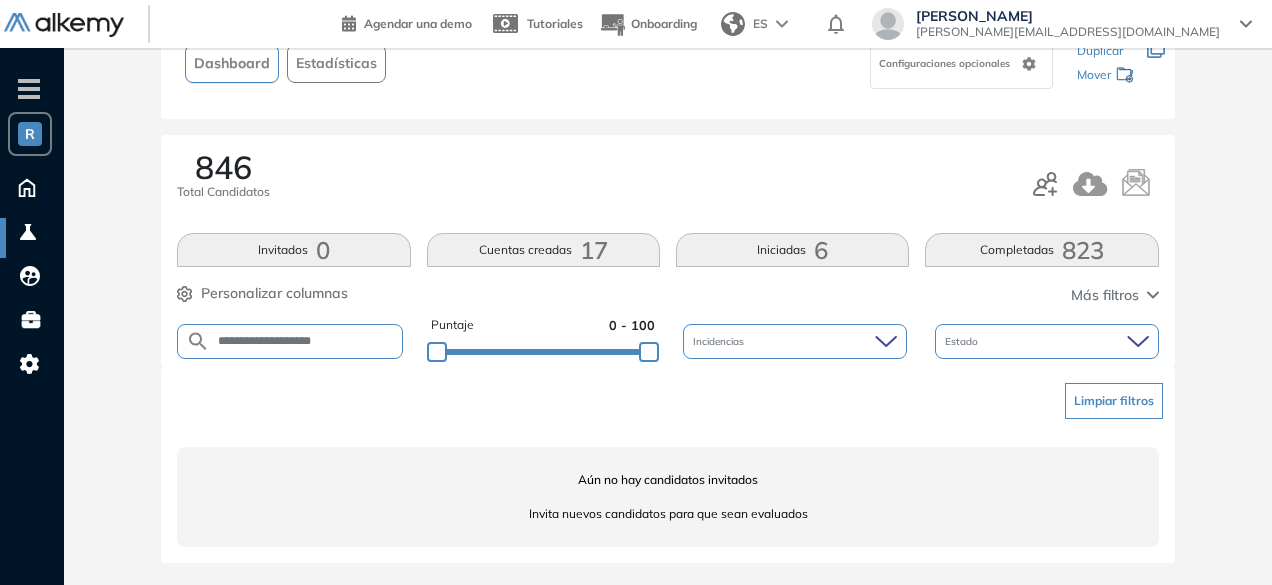 drag, startPoint x: 290, startPoint y: 341, endPoint x: 247, endPoint y: 333, distance: 43.737854 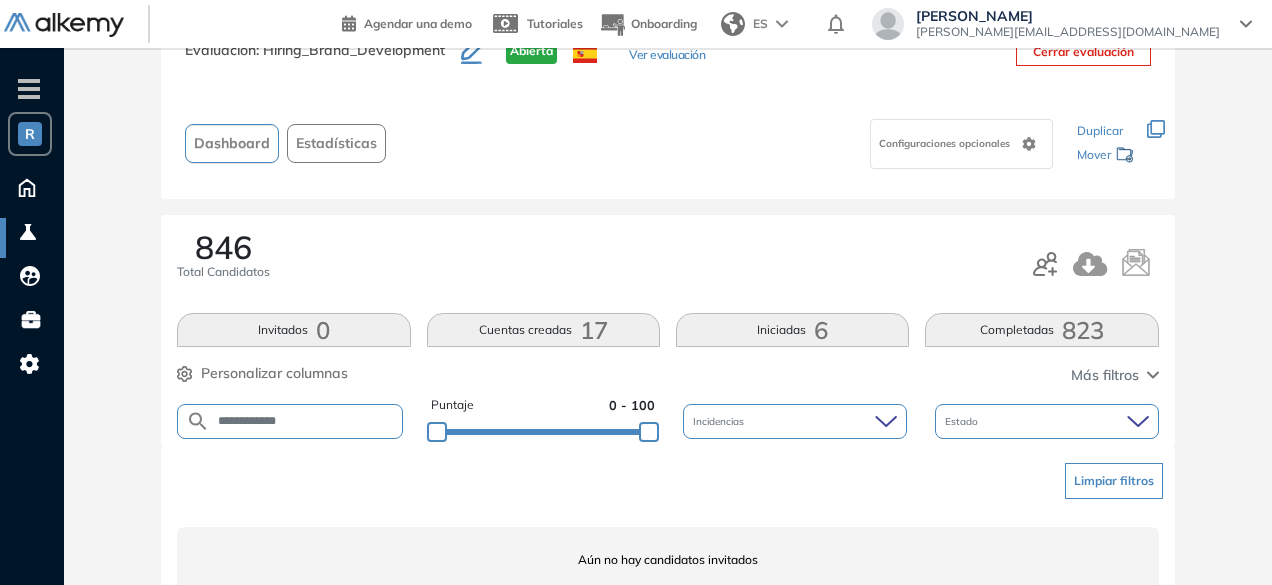 scroll, scrollTop: 154, scrollLeft: 0, axis: vertical 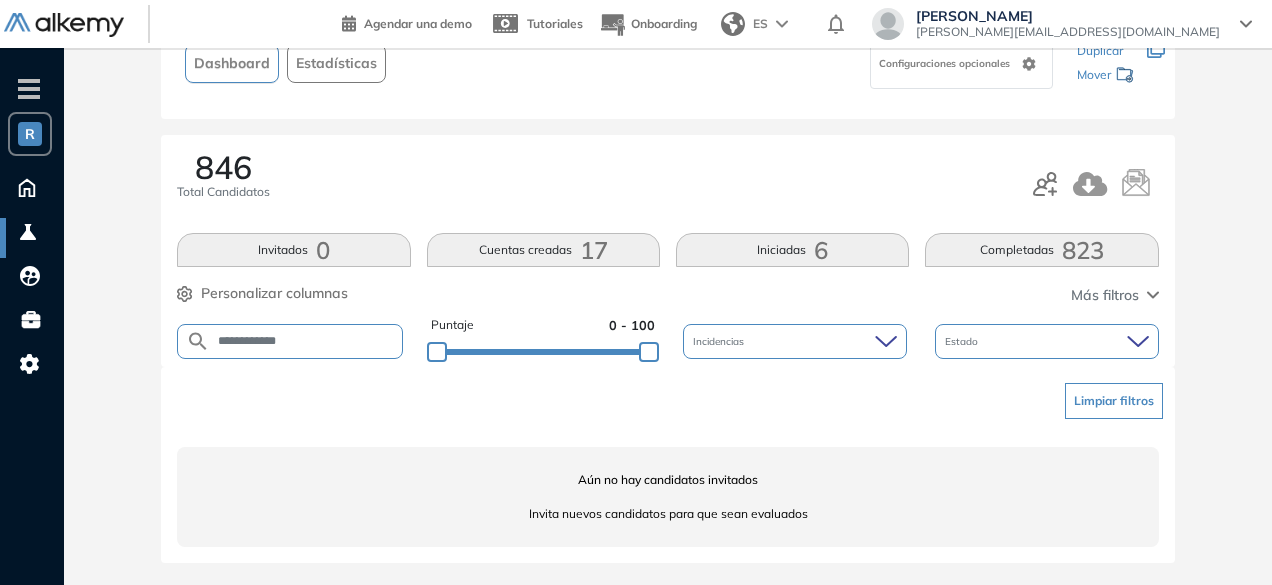 click on "**********" at bounding box center (306, 341) 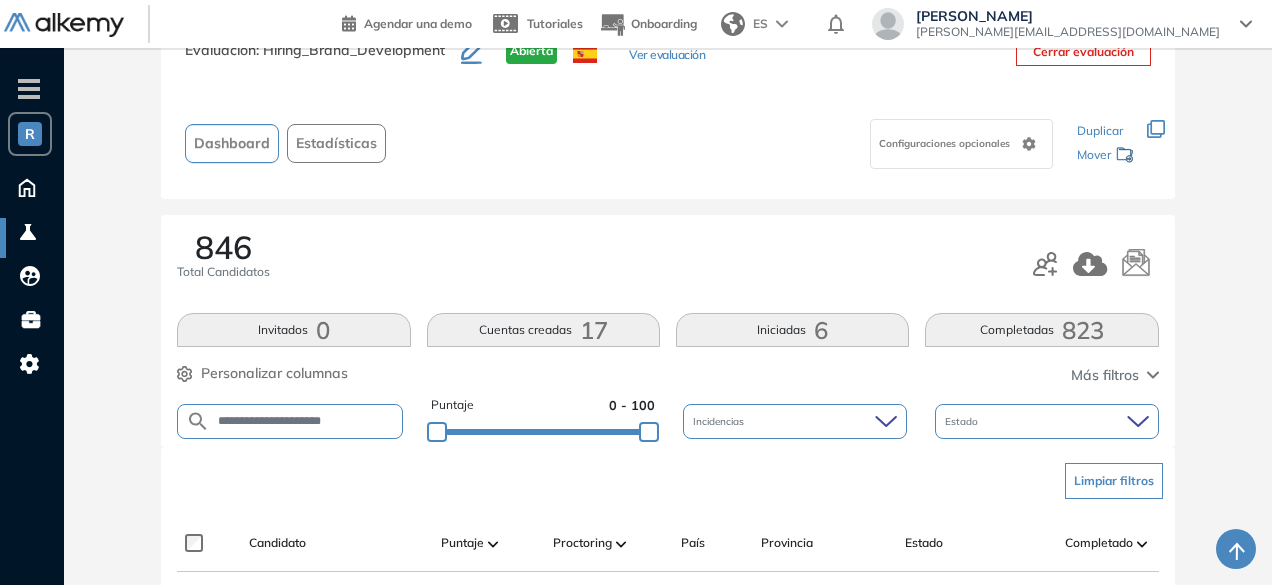 scroll, scrollTop: 154, scrollLeft: 0, axis: vertical 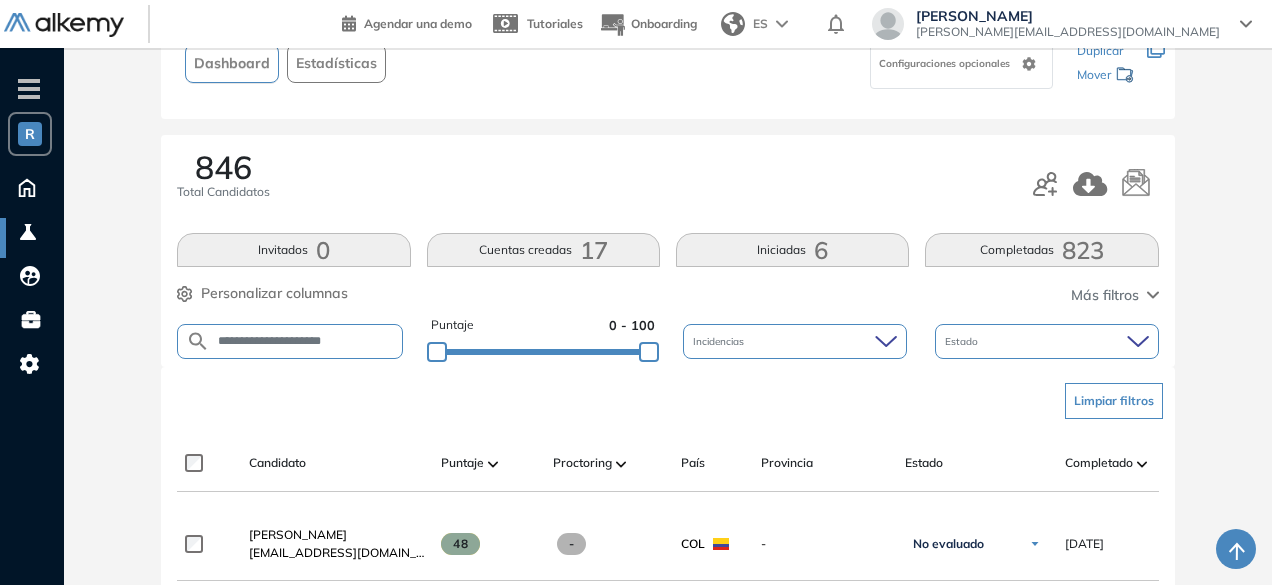 click on "**********" at bounding box center [306, 341] 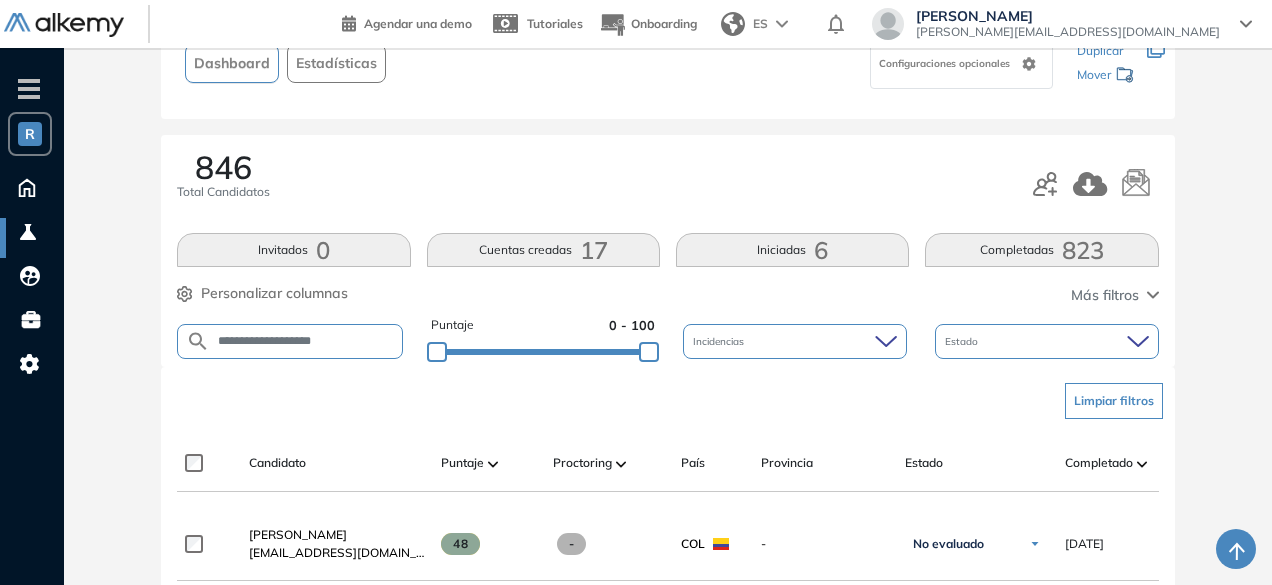 type on "**********" 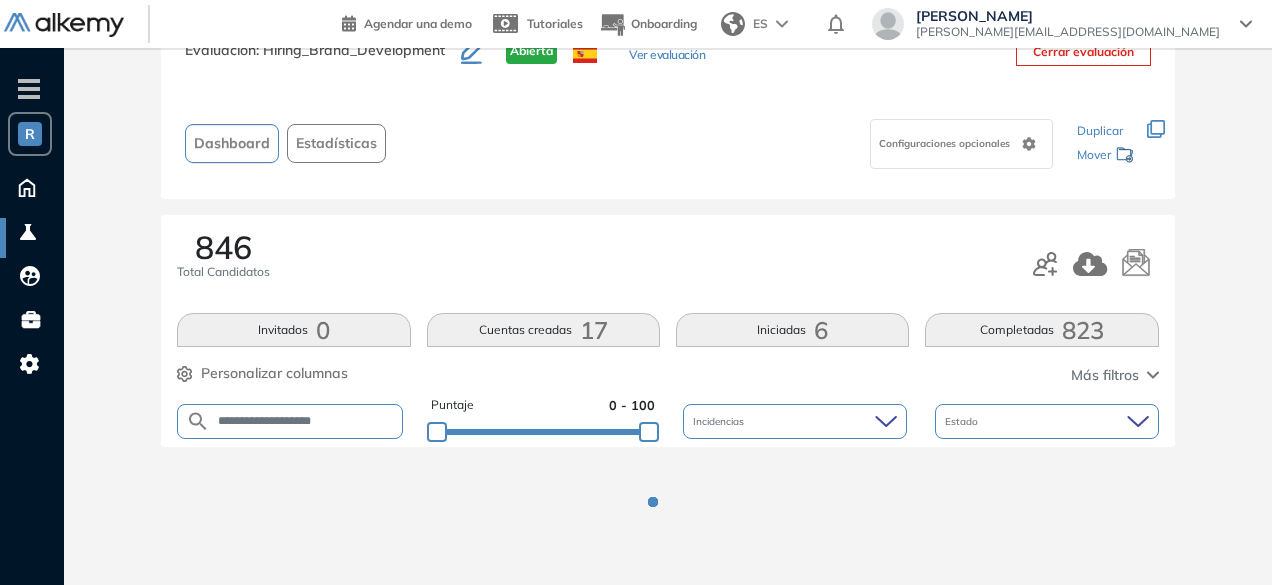 scroll, scrollTop: 154, scrollLeft: 0, axis: vertical 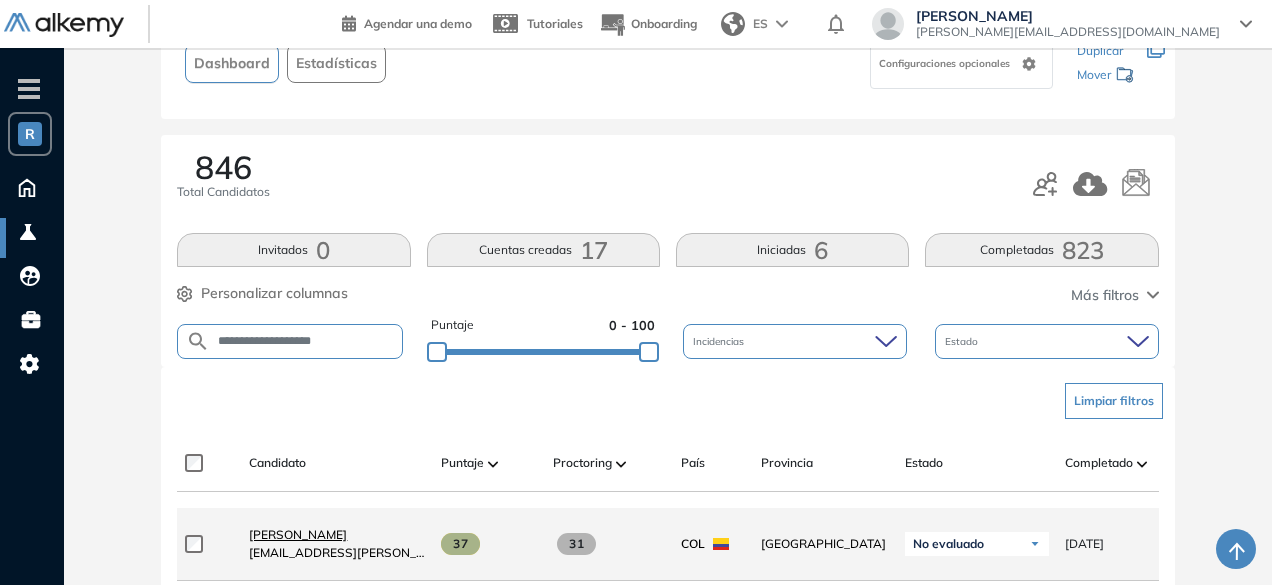 click on "Camila Ortiz Romero" at bounding box center (298, 534) 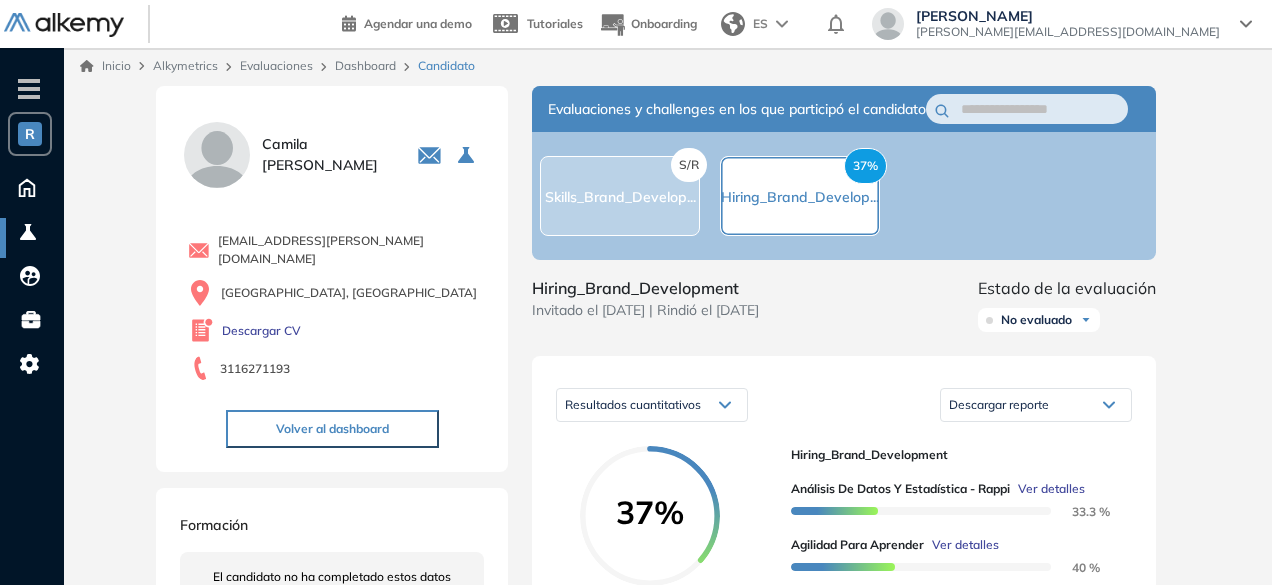 scroll, scrollTop: 0, scrollLeft: 0, axis: both 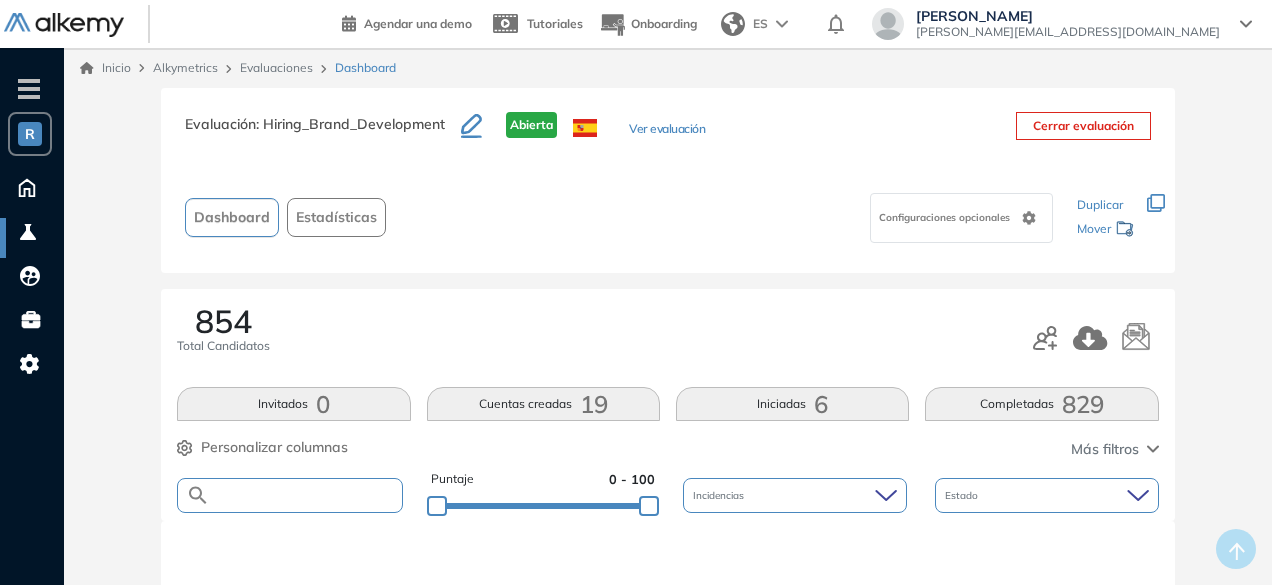click at bounding box center [305, 495] 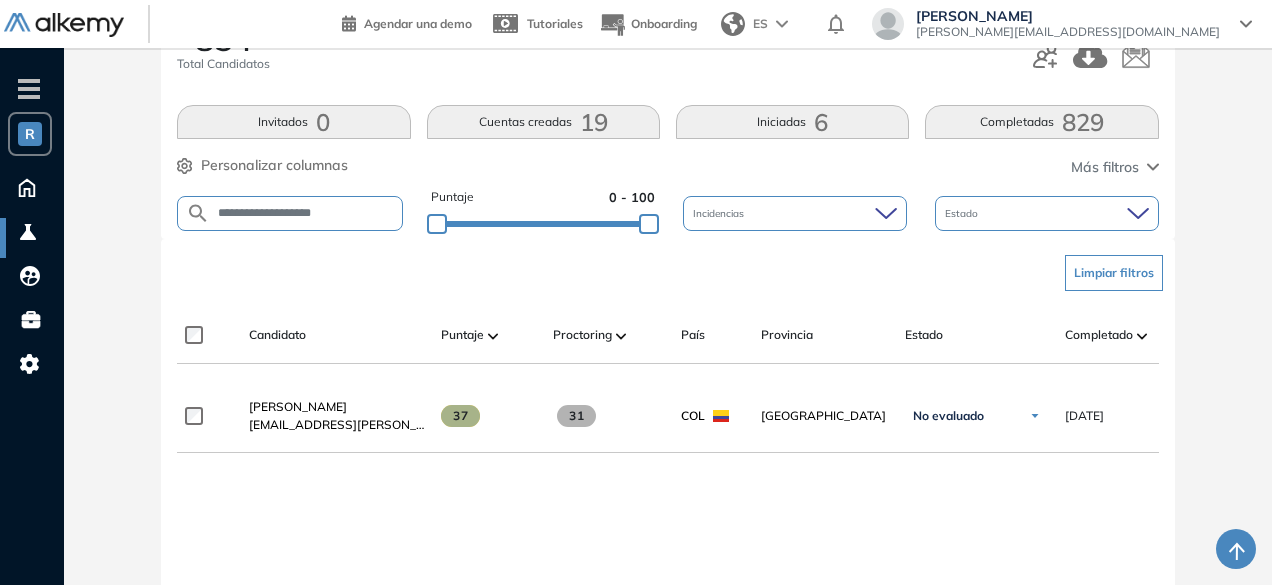 scroll, scrollTop: 286, scrollLeft: 0, axis: vertical 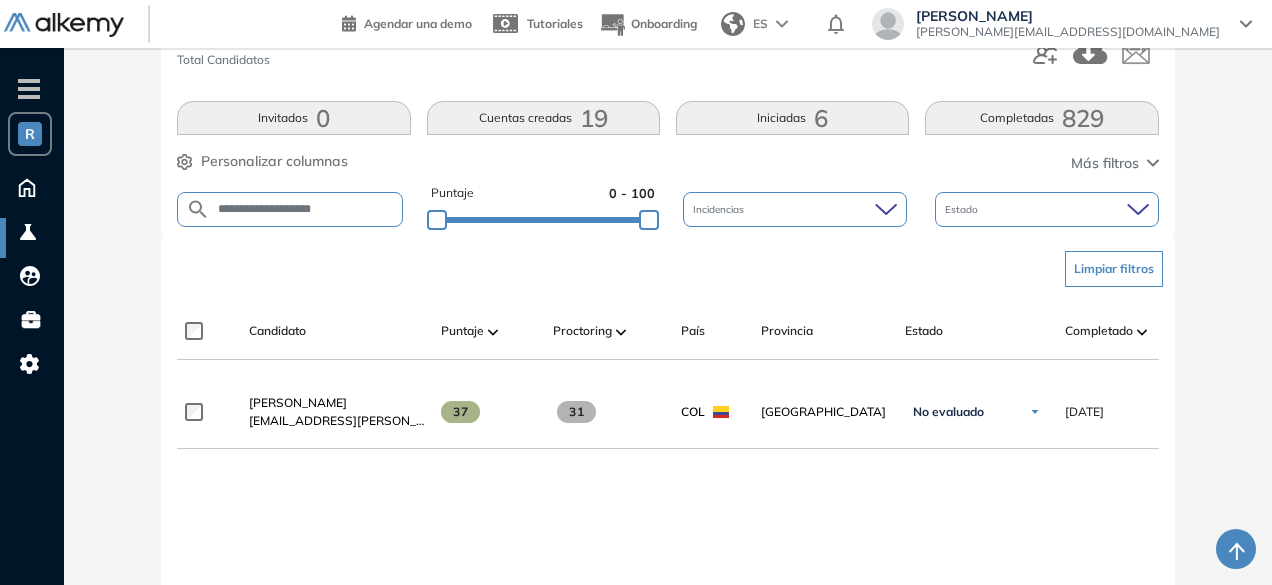click on "**********" at bounding box center (305, 209) 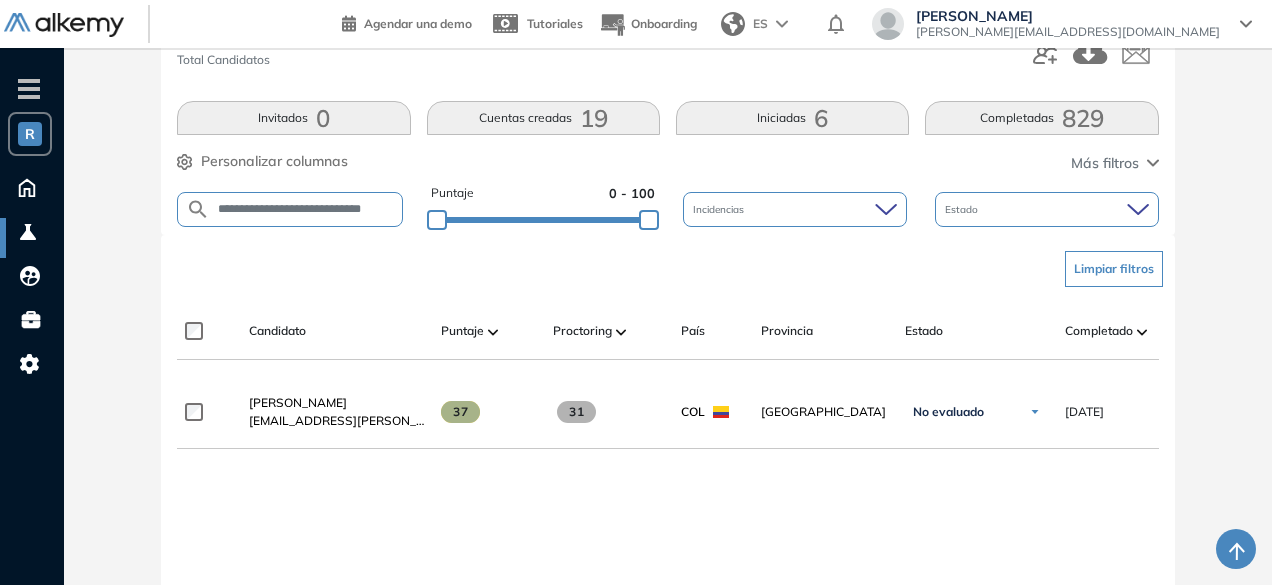 scroll, scrollTop: 0, scrollLeft: 42, axis: horizontal 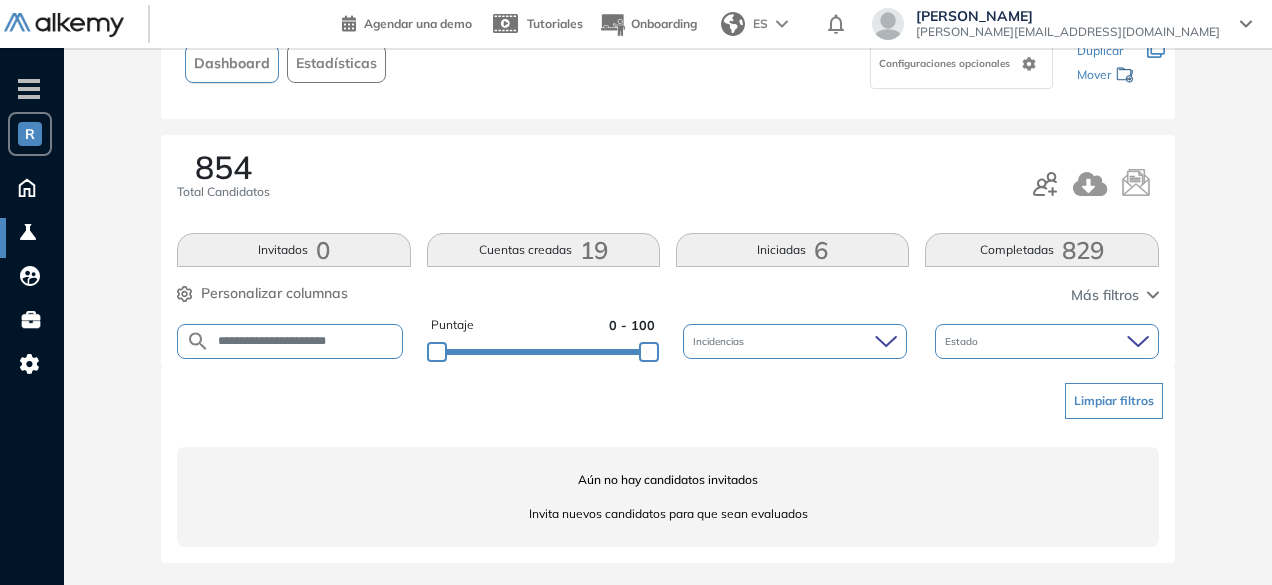 drag, startPoint x: 326, startPoint y: 340, endPoint x: 279, endPoint y: 341, distance: 47.010635 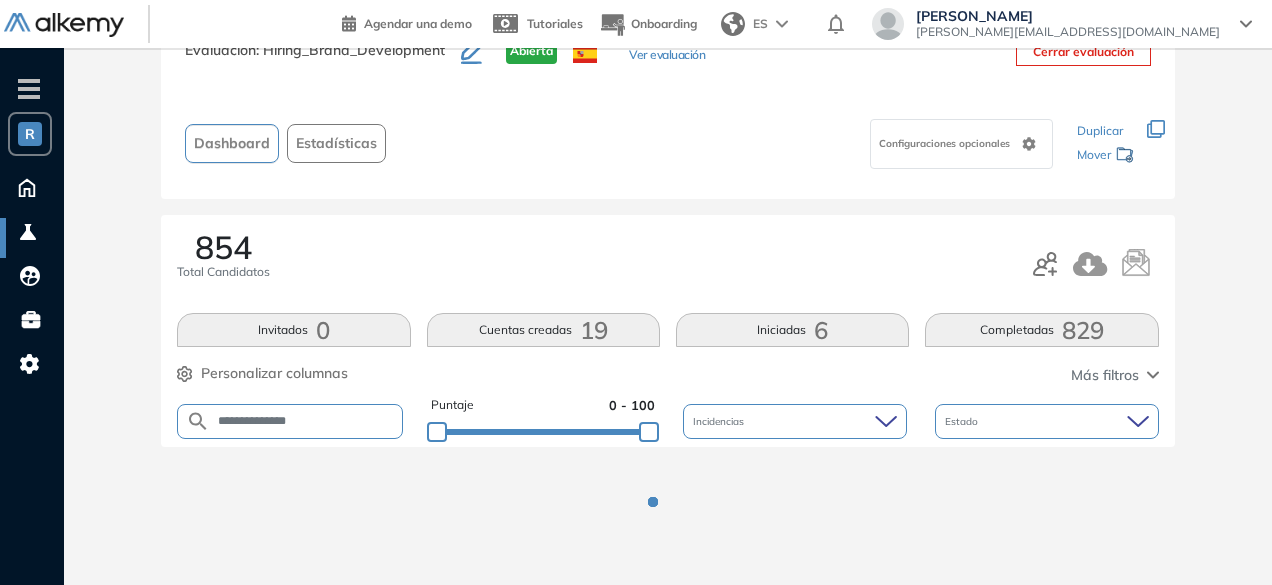 scroll, scrollTop: 154, scrollLeft: 0, axis: vertical 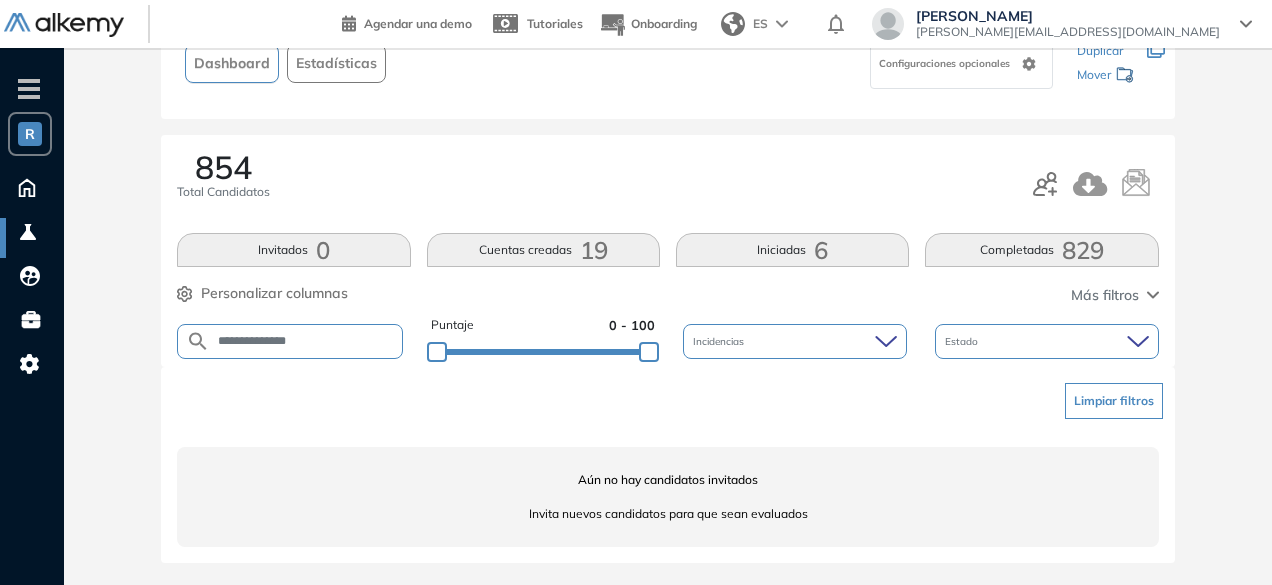 click on "**********" at bounding box center [306, 341] 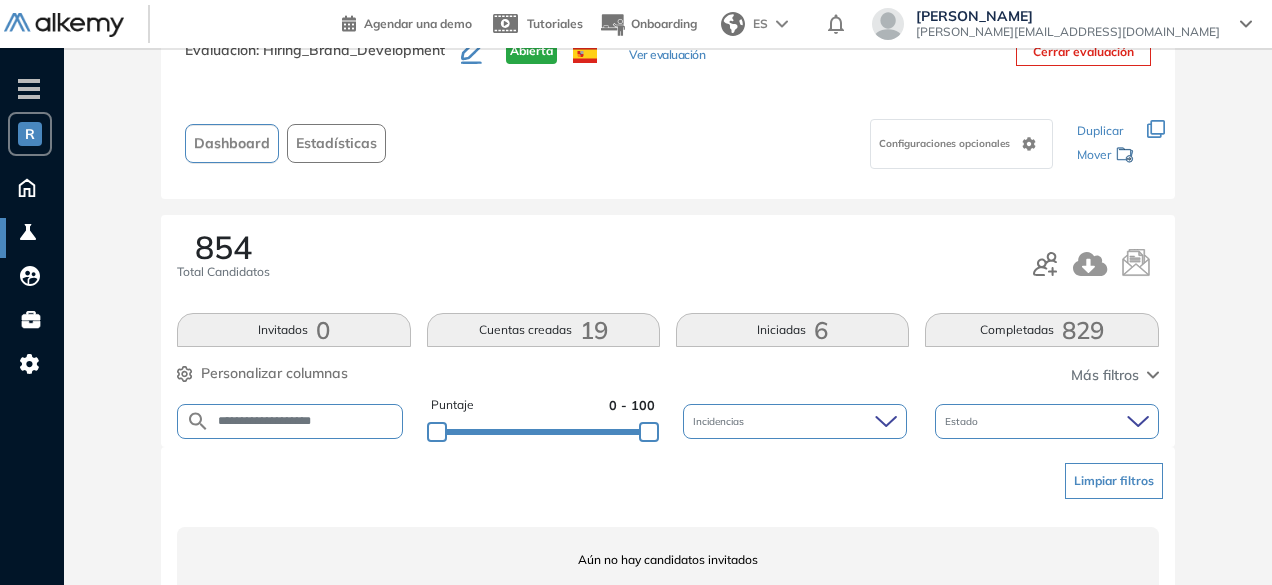 scroll, scrollTop: 154, scrollLeft: 0, axis: vertical 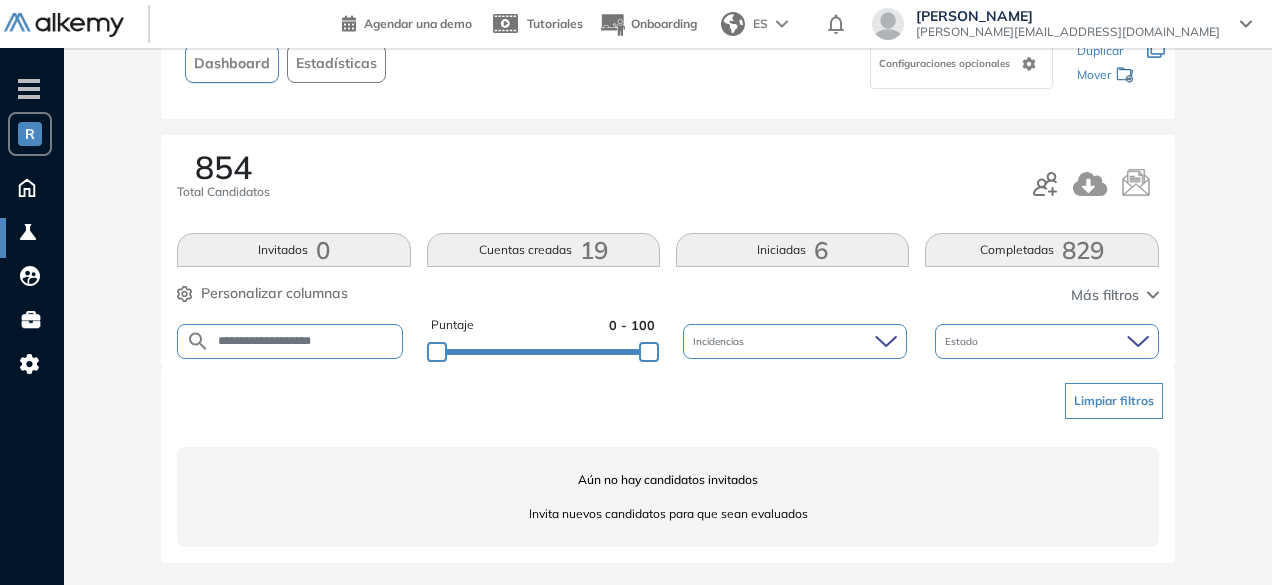 drag, startPoint x: 289, startPoint y: 339, endPoint x: 248, endPoint y: 337, distance: 41.04875 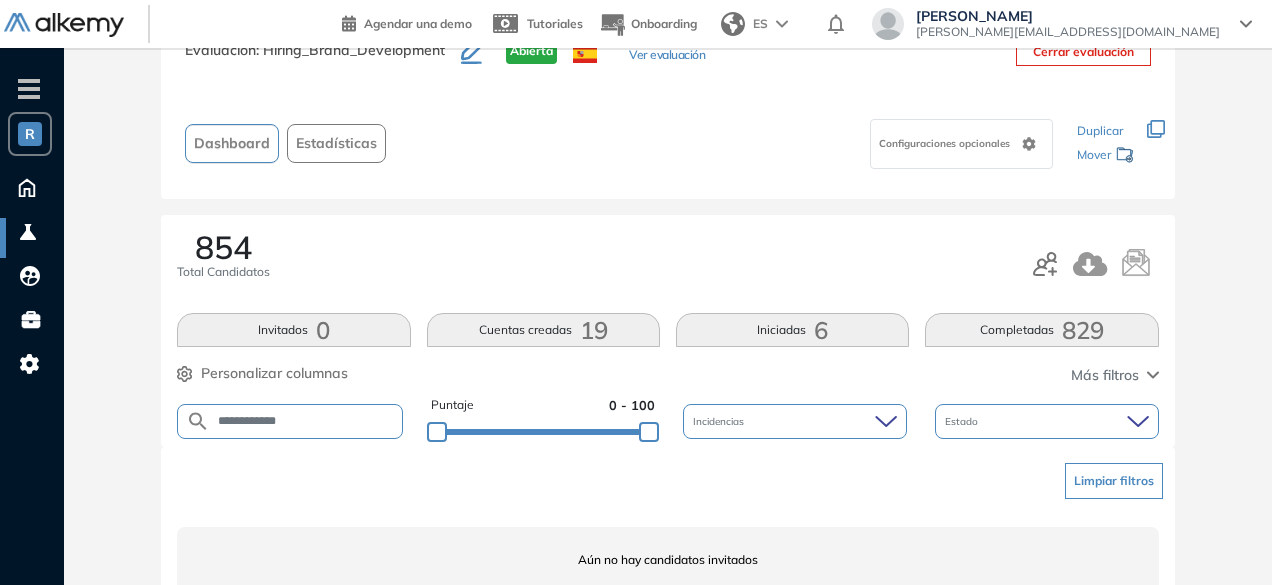scroll, scrollTop: 154, scrollLeft: 0, axis: vertical 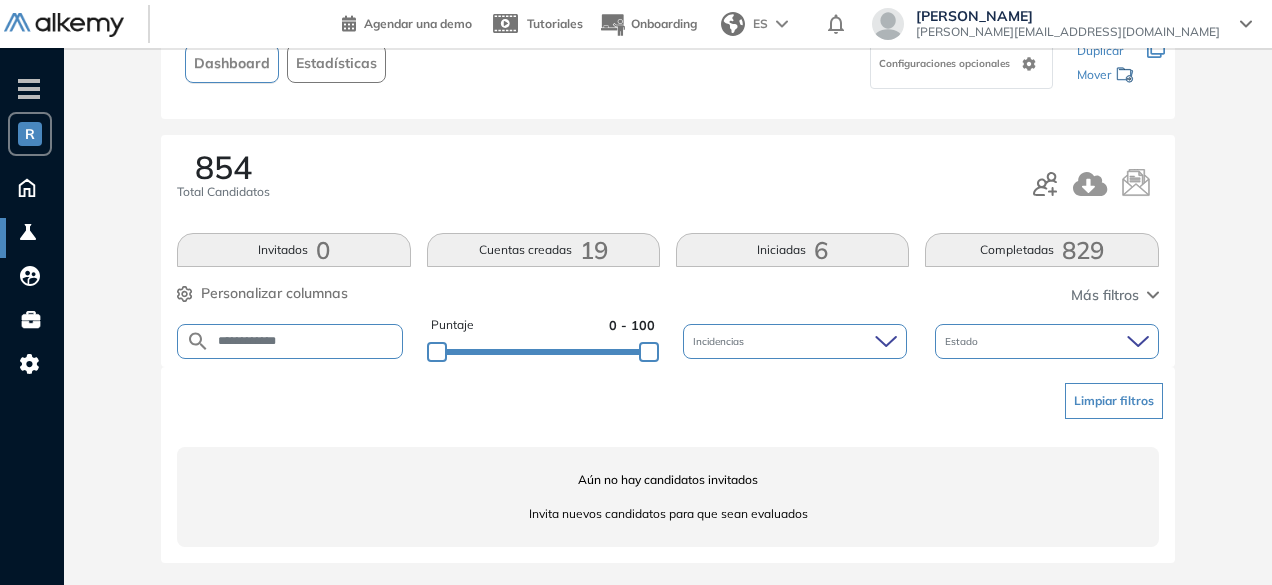 click on "**********" at bounding box center [290, 341] 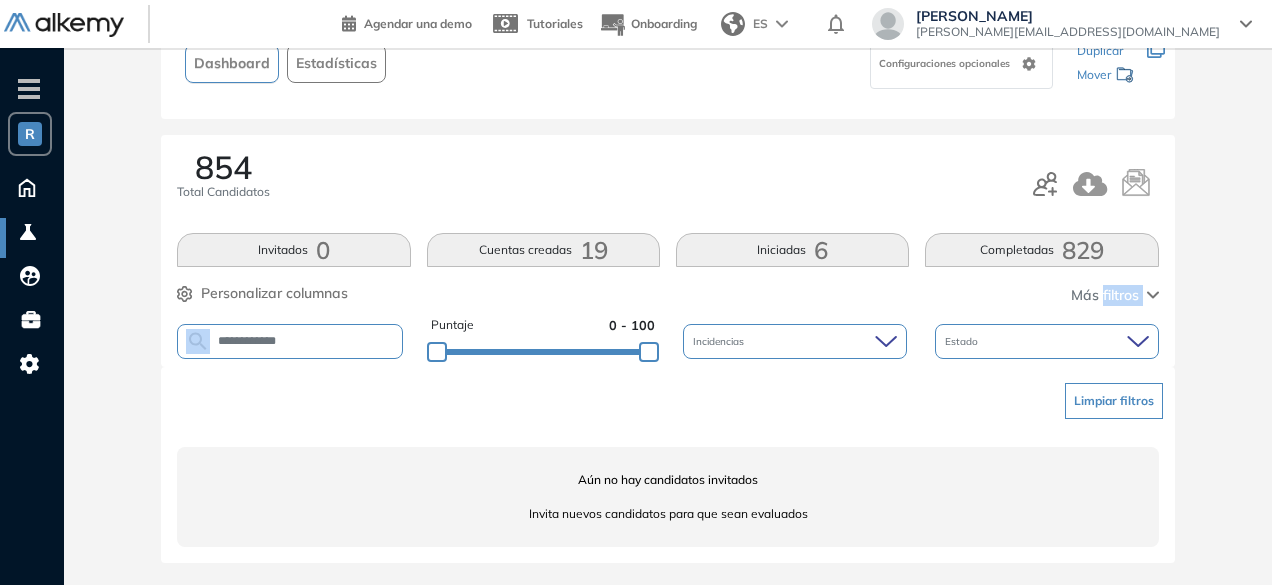 click on "**********" at bounding box center (290, 341) 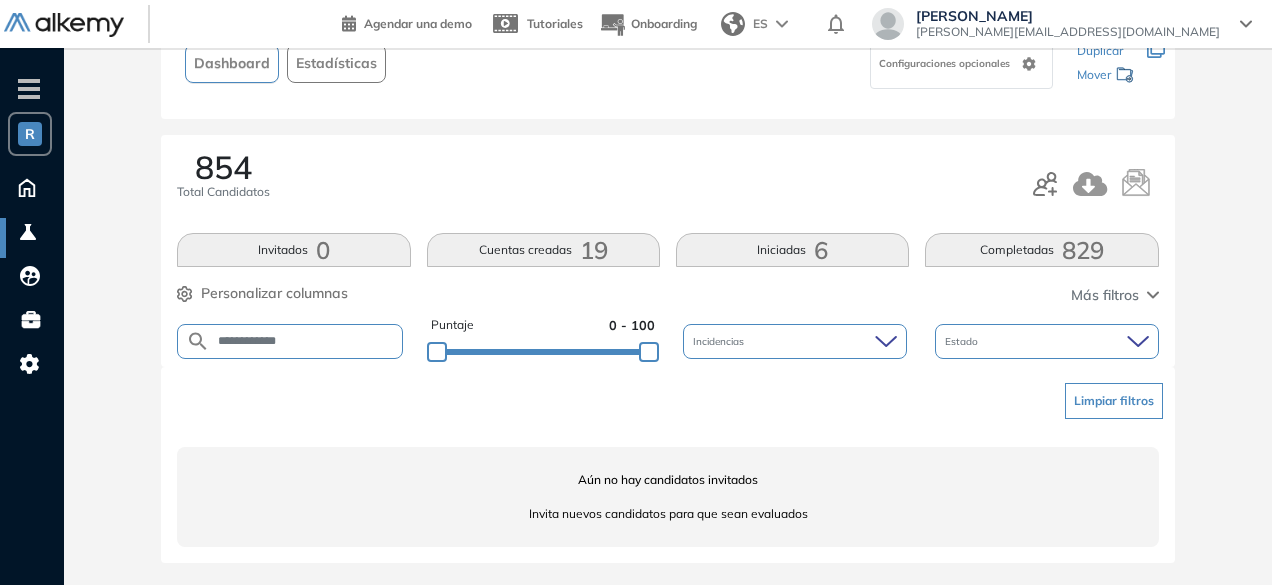 click on "**********" at bounding box center (306, 341) 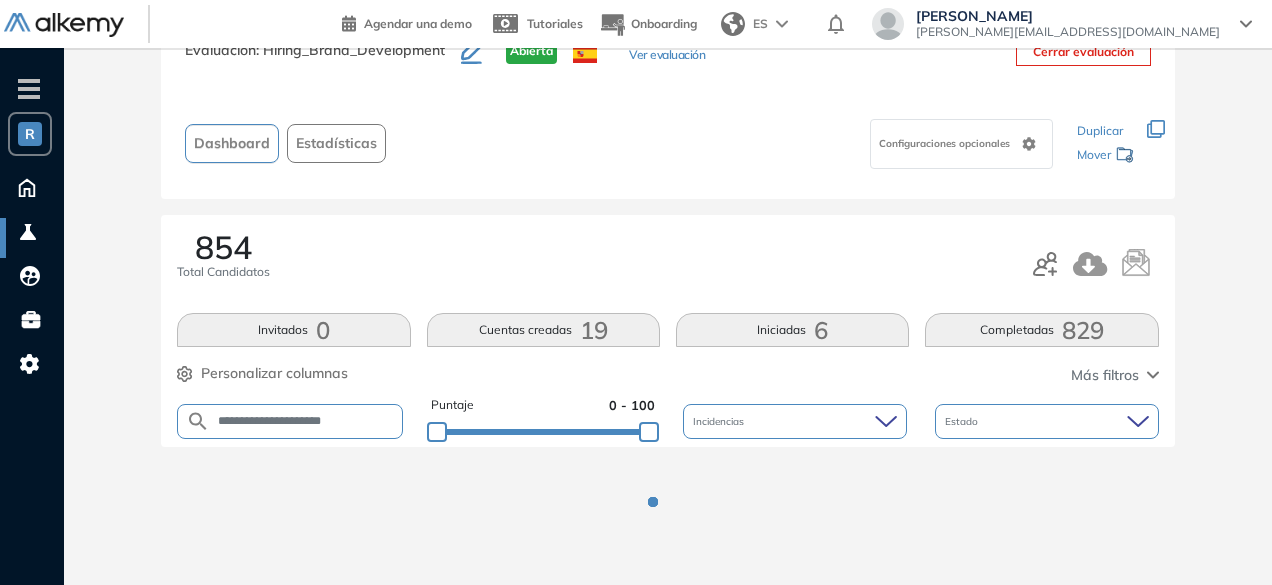 scroll, scrollTop: 154, scrollLeft: 0, axis: vertical 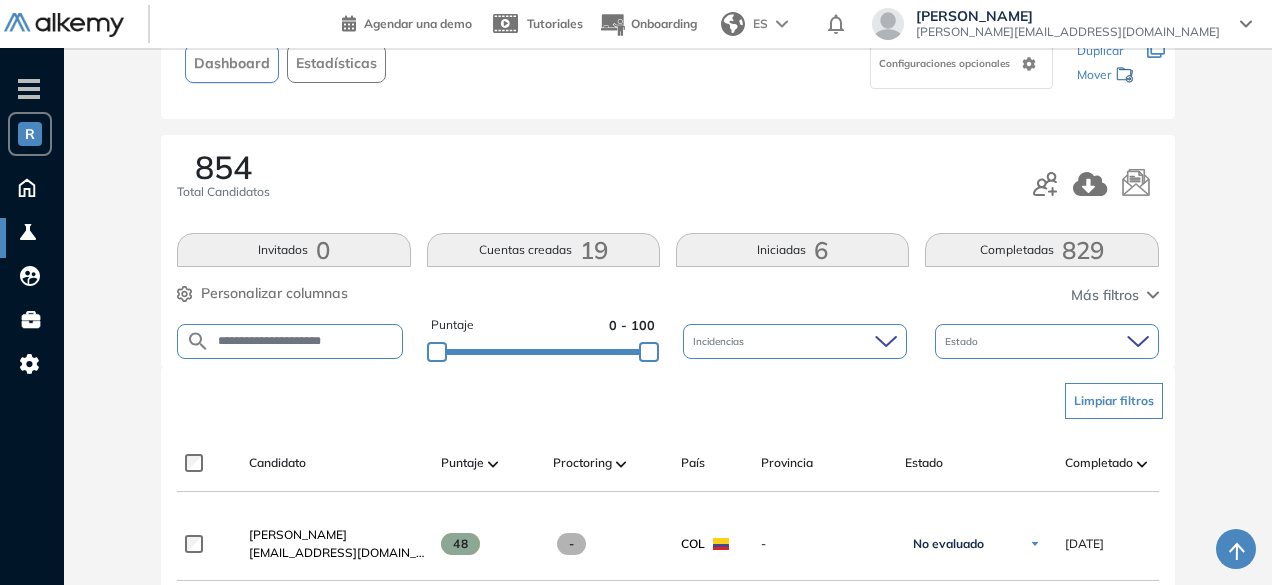 click on "**********" at bounding box center (306, 341) 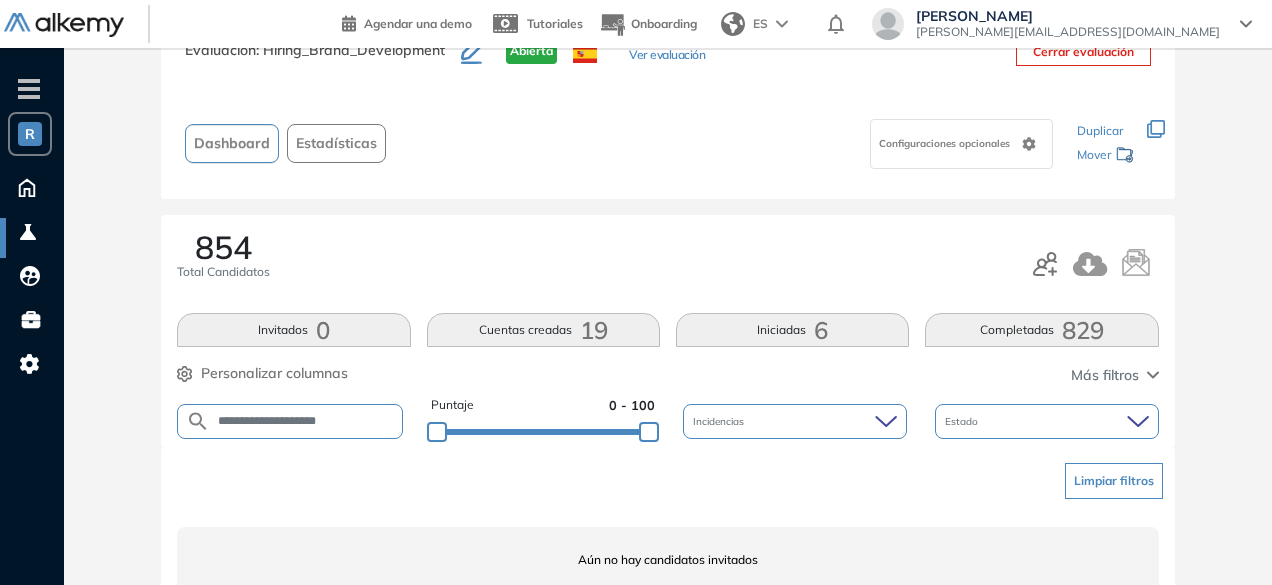 scroll, scrollTop: 154, scrollLeft: 0, axis: vertical 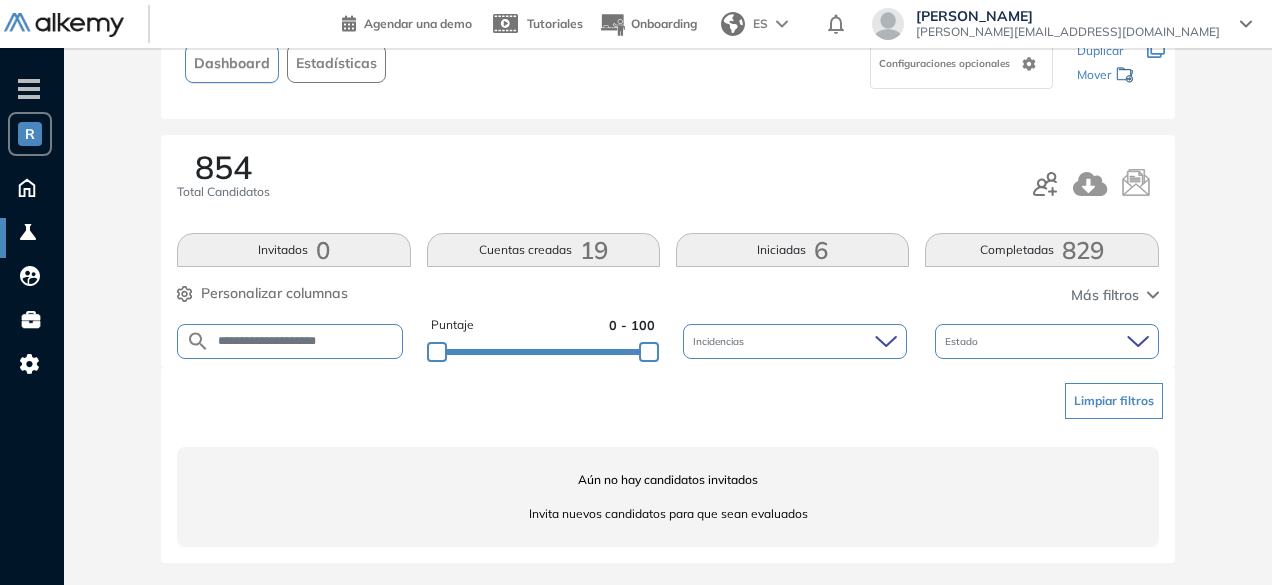 drag, startPoint x: 297, startPoint y: 341, endPoint x: 250, endPoint y: 333, distance: 47.67599 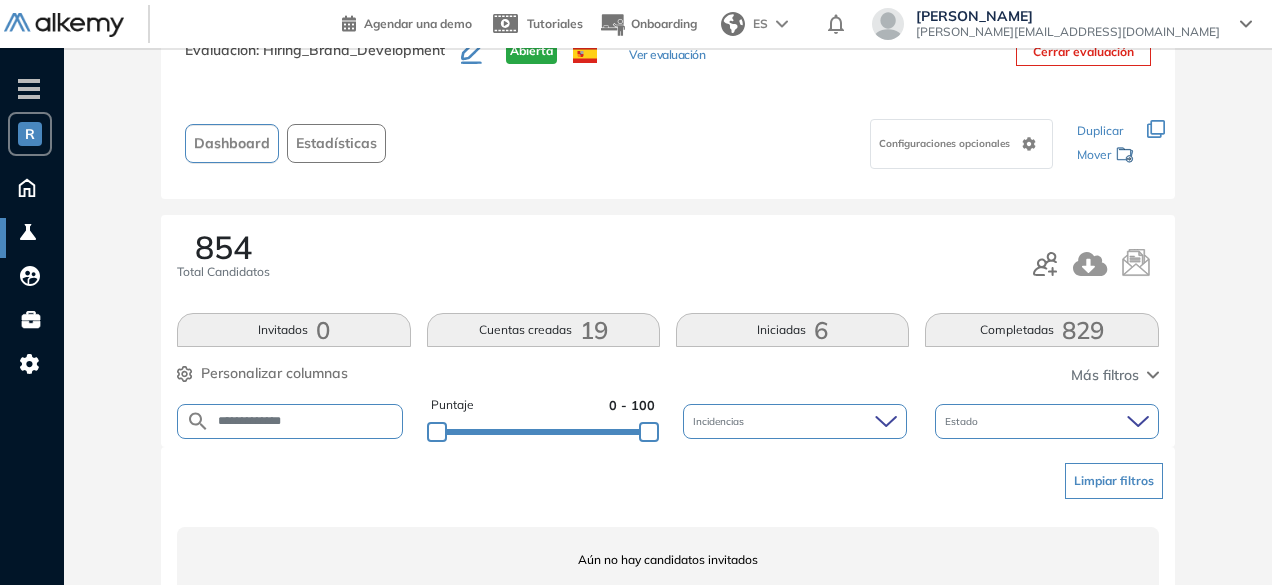 scroll, scrollTop: 154, scrollLeft: 0, axis: vertical 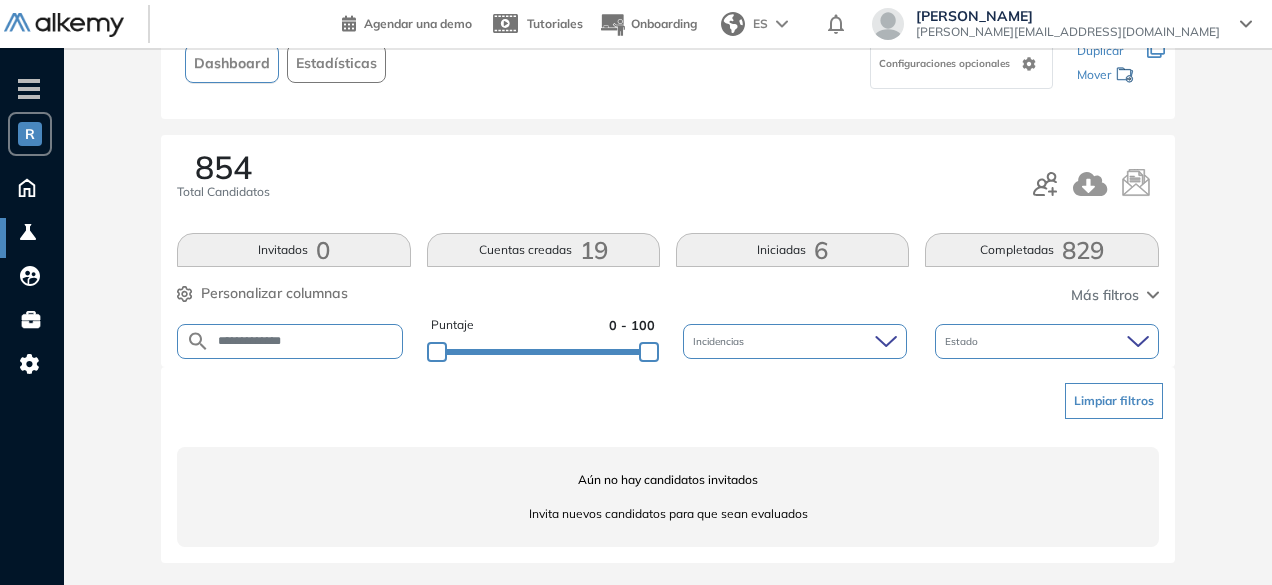 click on "**********" at bounding box center [306, 341] 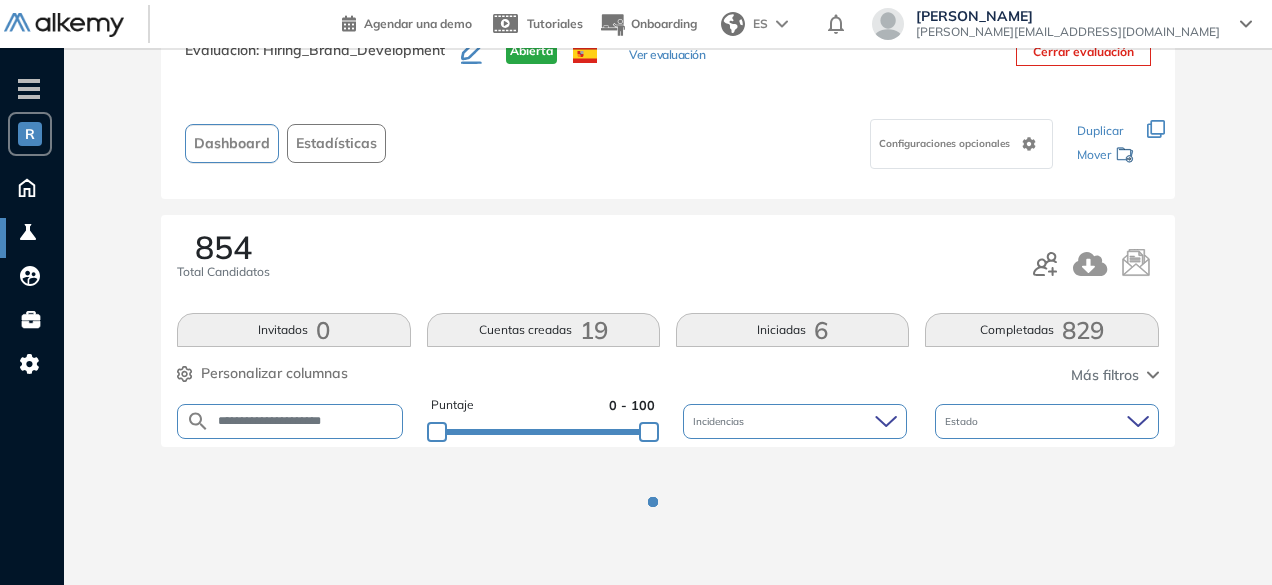 scroll, scrollTop: 154, scrollLeft: 0, axis: vertical 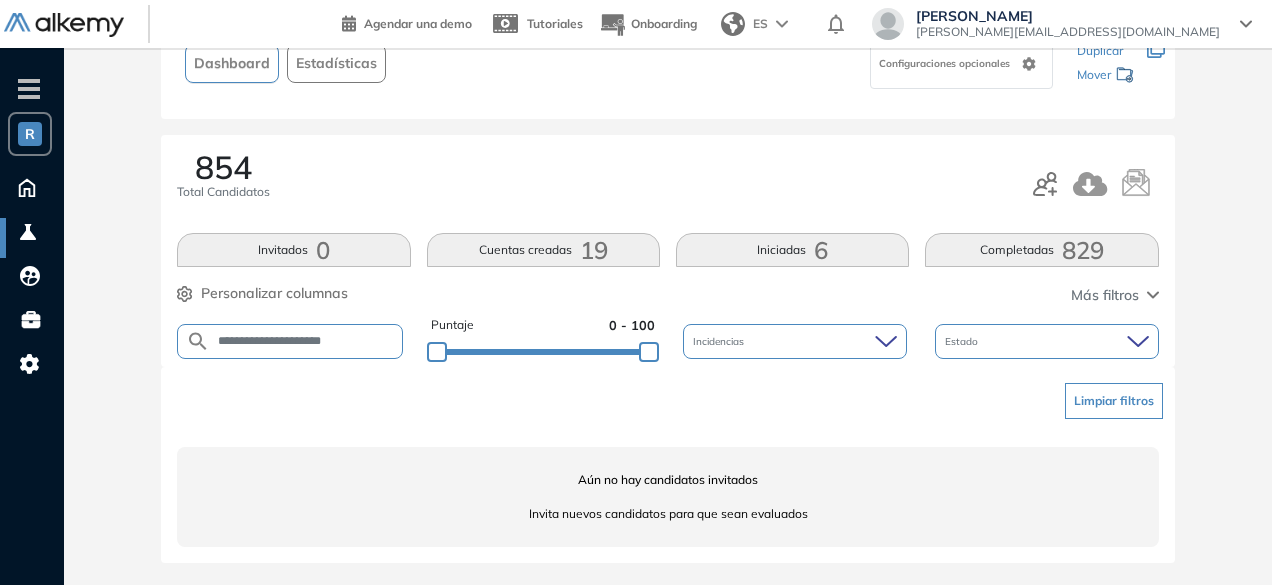 click on "**********" at bounding box center (306, 341) 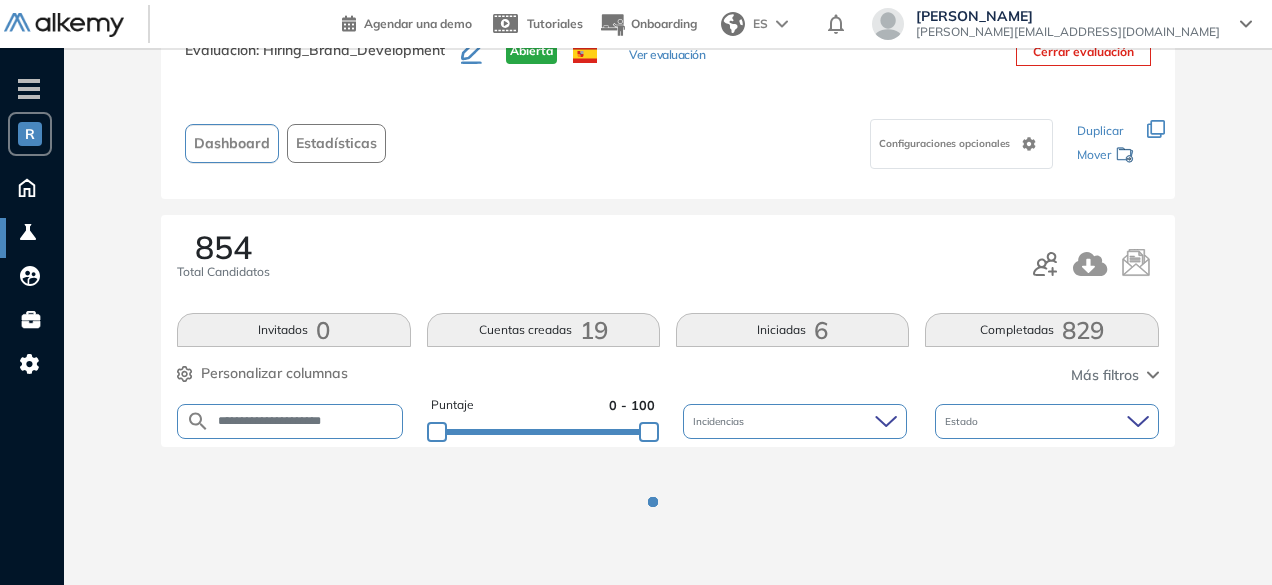 scroll, scrollTop: 154, scrollLeft: 0, axis: vertical 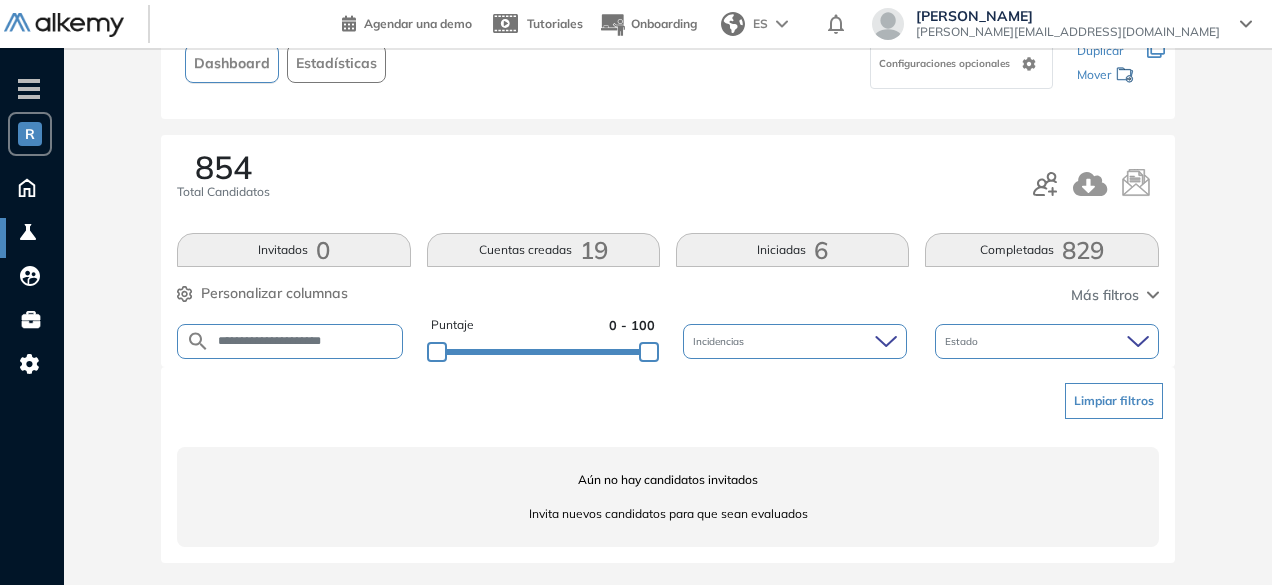 click on "**********" at bounding box center (306, 341) 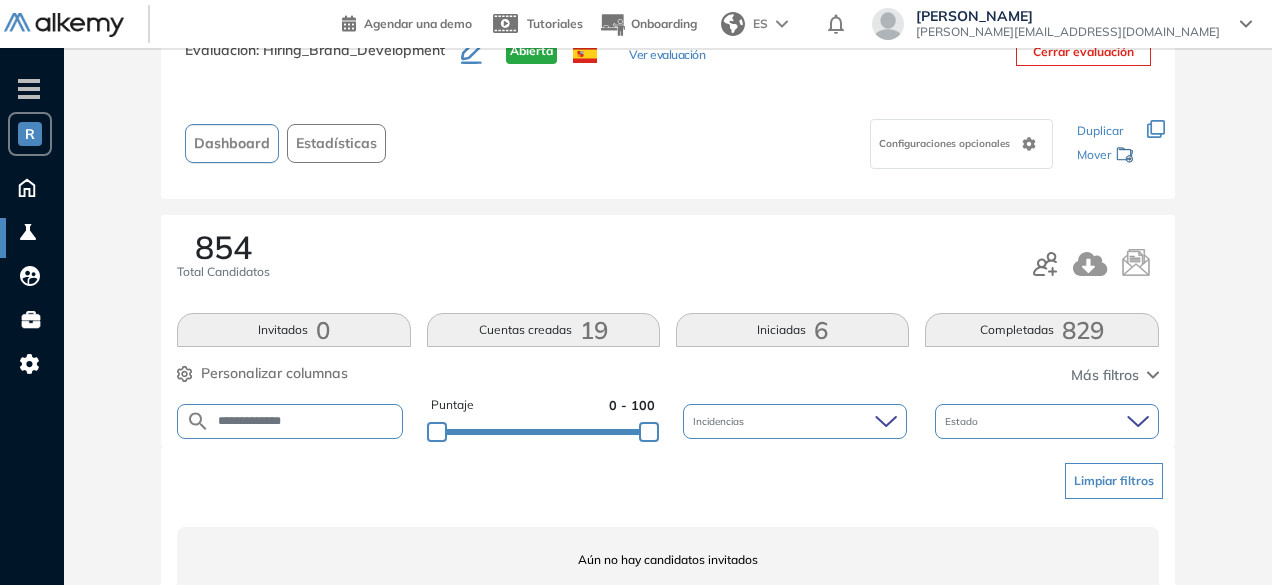scroll, scrollTop: 154, scrollLeft: 0, axis: vertical 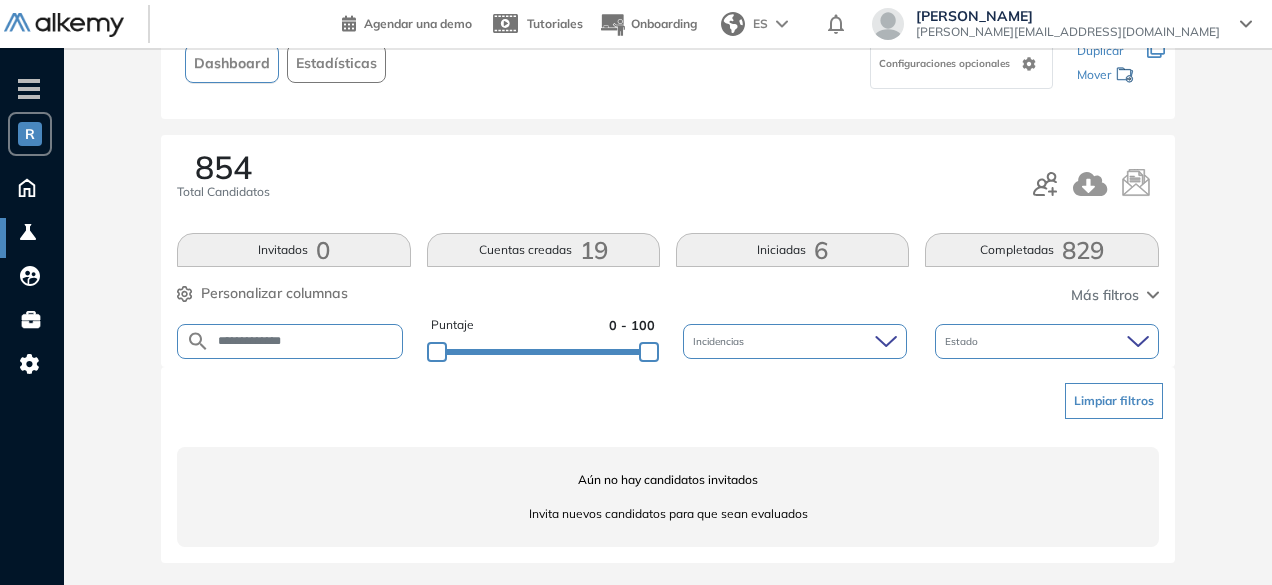 drag, startPoint x: 298, startPoint y: 331, endPoint x: 300, endPoint y: 342, distance: 11.18034 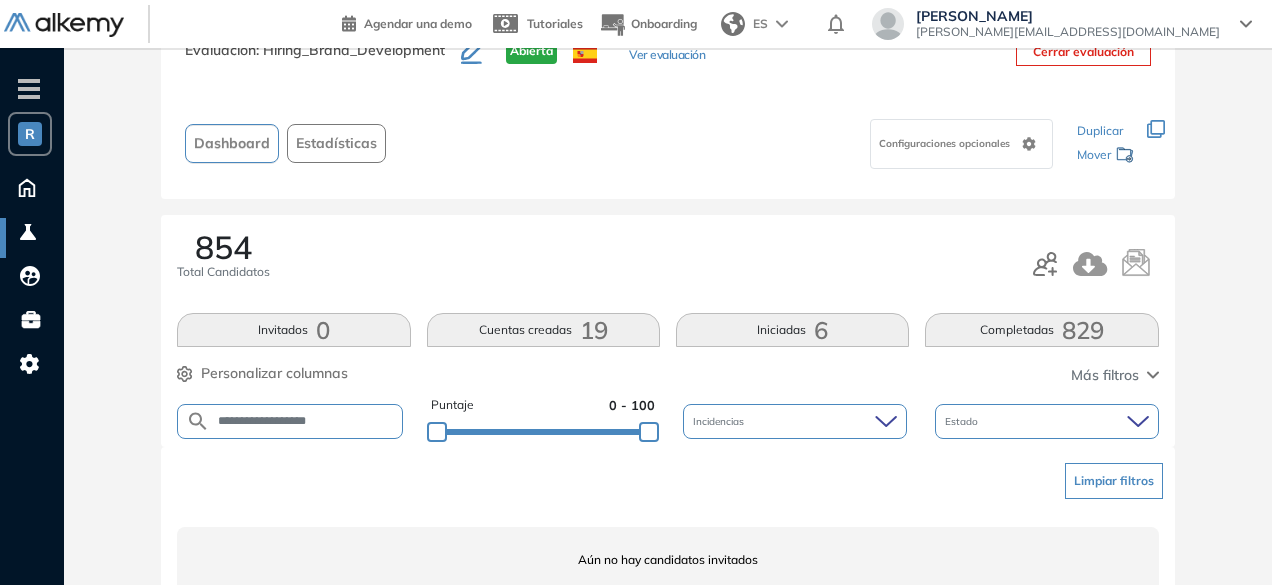 scroll, scrollTop: 154, scrollLeft: 0, axis: vertical 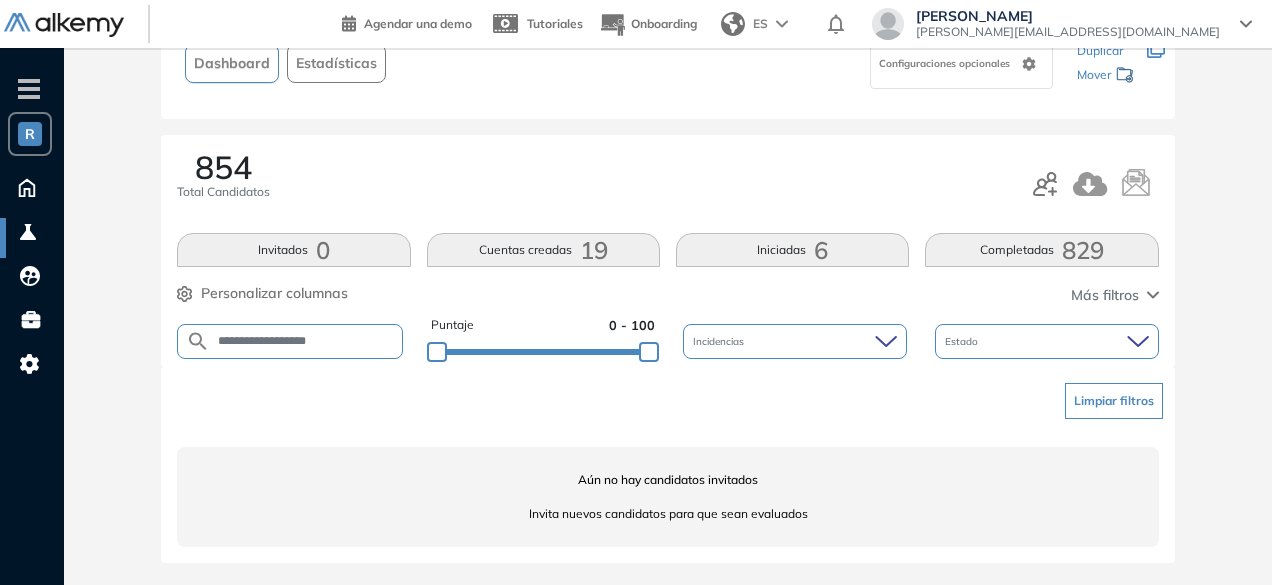 click on "**********" at bounding box center (306, 341) 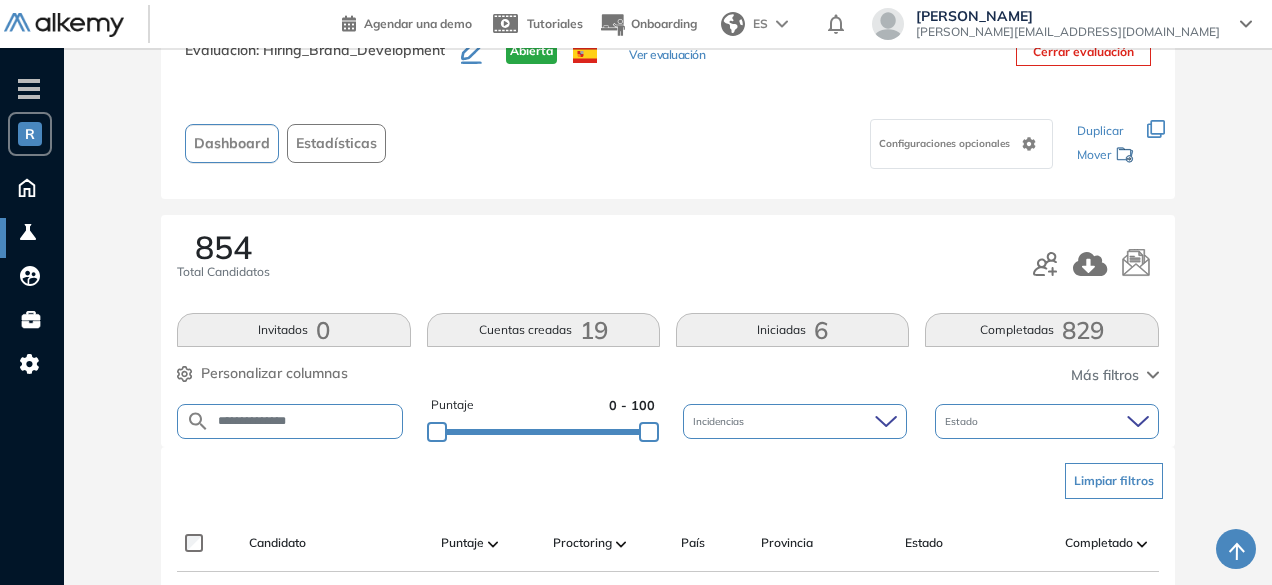 scroll, scrollTop: 154, scrollLeft: 0, axis: vertical 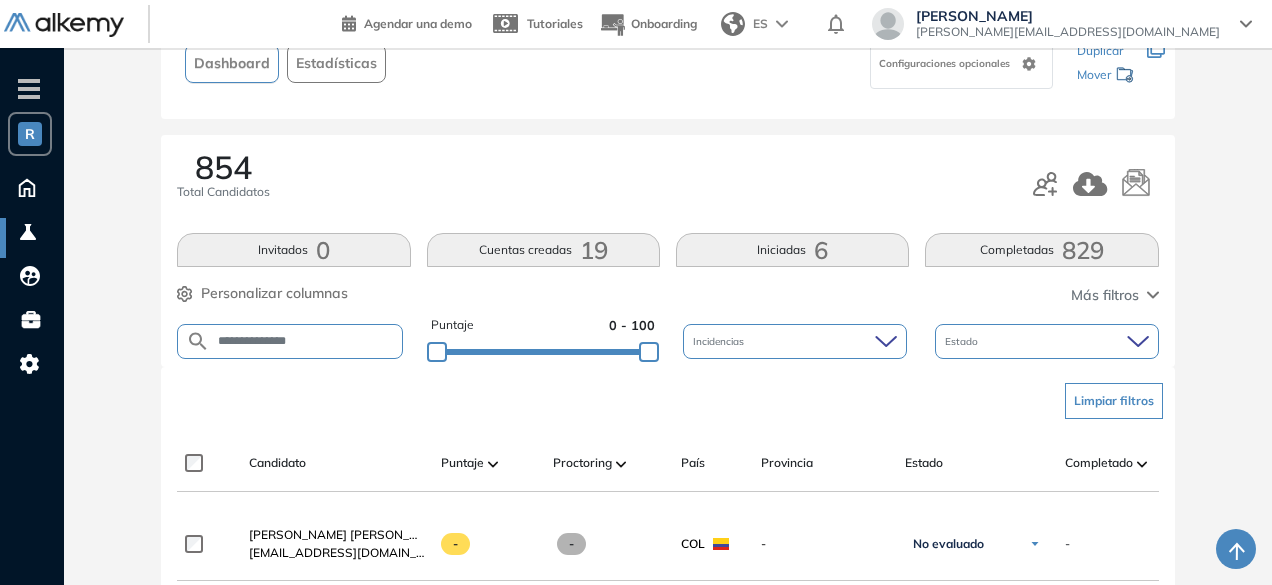 click on "**********" at bounding box center (306, 341) 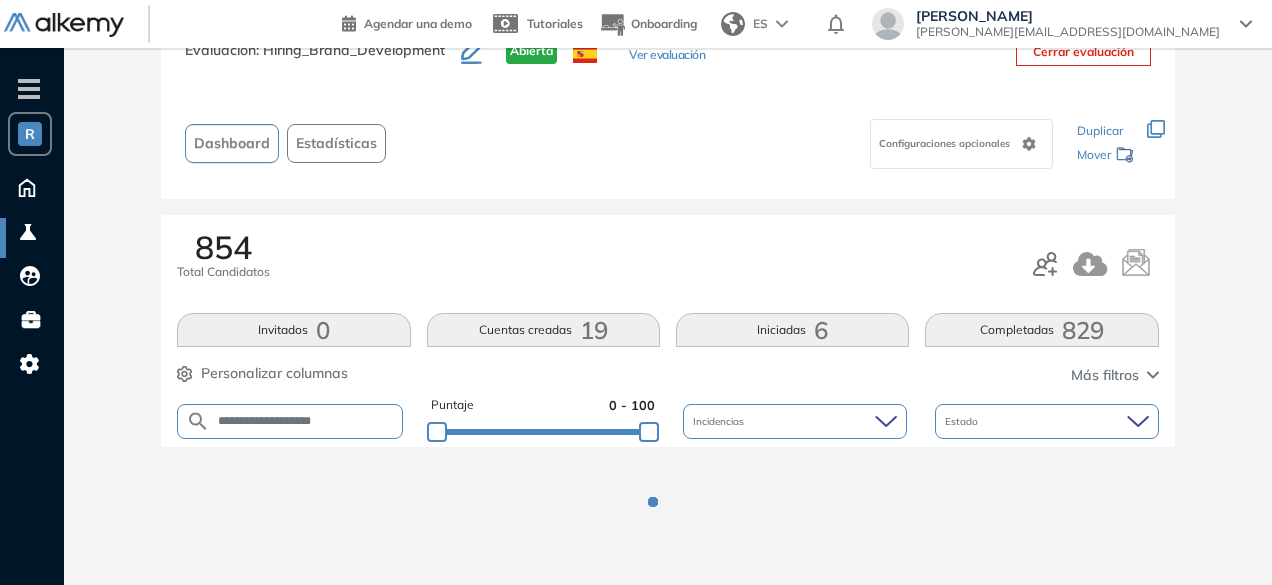 scroll, scrollTop: 154, scrollLeft: 0, axis: vertical 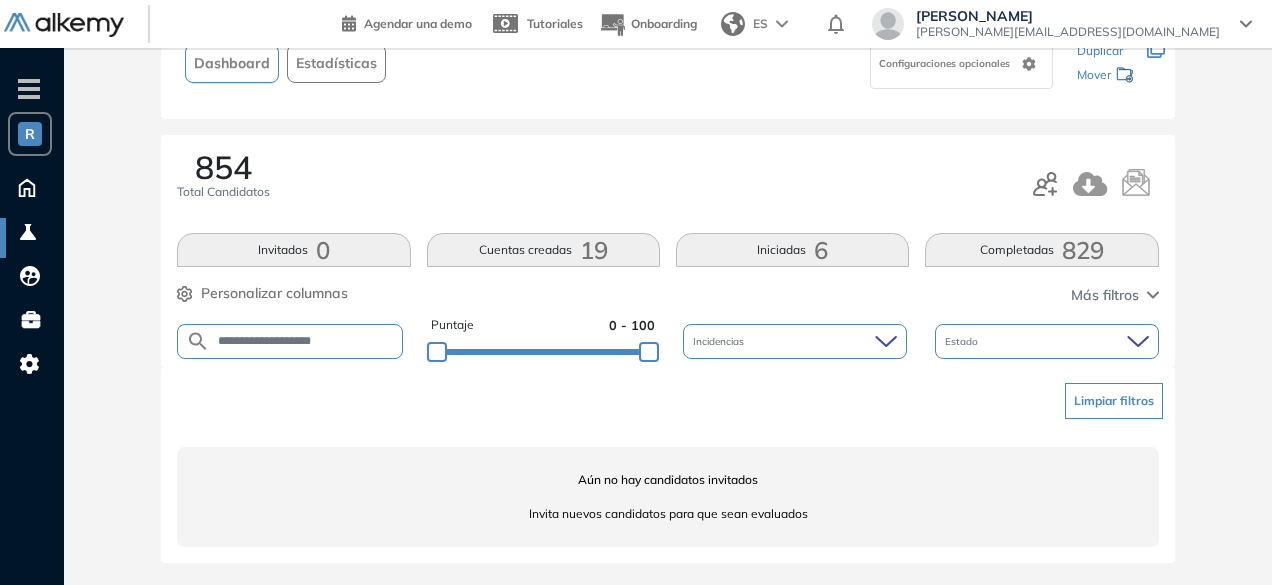 drag, startPoint x: 297, startPoint y: 339, endPoint x: 266, endPoint y: 335, distance: 31.257 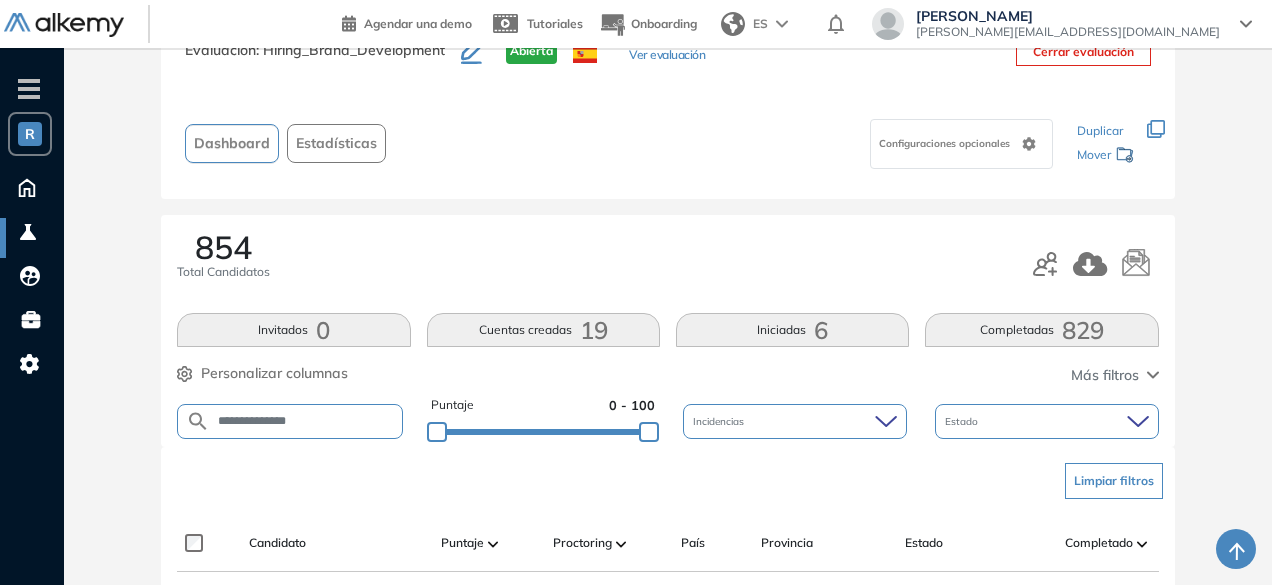 scroll, scrollTop: 154, scrollLeft: 0, axis: vertical 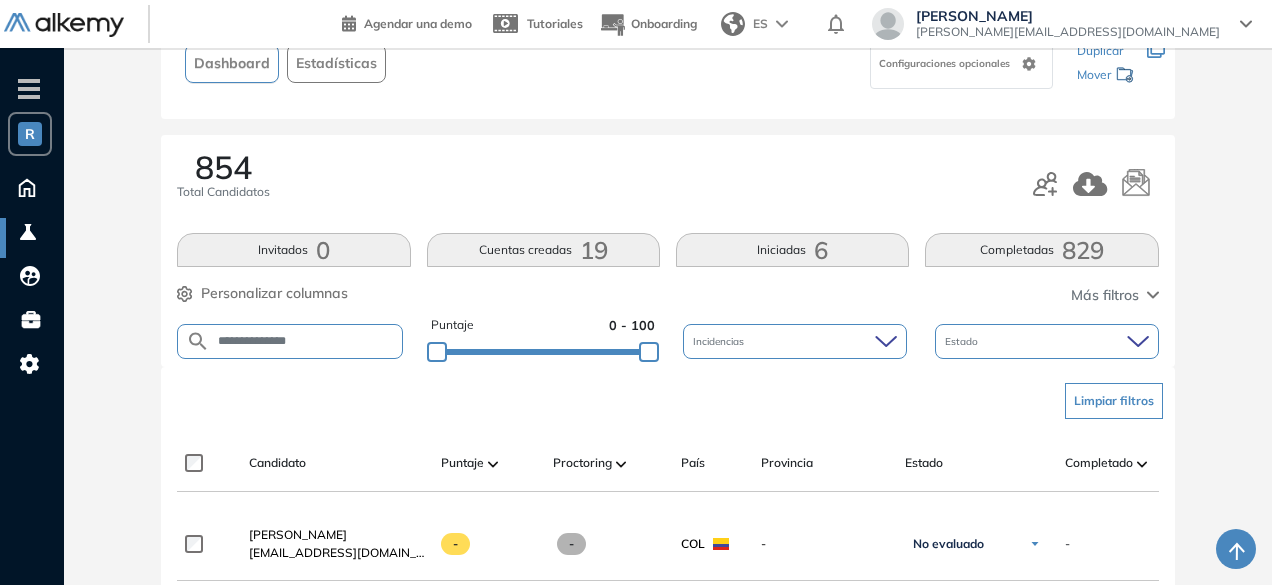 click on "**********" at bounding box center (306, 341) 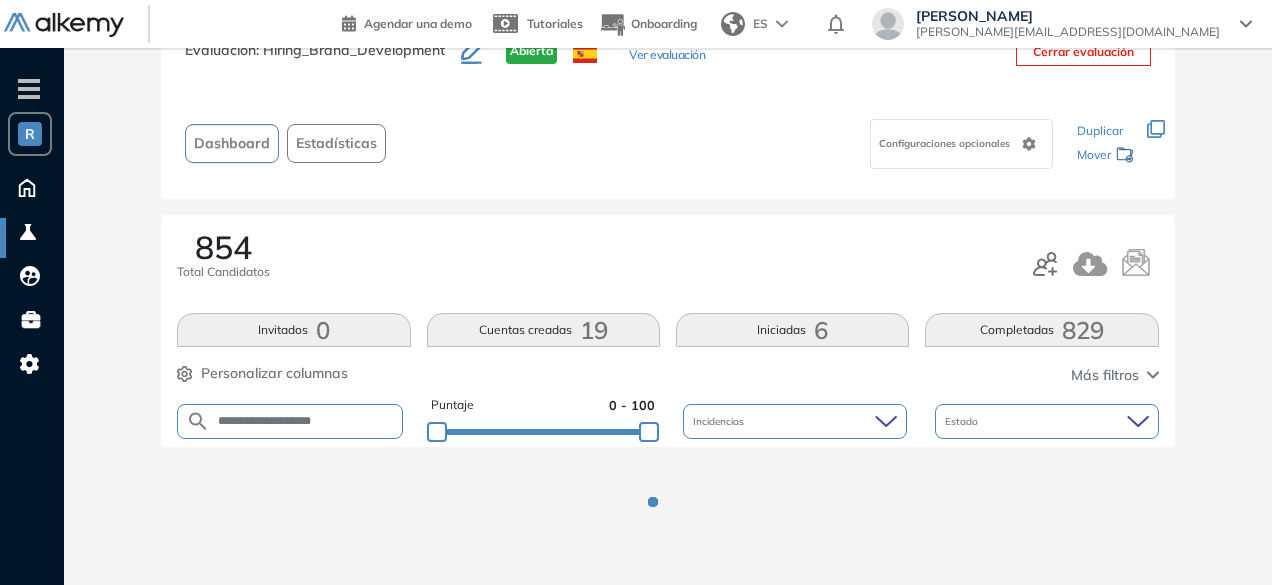 scroll, scrollTop: 154, scrollLeft: 0, axis: vertical 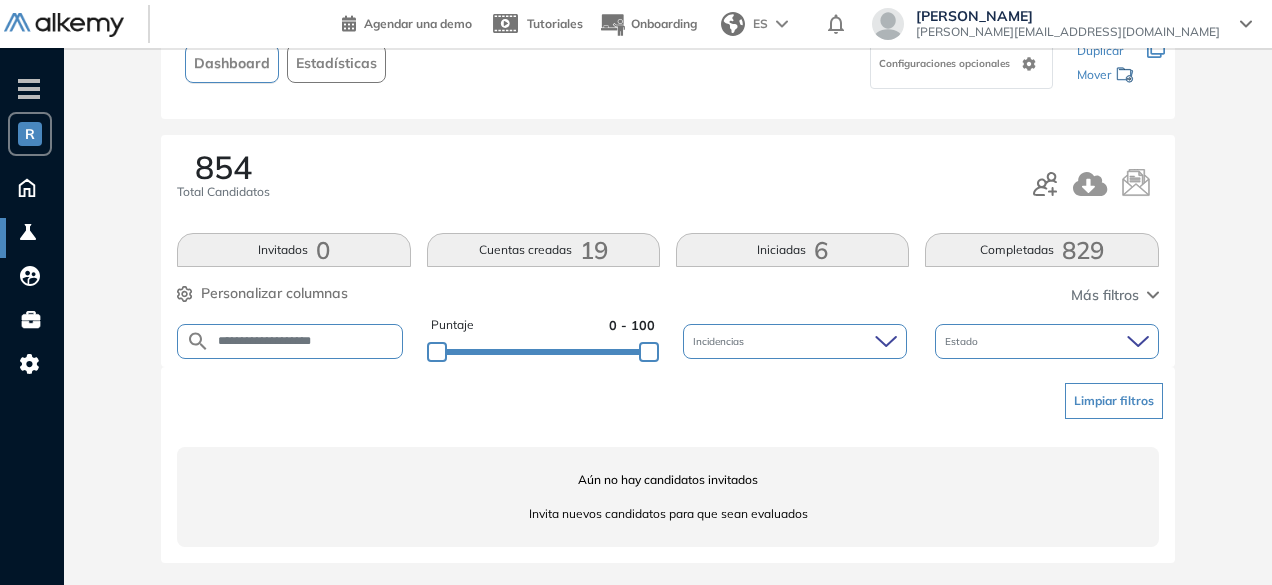 click on "**********" at bounding box center [306, 341] 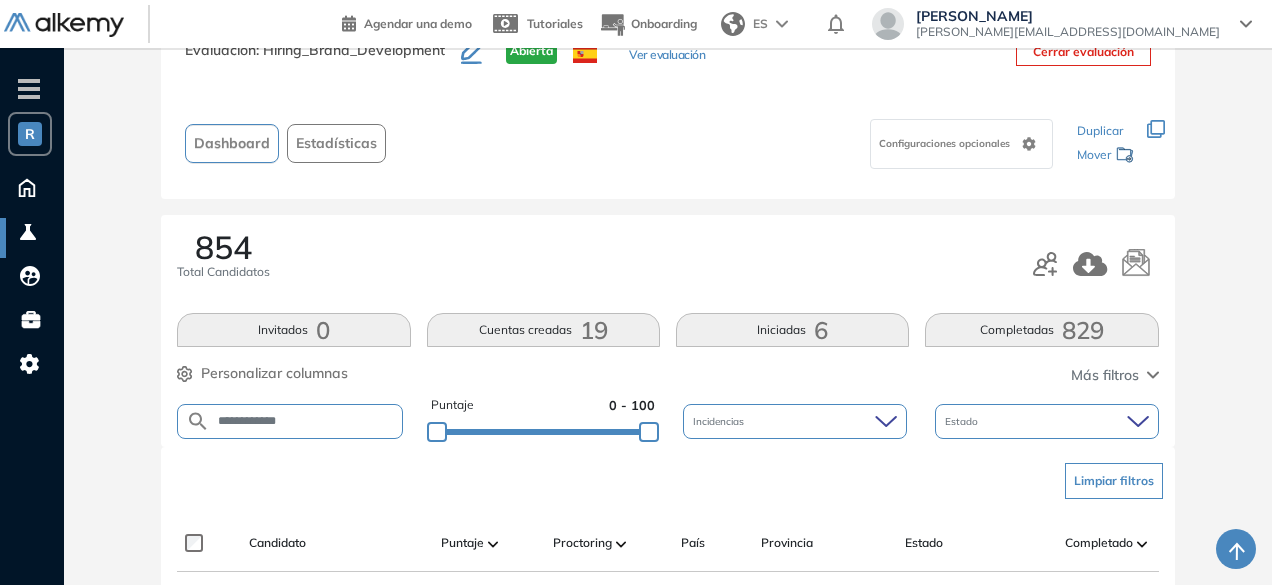 scroll, scrollTop: 154, scrollLeft: 0, axis: vertical 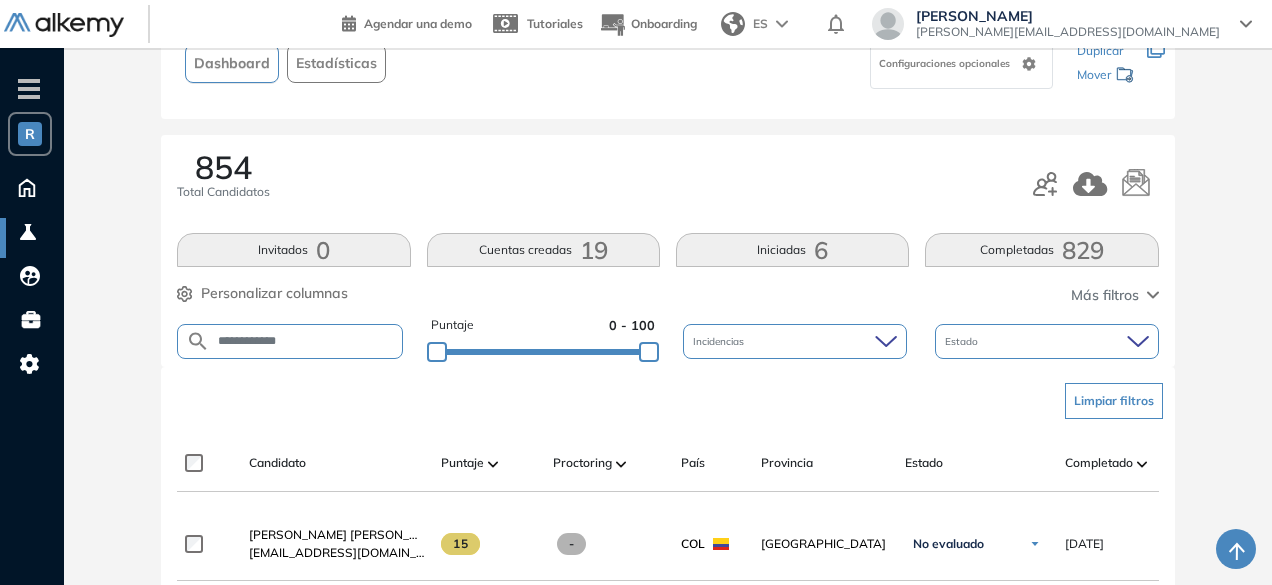 click on "**********" at bounding box center (306, 341) 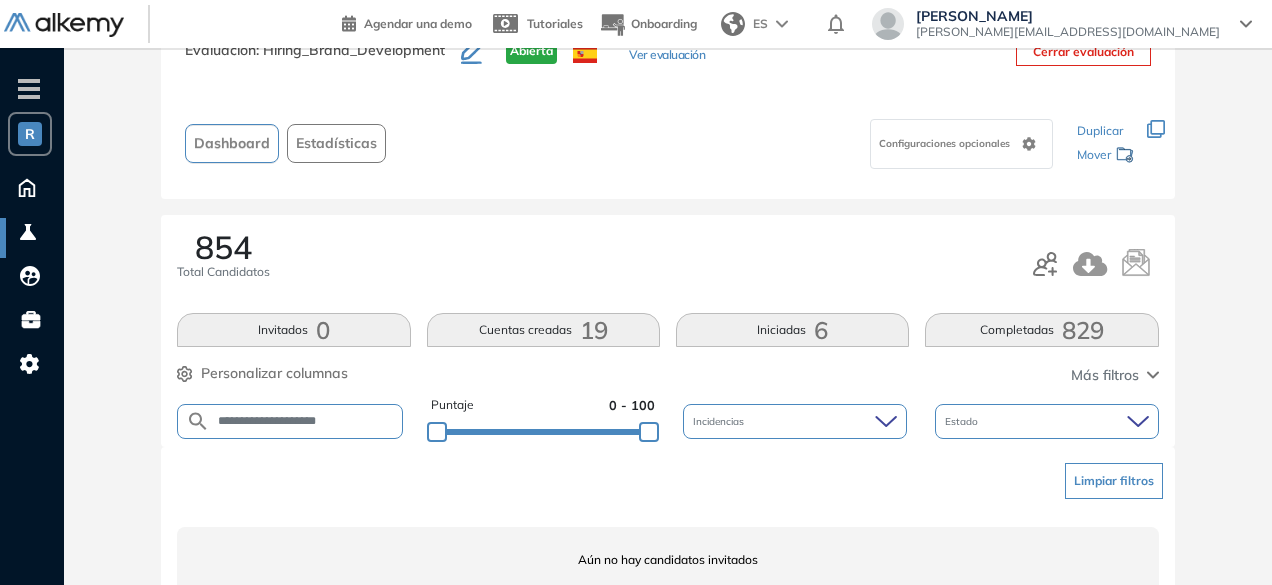 scroll, scrollTop: 154, scrollLeft: 0, axis: vertical 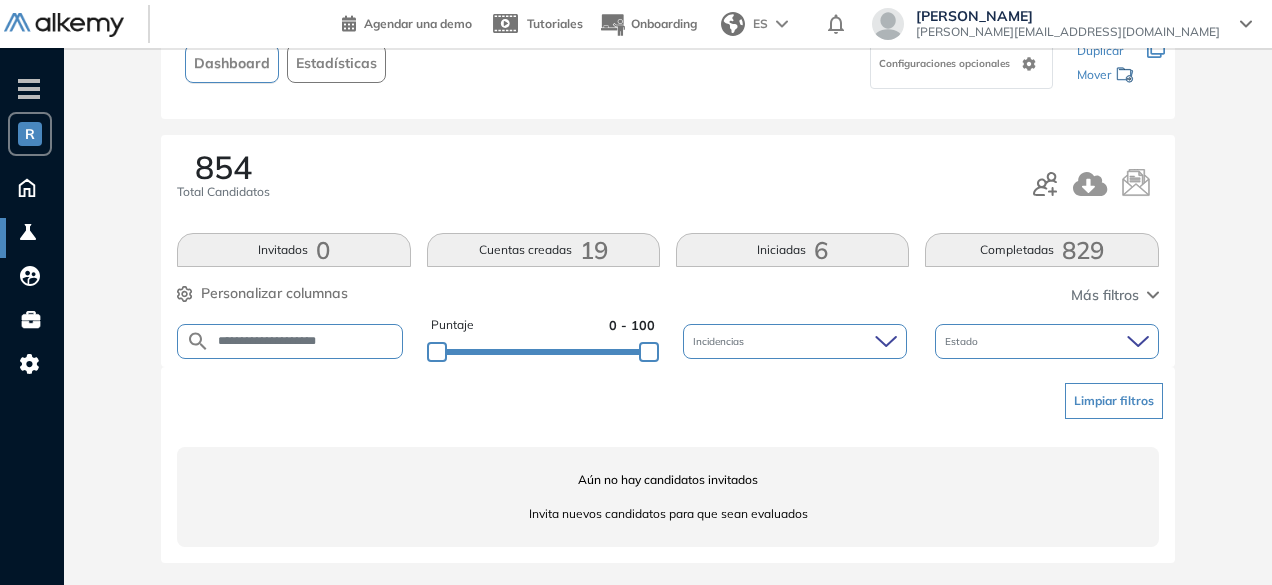 click on "**********" at bounding box center [306, 341] 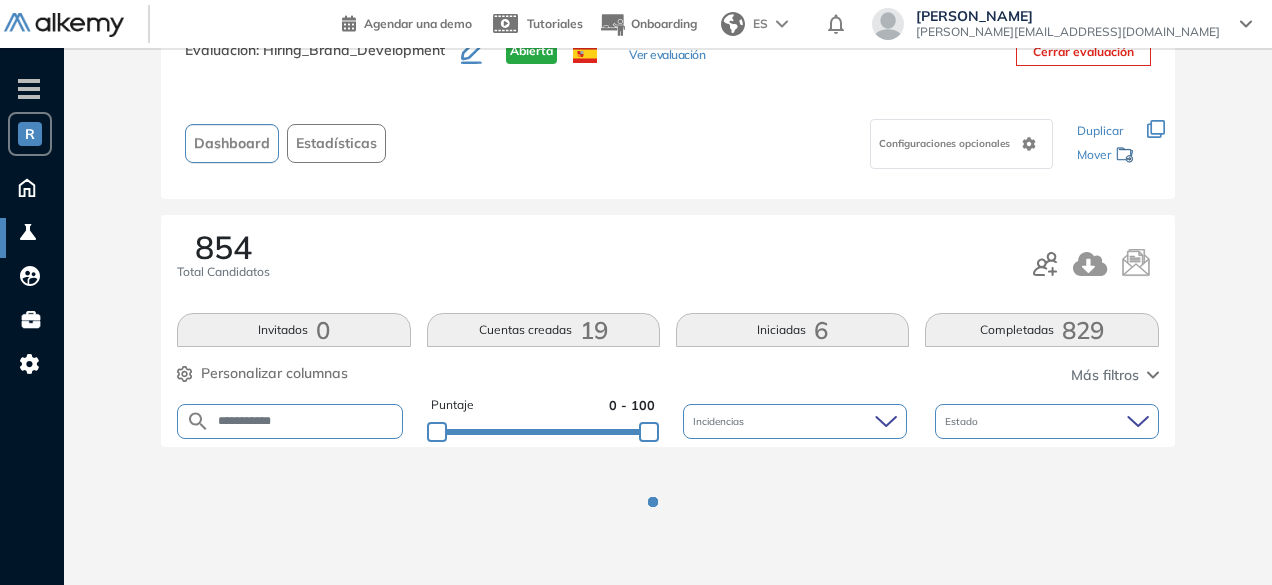 scroll, scrollTop: 154, scrollLeft: 0, axis: vertical 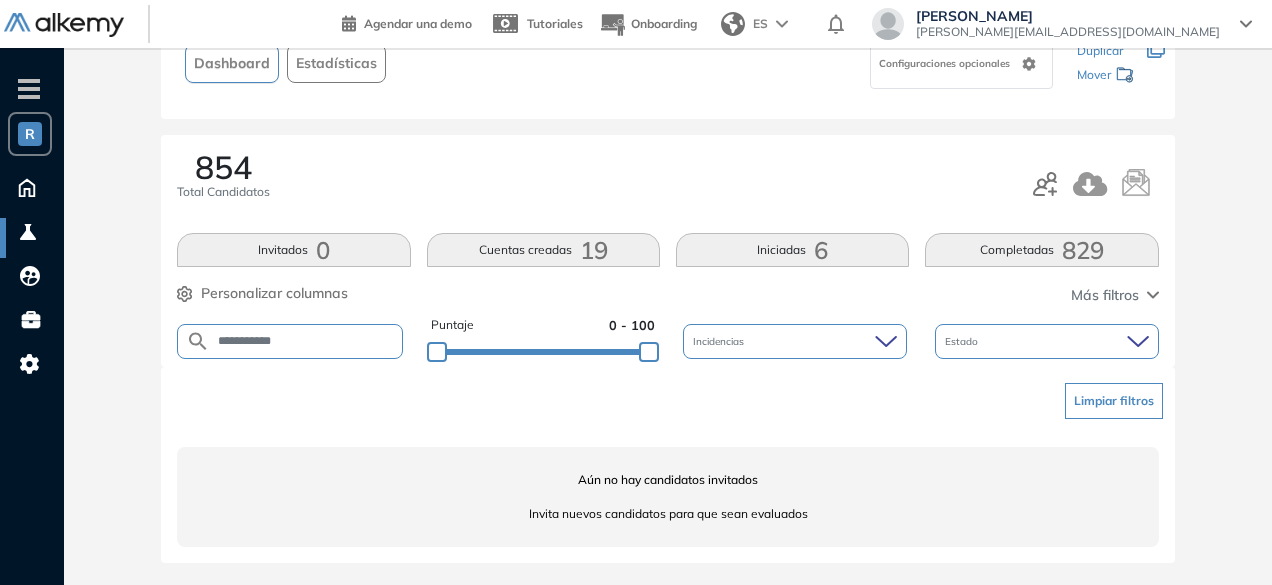 click on "**********" at bounding box center [306, 341] 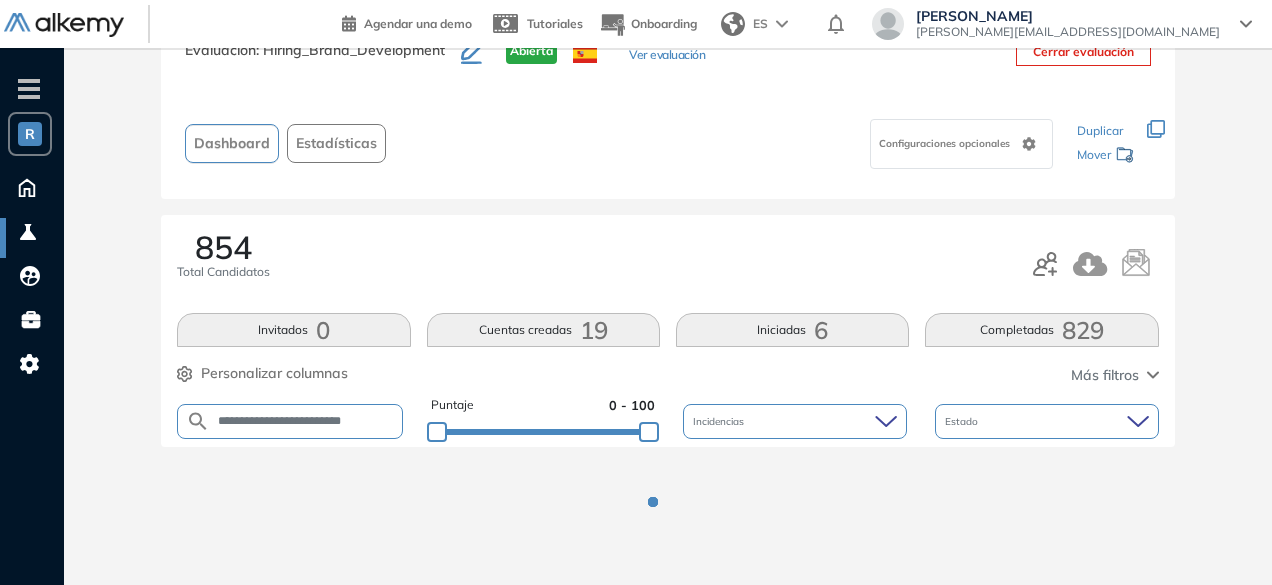 scroll, scrollTop: 154, scrollLeft: 0, axis: vertical 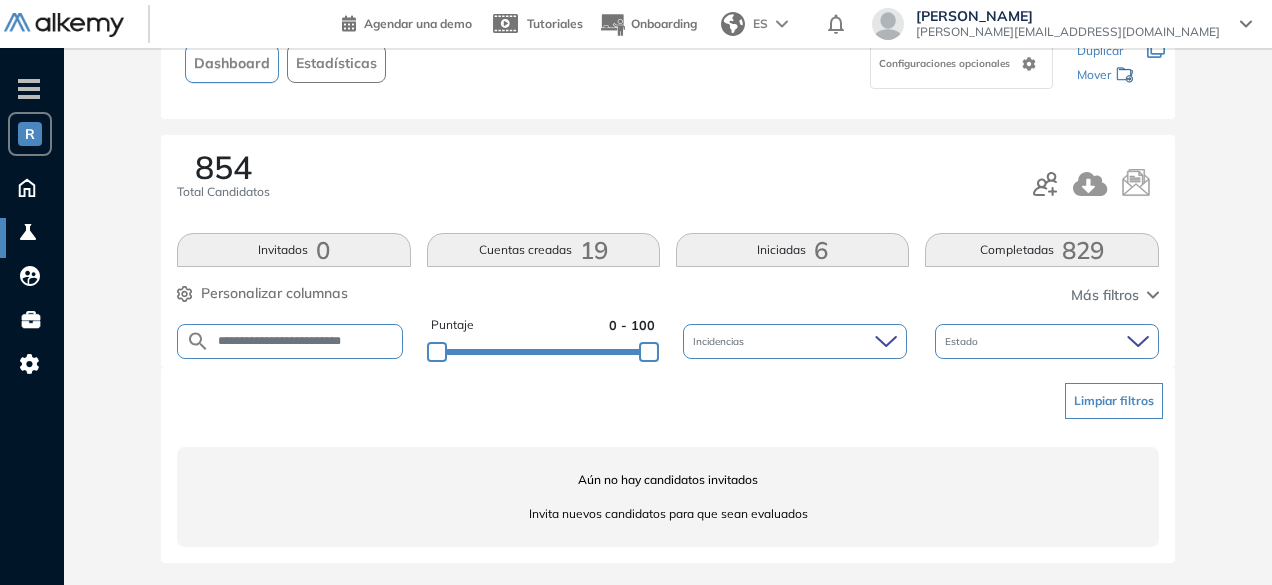 click on "**********" at bounding box center [306, 341] 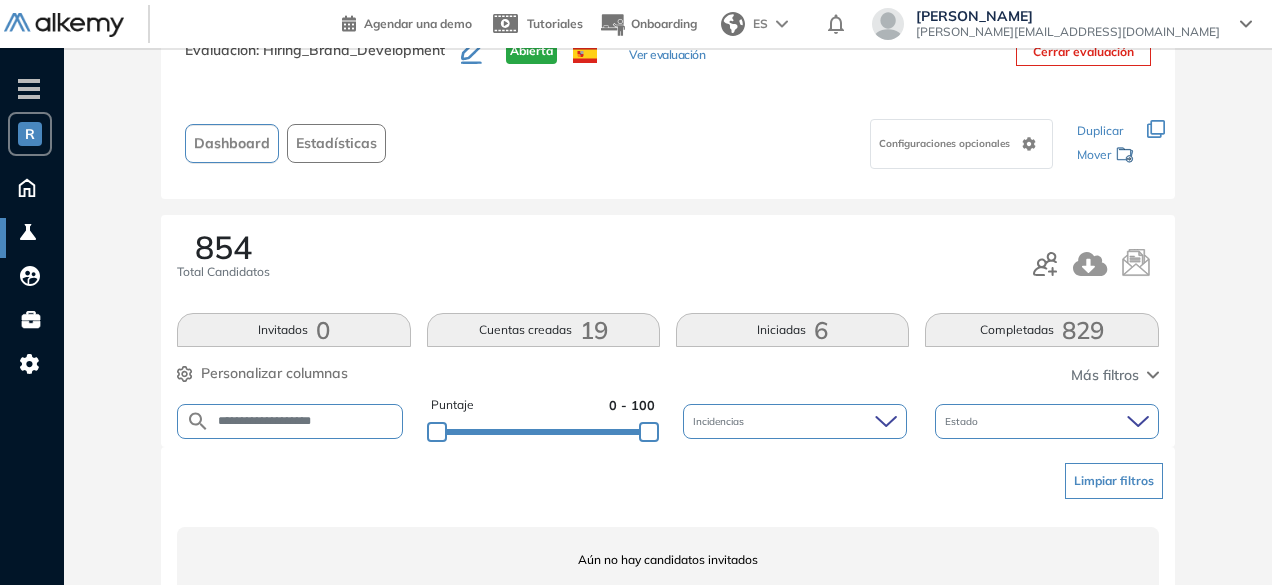 scroll, scrollTop: 154, scrollLeft: 0, axis: vertical 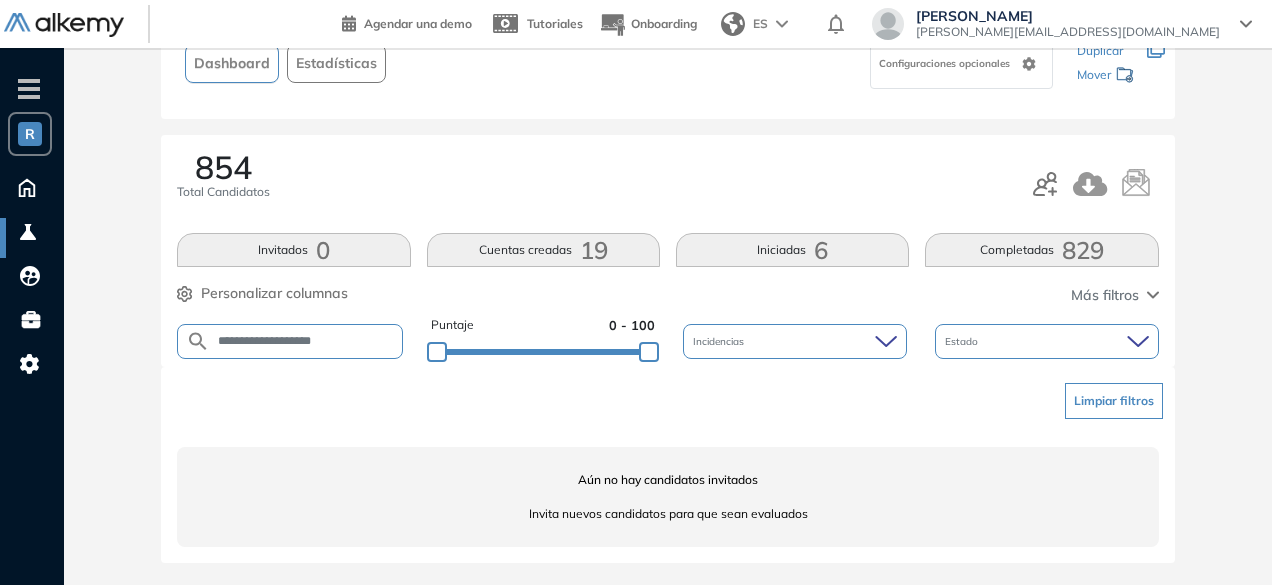 drag, startPoint x: 298, startPoint y: 340, endPoint x: 261, endPoint y: 333, distance: 37.65634 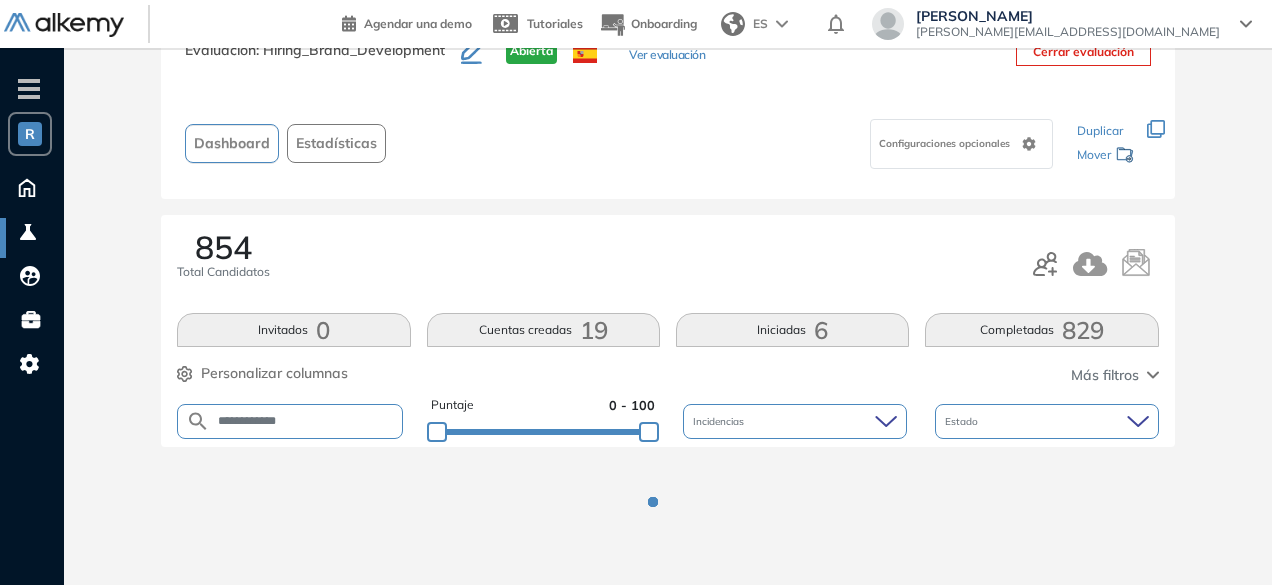 scroll, scrollTop: 154, scrollLeft: 0, axis: vertical 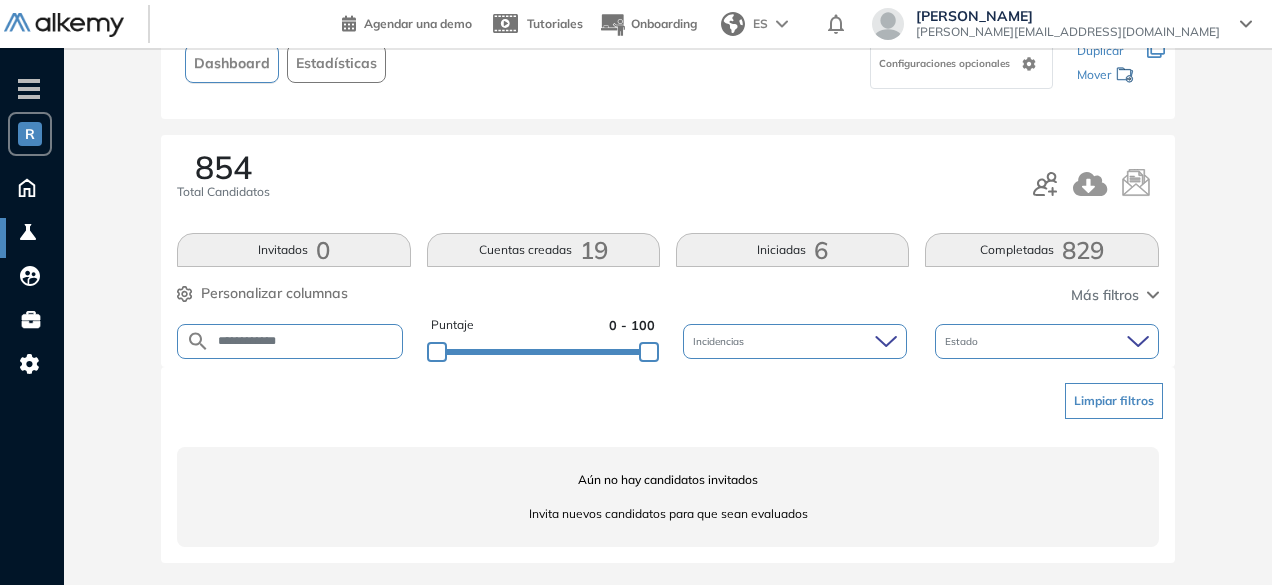 click on "**********" at bounding box center (306, 341) 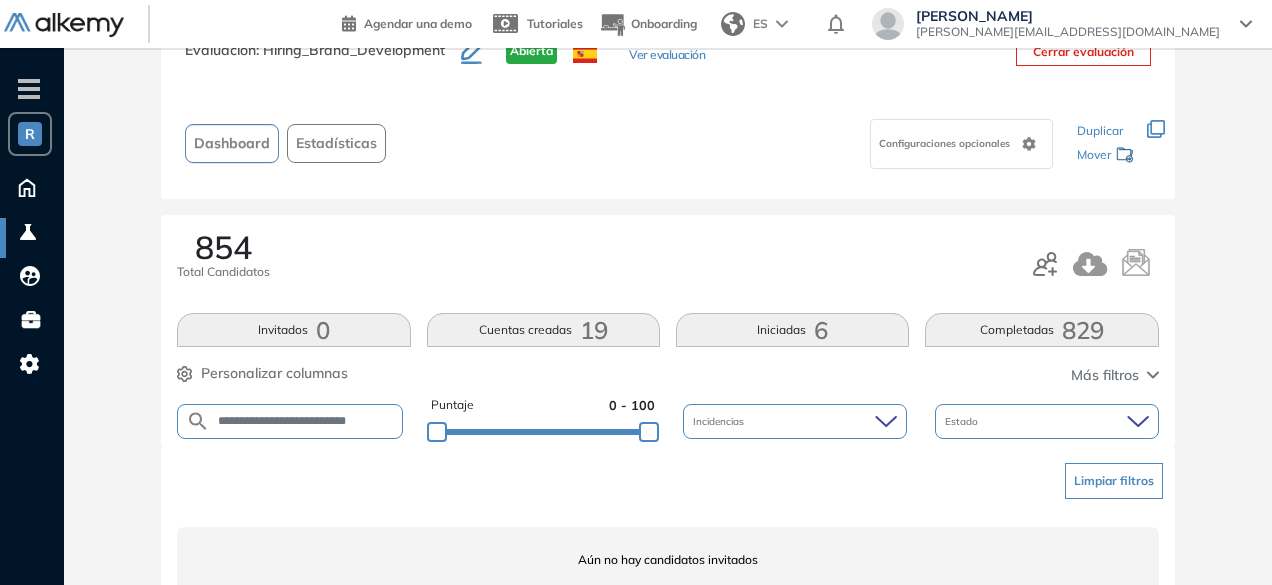 scroll, scrollTop: 154, scrollLeft: 0, axis: vertical 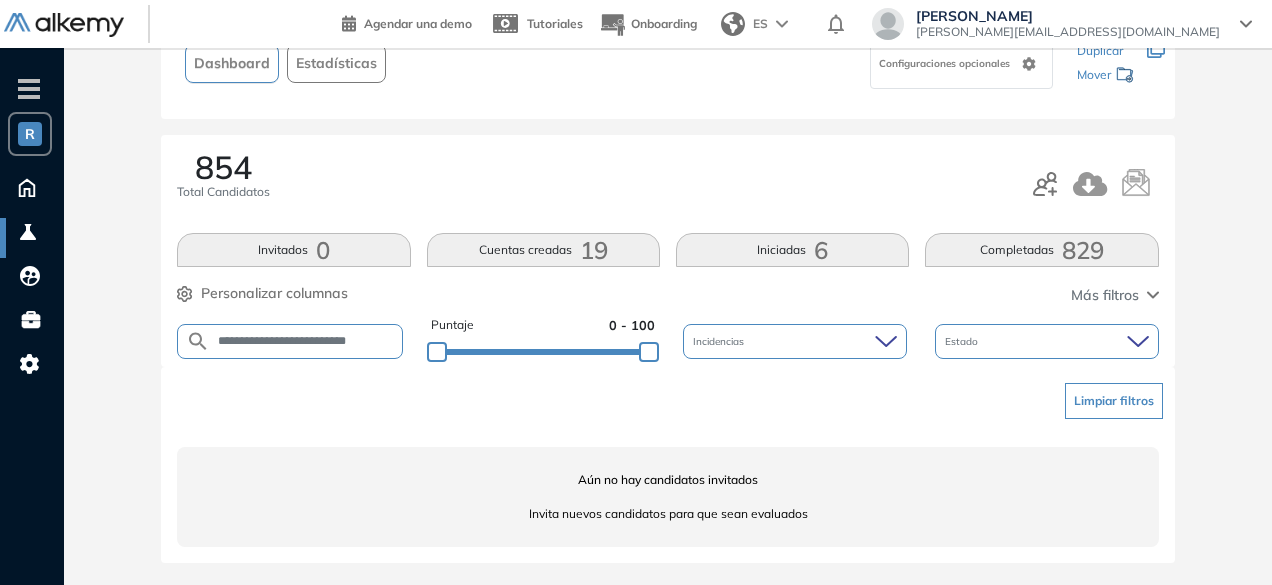click on "**********" at bounding box center (306, 341) 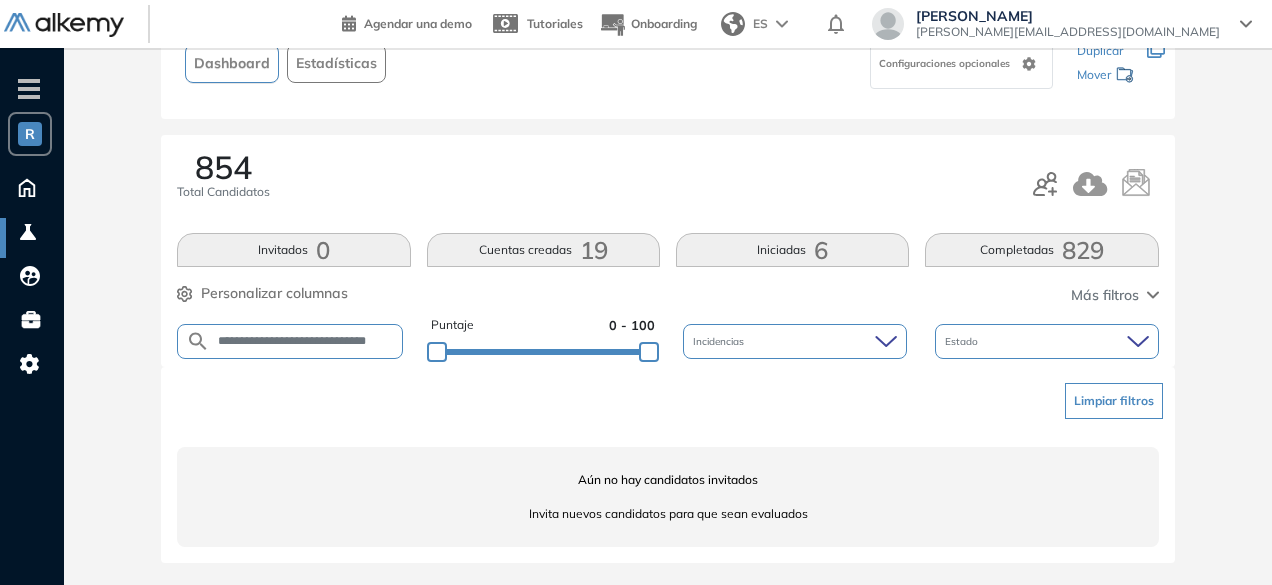 scroll, scrollTop: 0, scrollLeft: 14, axis: horizontal 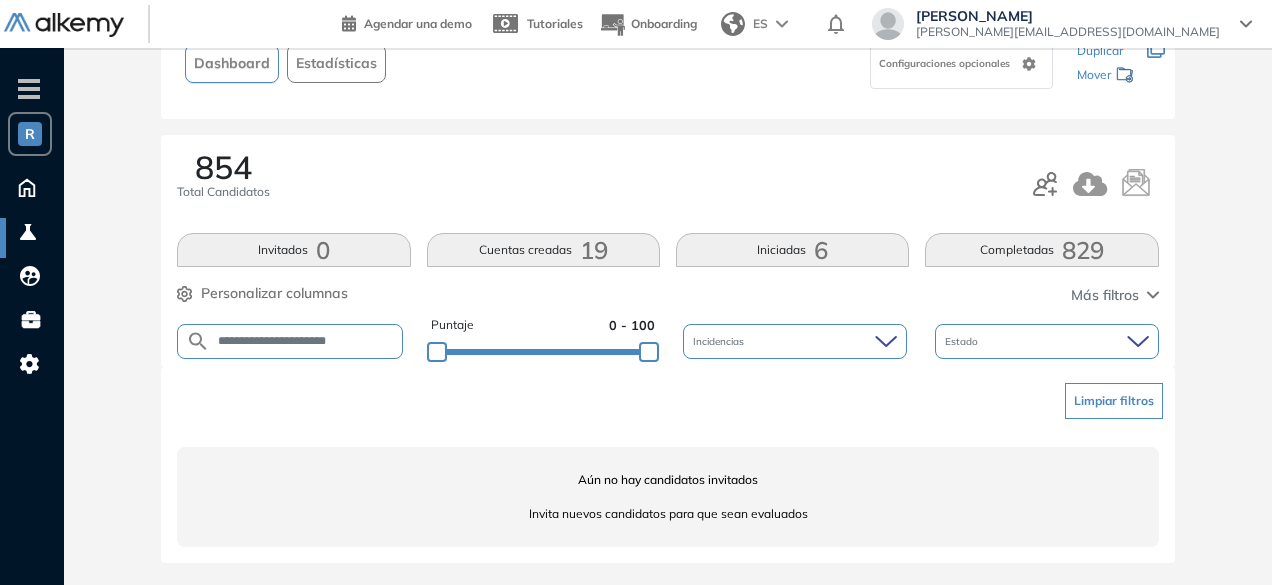 drag, startPoint x: 309, startPoint y: 341, endPoint x: 265, endPoint y: 335, distance: 44.407207 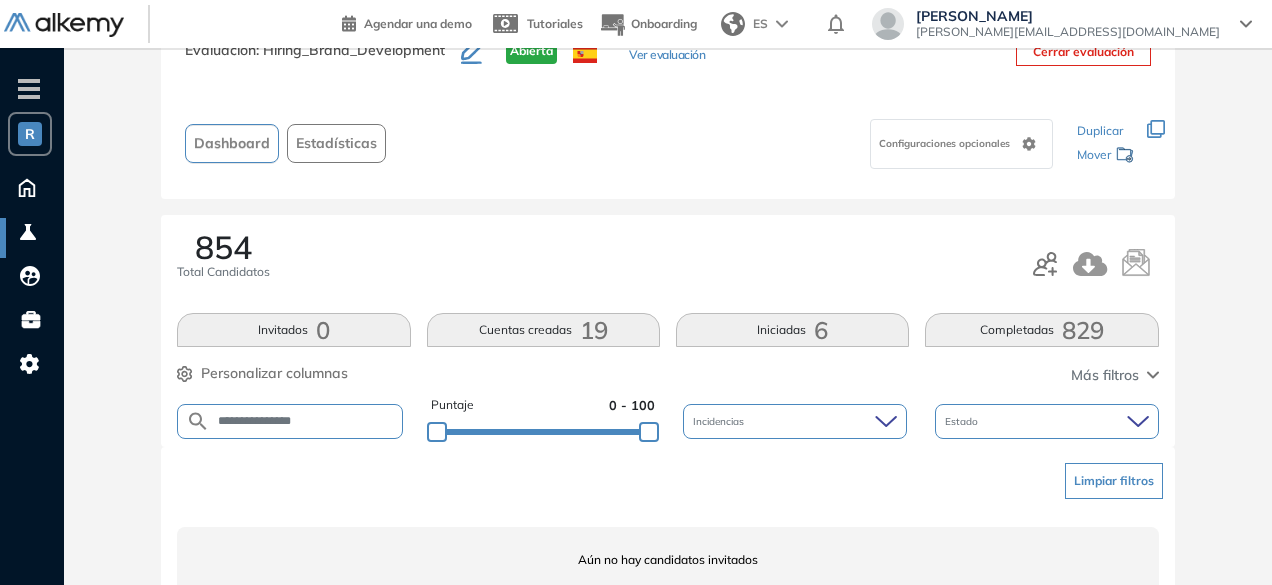 scroll, scrollTop: 154, scrollLeft: 0, axis: vertical 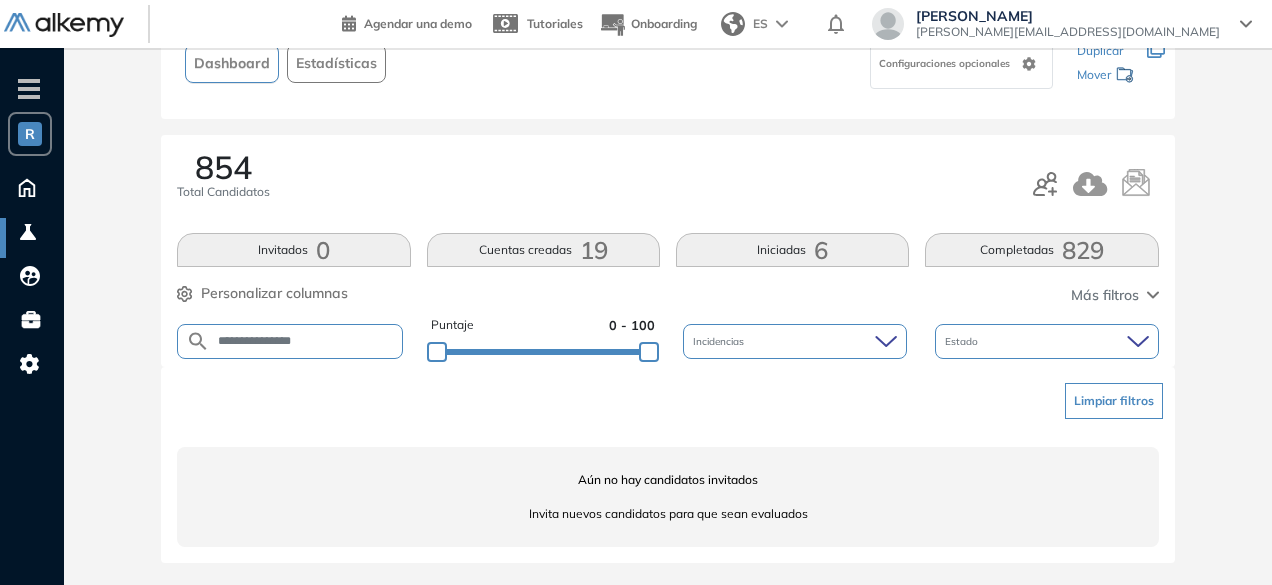 click on "**********" at bounding box center (306, 341) 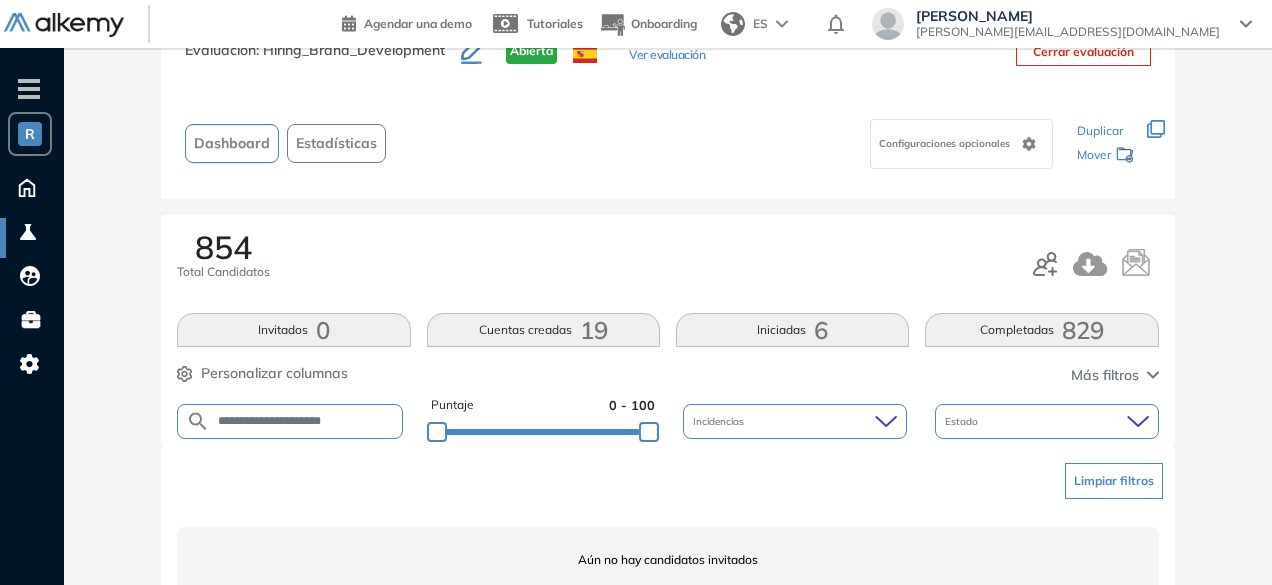 scroll, scrollTop: 154, scrollLeft: 0, axis: vertical 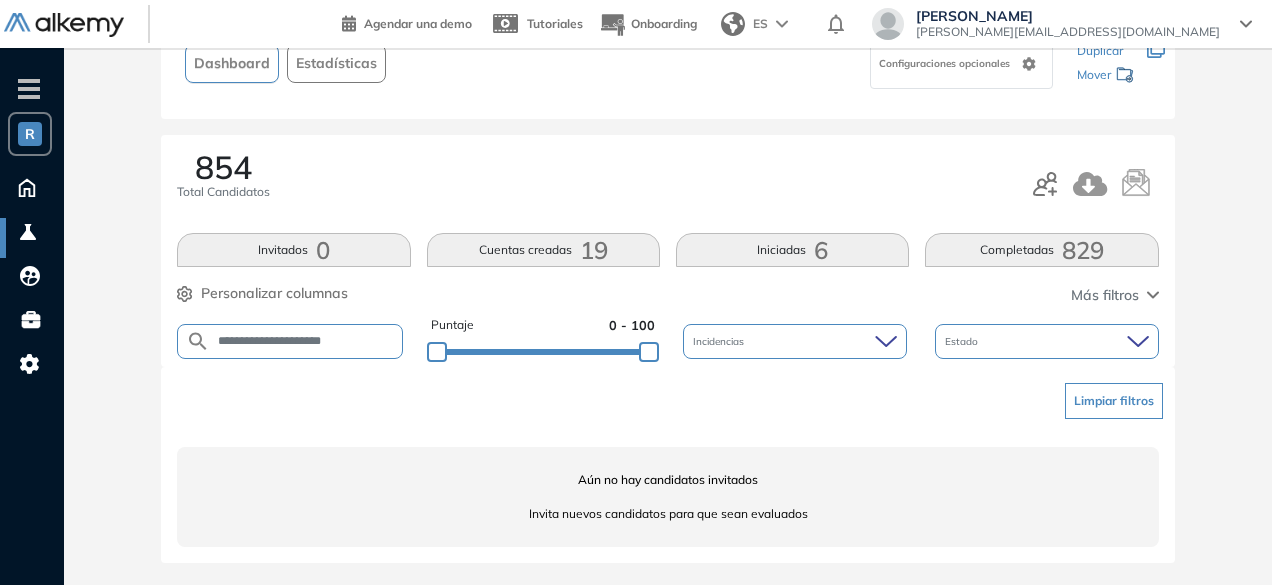 click on "**********" at bounding box center (306, 341) 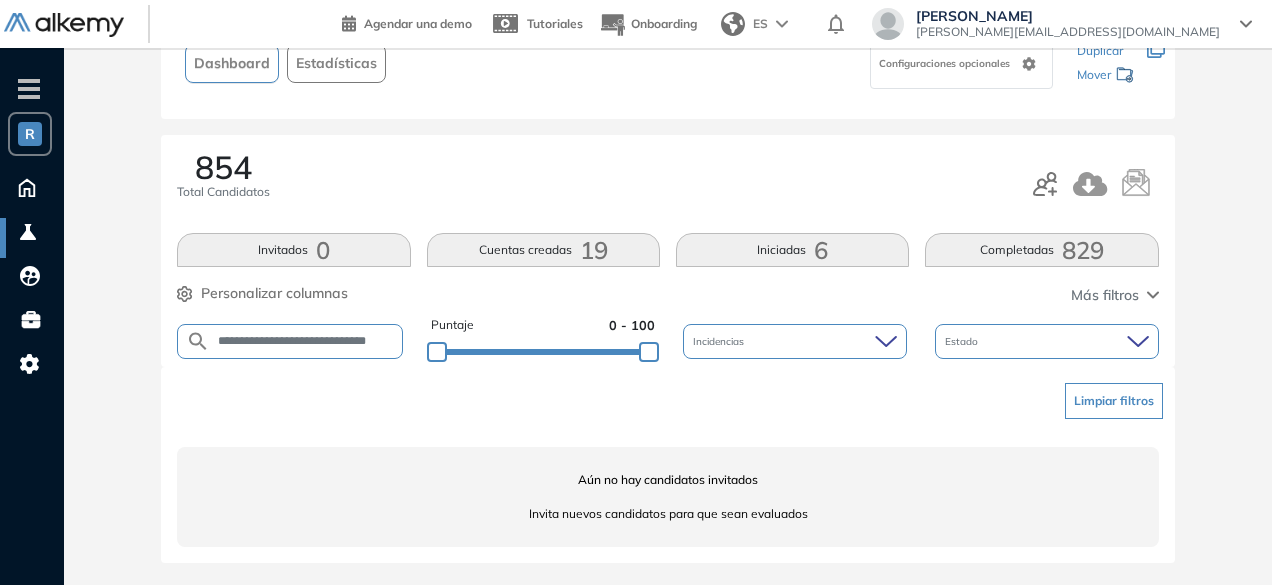 scroll, scrollTop: 0, scrollLeft: 57, axis: horizontal 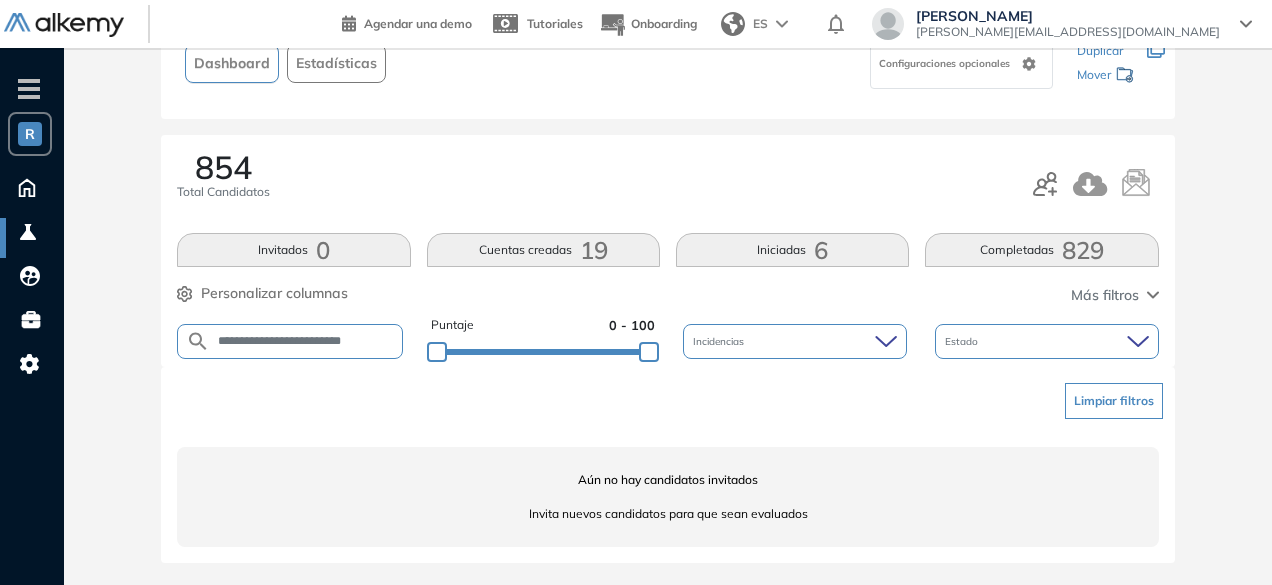 drag, startPoint x: 334, startPoint y: 343, endPoint x: 273, endPoint y: 340, distance: 61.073727 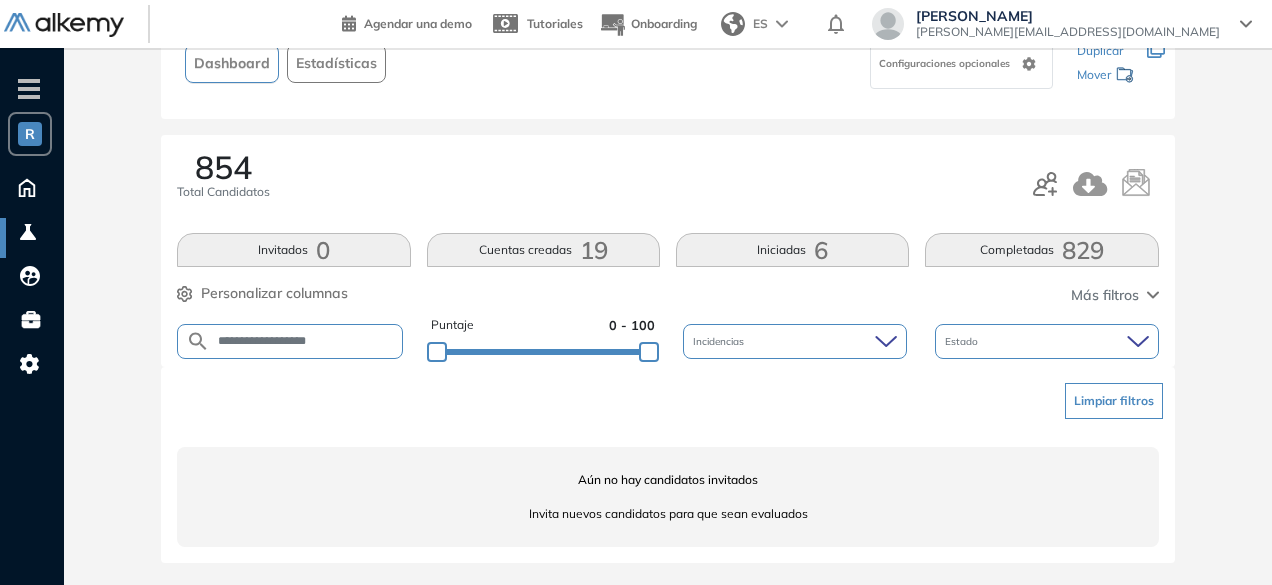 scroll, scrollTop: 0, scrollLeft: 0, axis: both 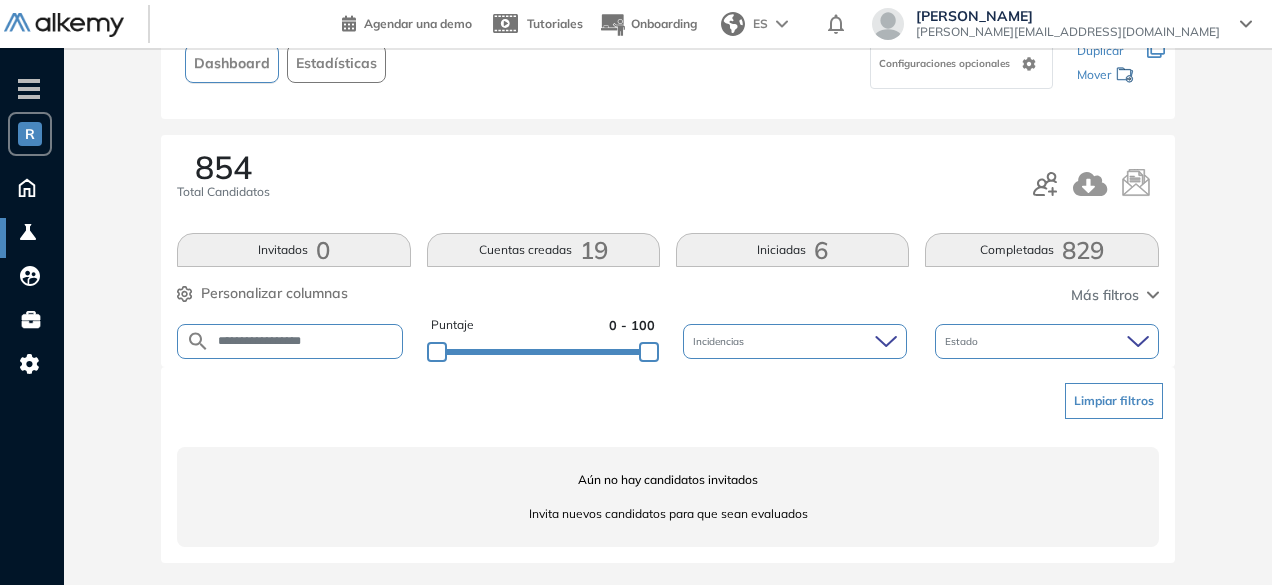 click on "**********" at bounding box center (306, 341) 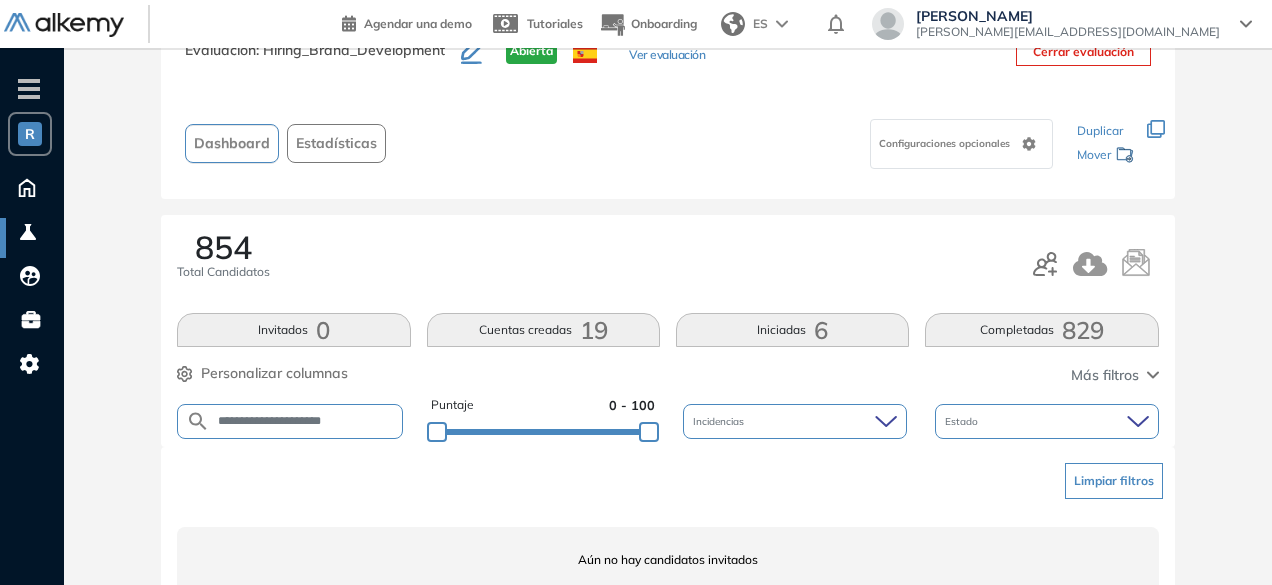 scroll, scrollTop: 154, scrollLeft: 0, axis: vertical 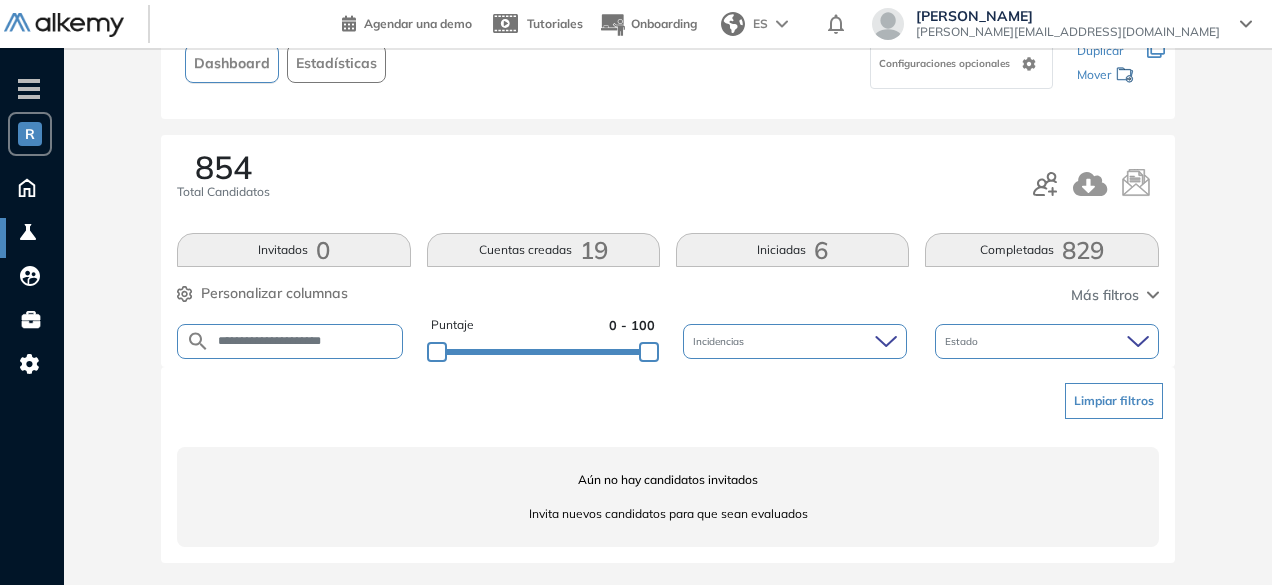 click on "**********" at bounding box center [306, 341] 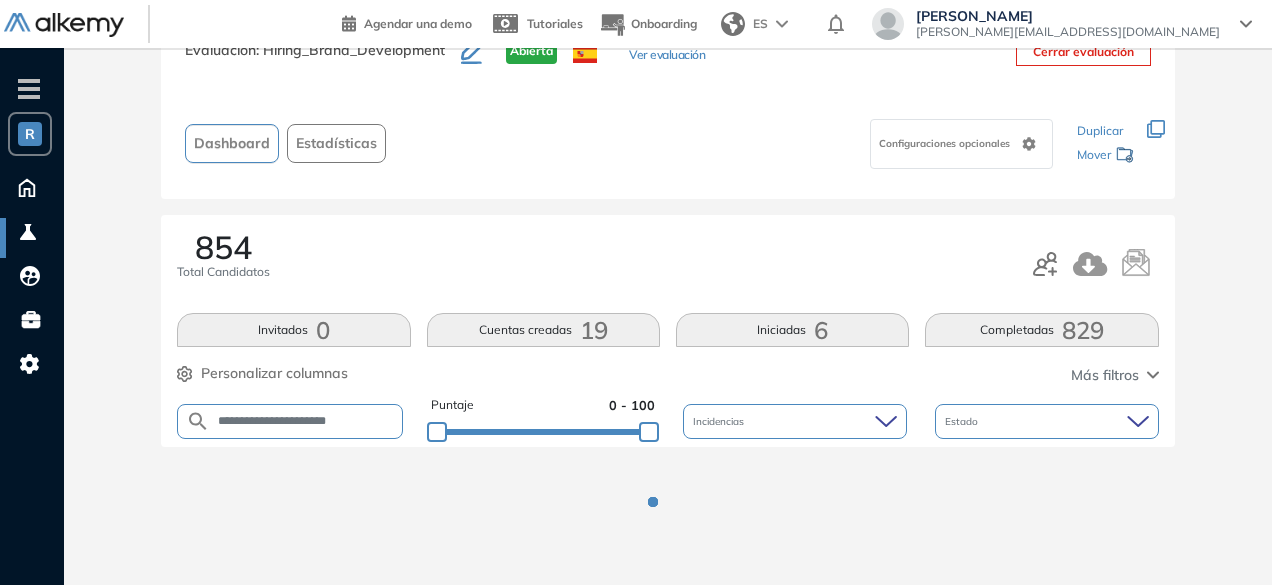 scroll, scrollTop: 154, scrollLeft: 0, axis: vertical 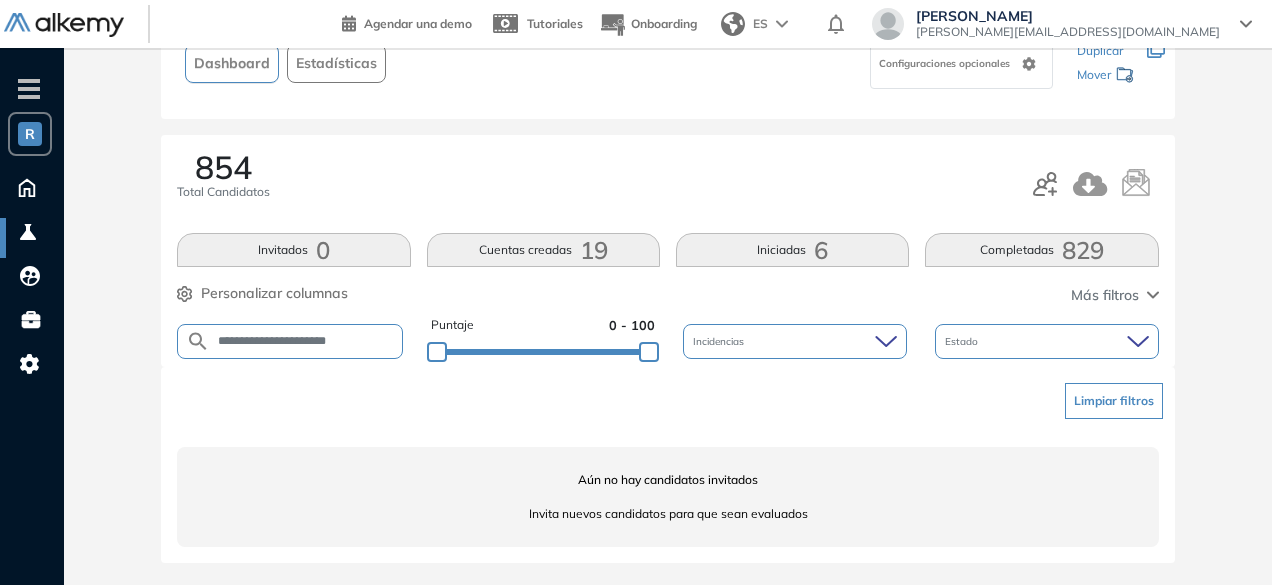 click on "**********" at bounding box center [306, 341] 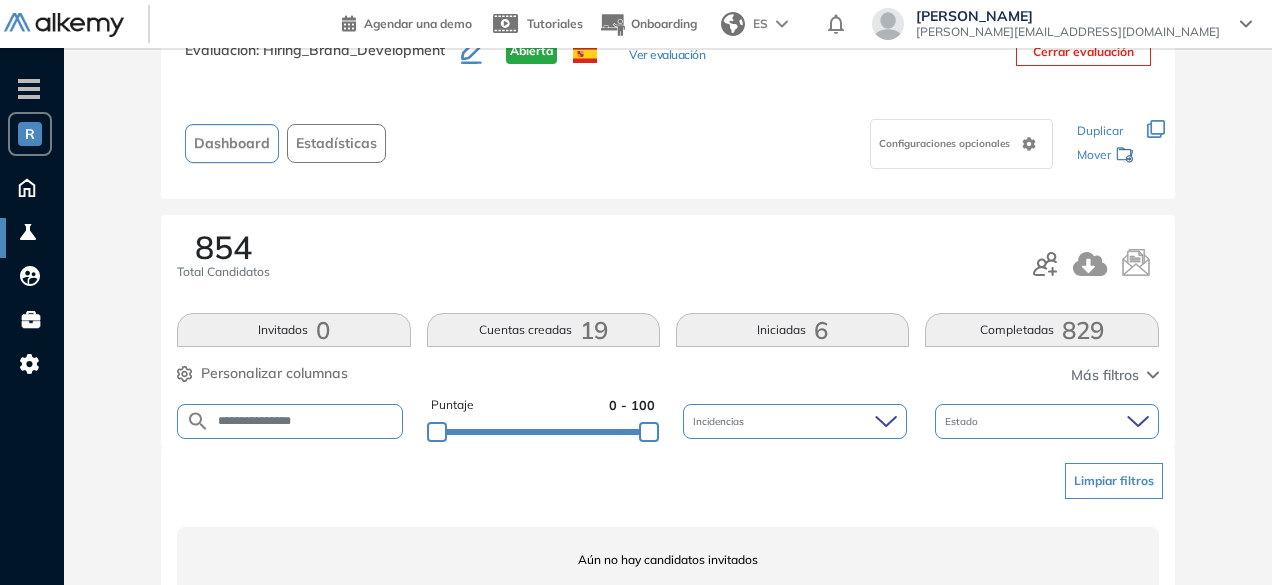 scroll, scrollTop: 154, scrollLeft: 0, axis: vertical 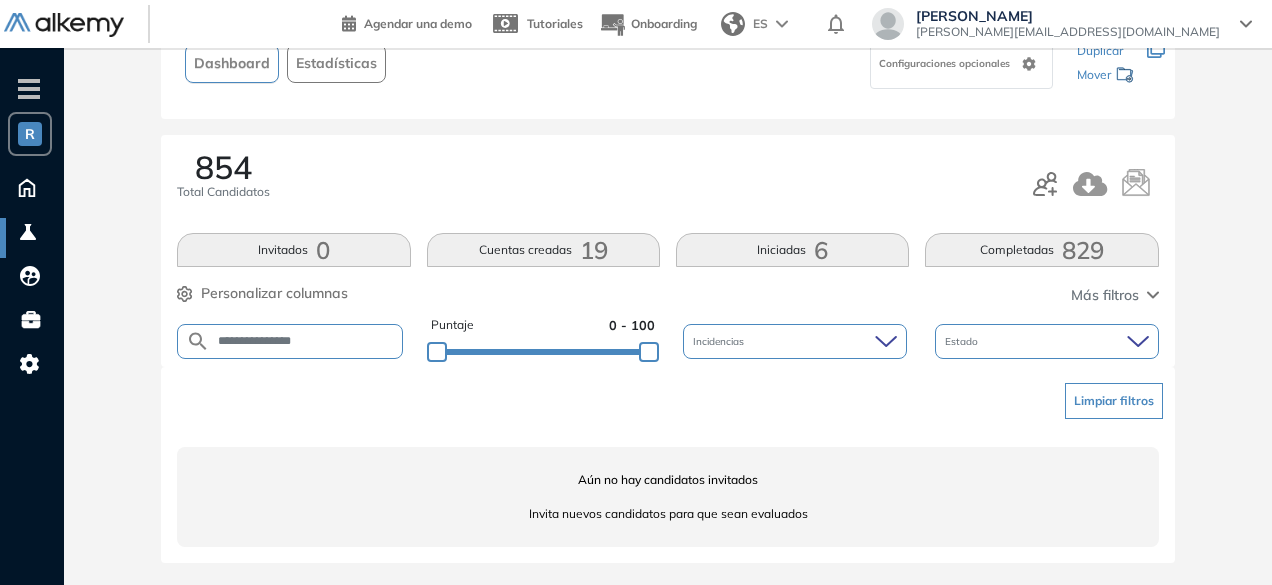 click on "**********" at bounding box center (306, 341) 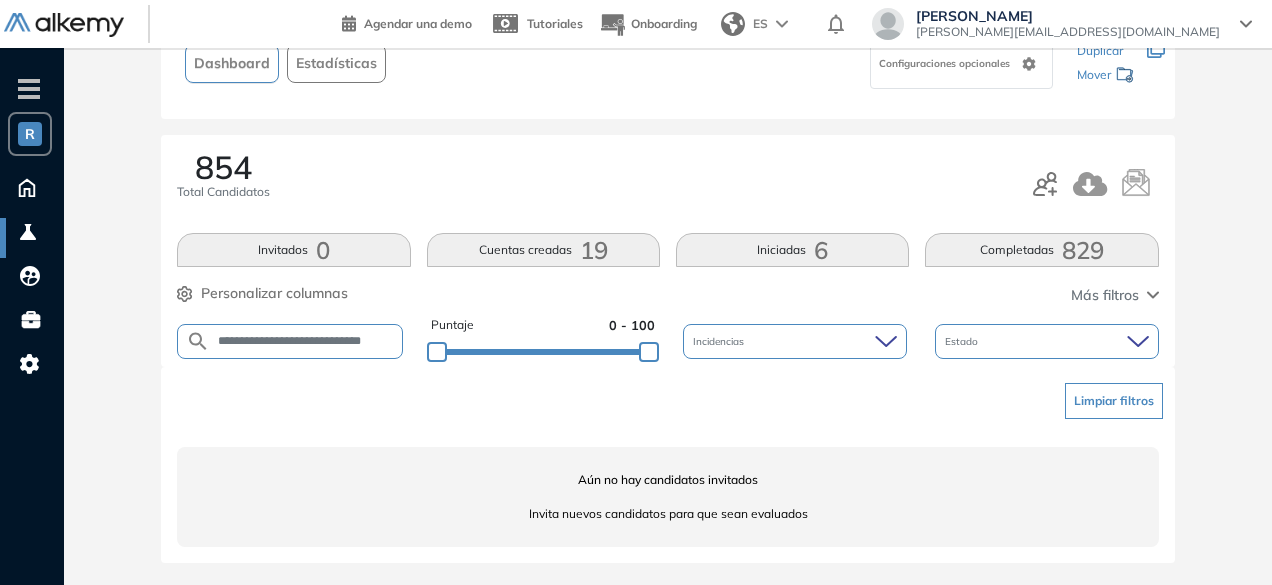 scroll, scrollTop: 0, scrollLeft: 13, axis: horizontal 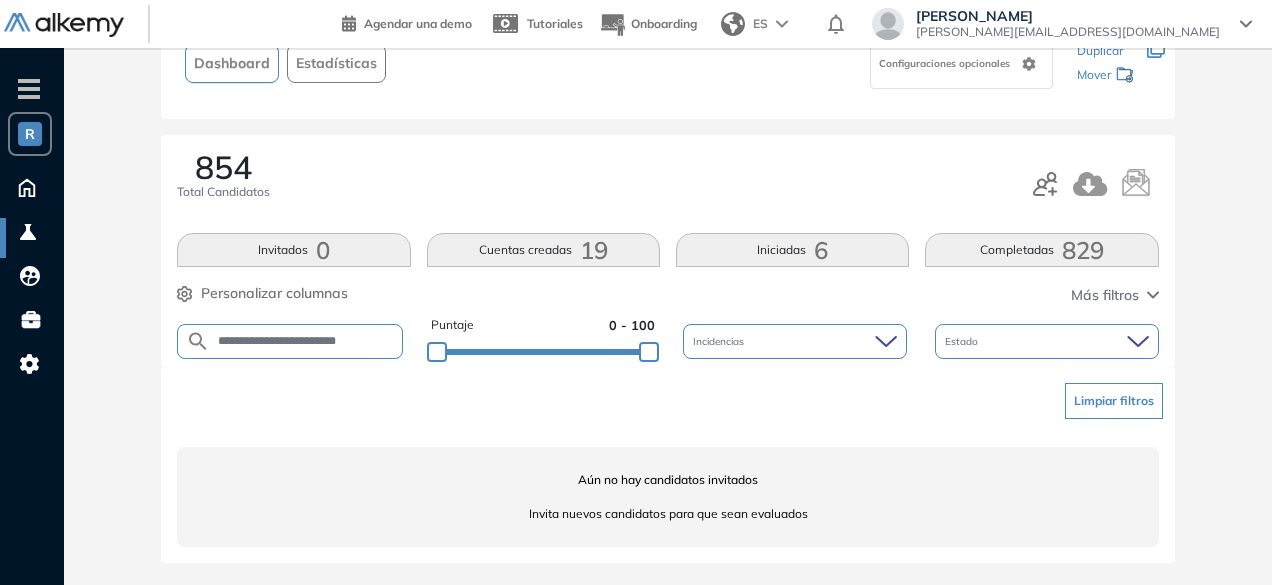 drag, startPoint x: 332, startPoint y: 341, endPoint x: 270, endPoint y: 336, distance: 62.201286 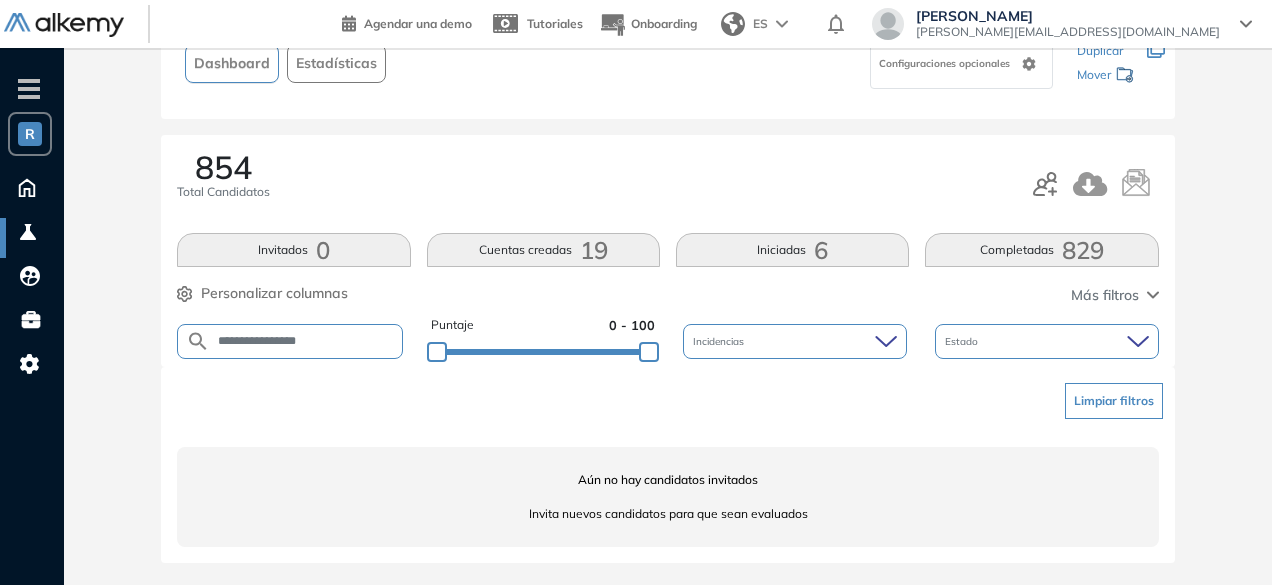scroll, scrollTop: 0, scrollLeft: 0, axis: both 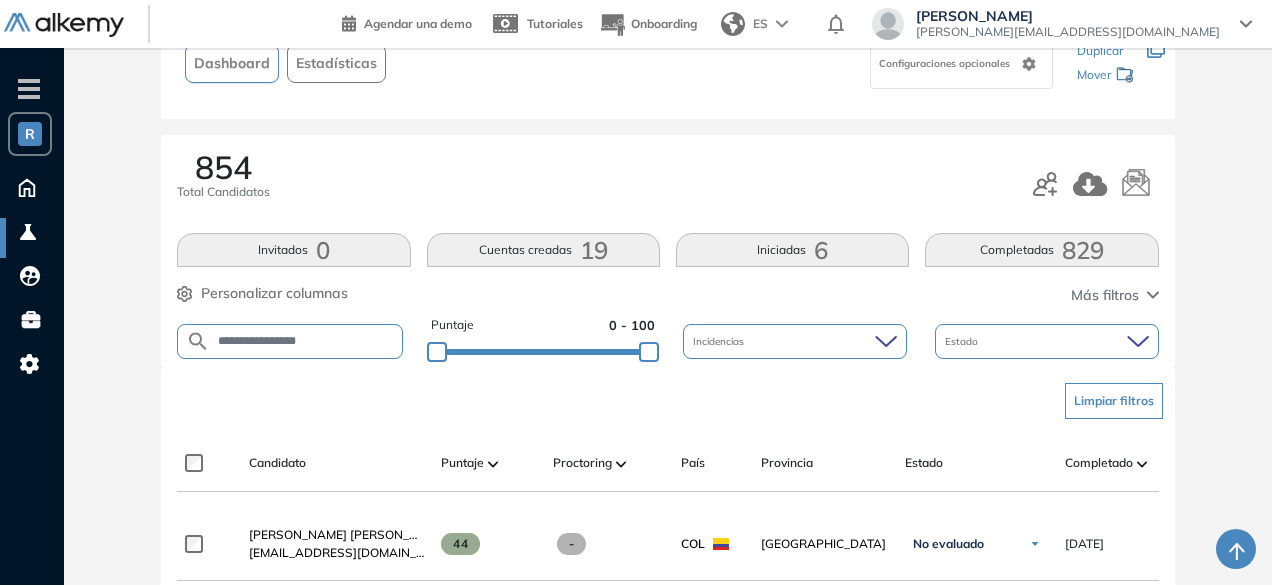 click on "**********" at bounding box center [306, 341] 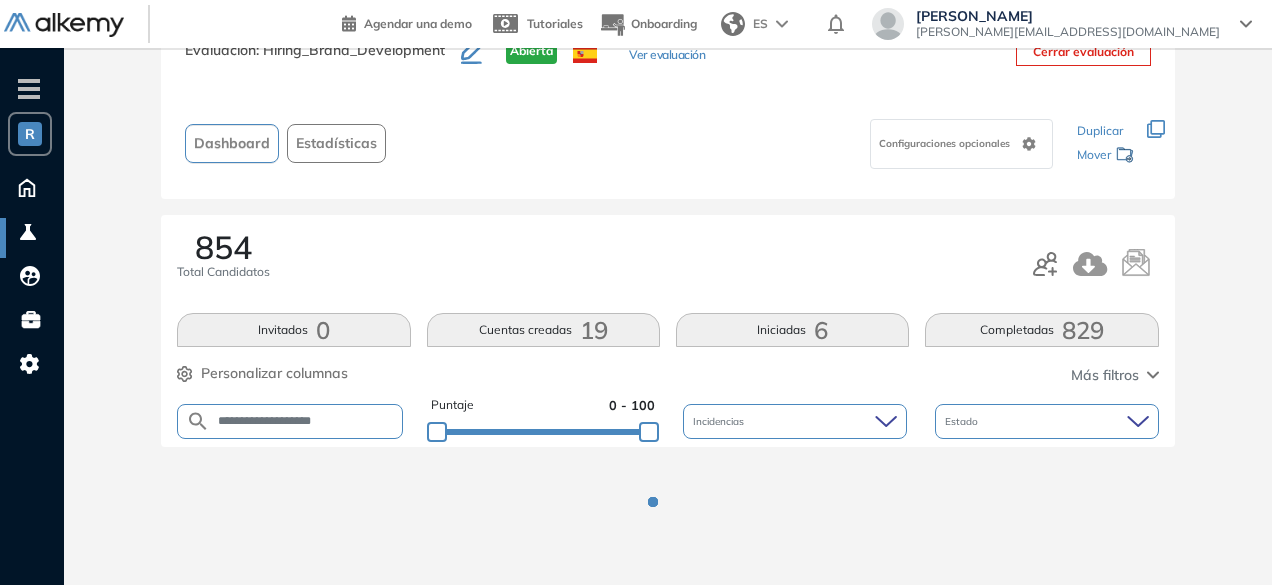 scroll, scrollTop: 154, scrollLeft: 0, axis: vertical 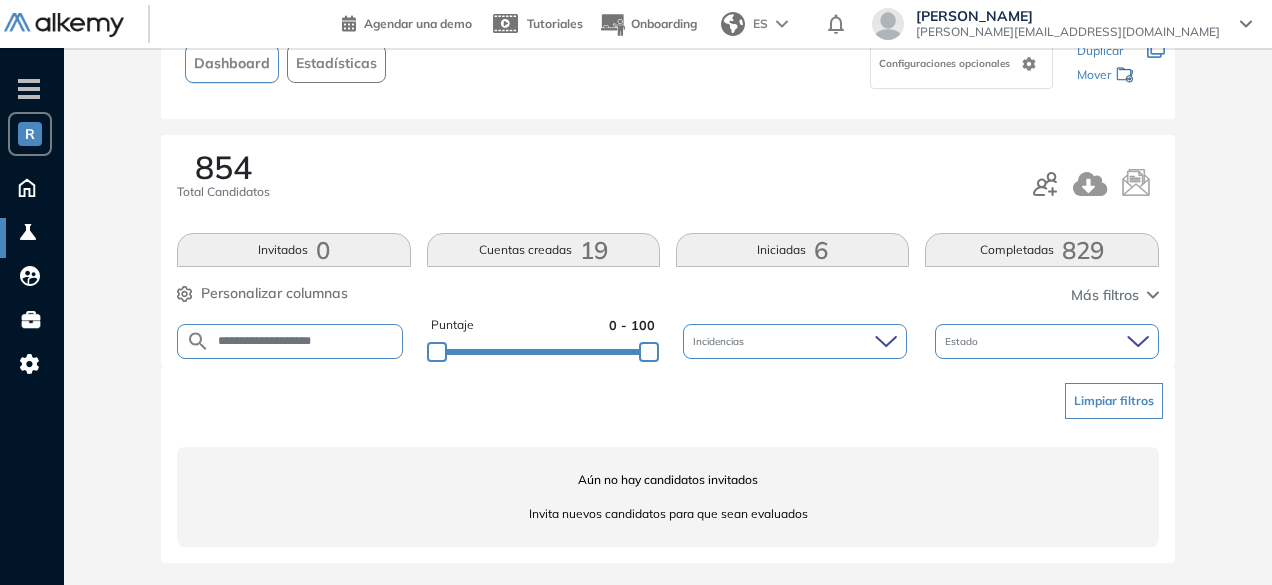 click on "**********" at bounding box center [306, 341] 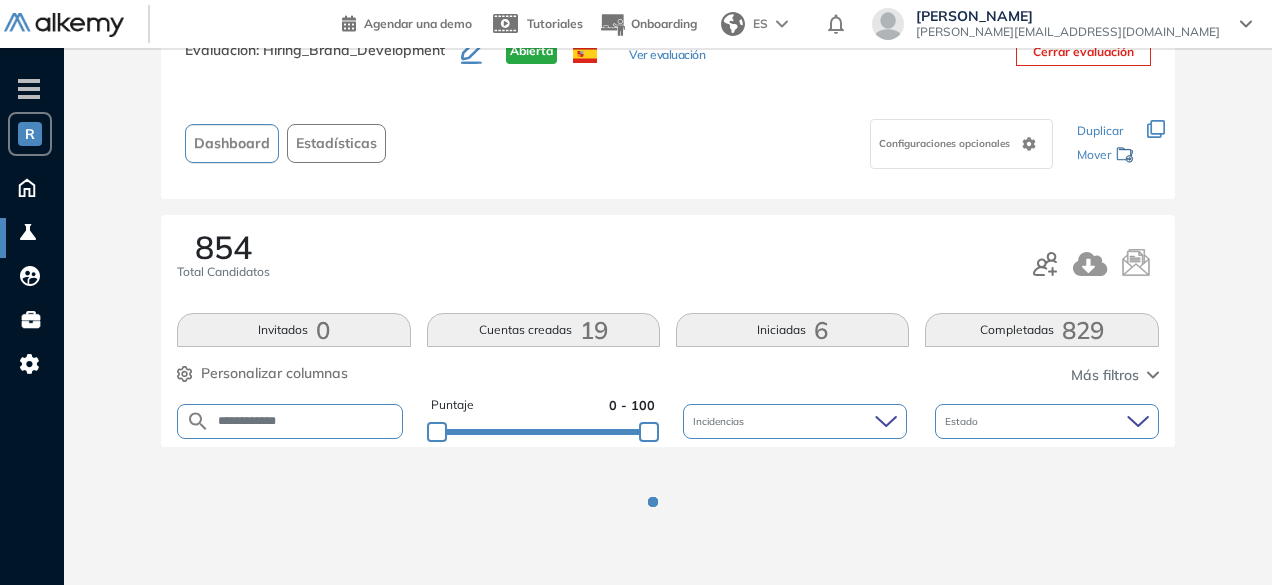 scroll, scrollTop: 154, scrollLeft: 0, axis: vertical 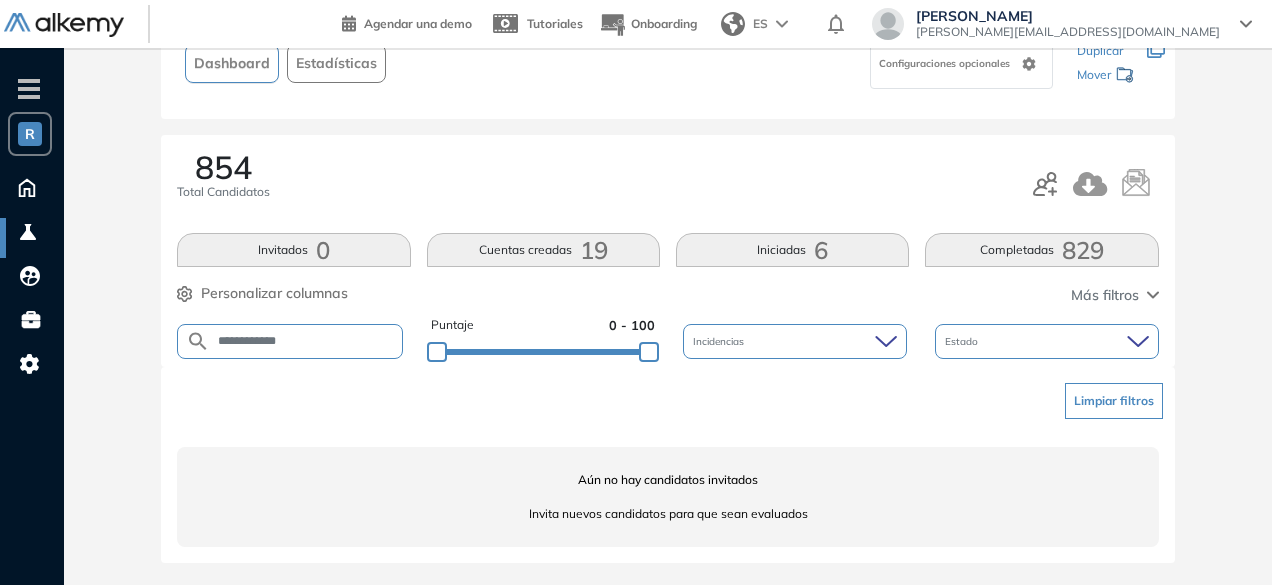 click on "**********" at bounding box center [306, 341] 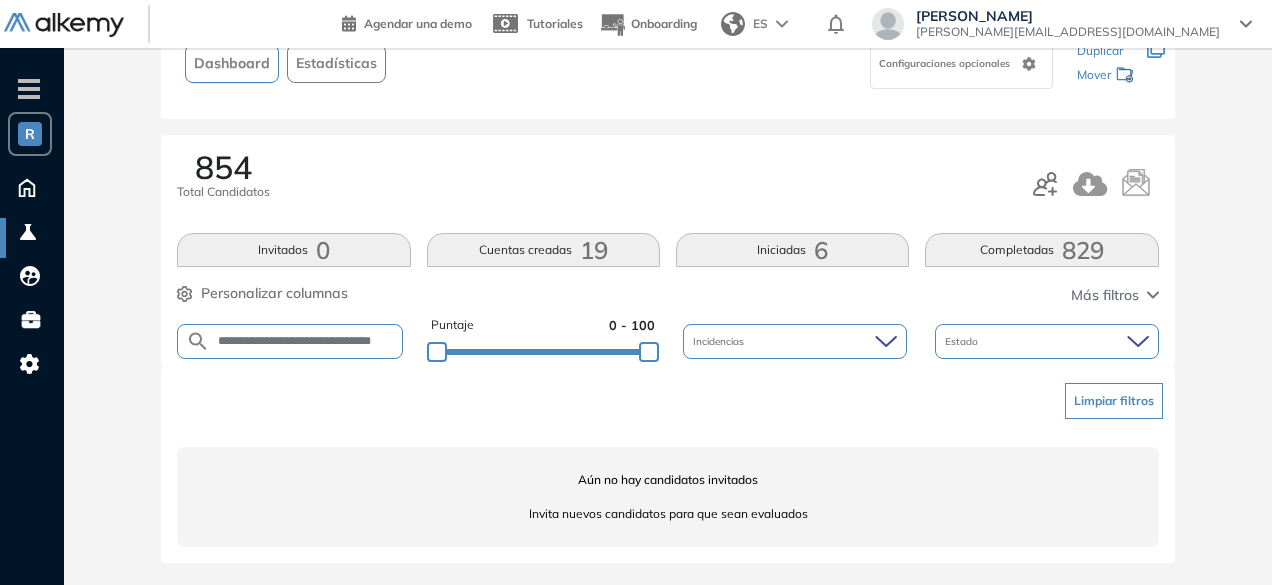 scroll, scrollTop: 0, scrollLeft: 28, axis: horizontal 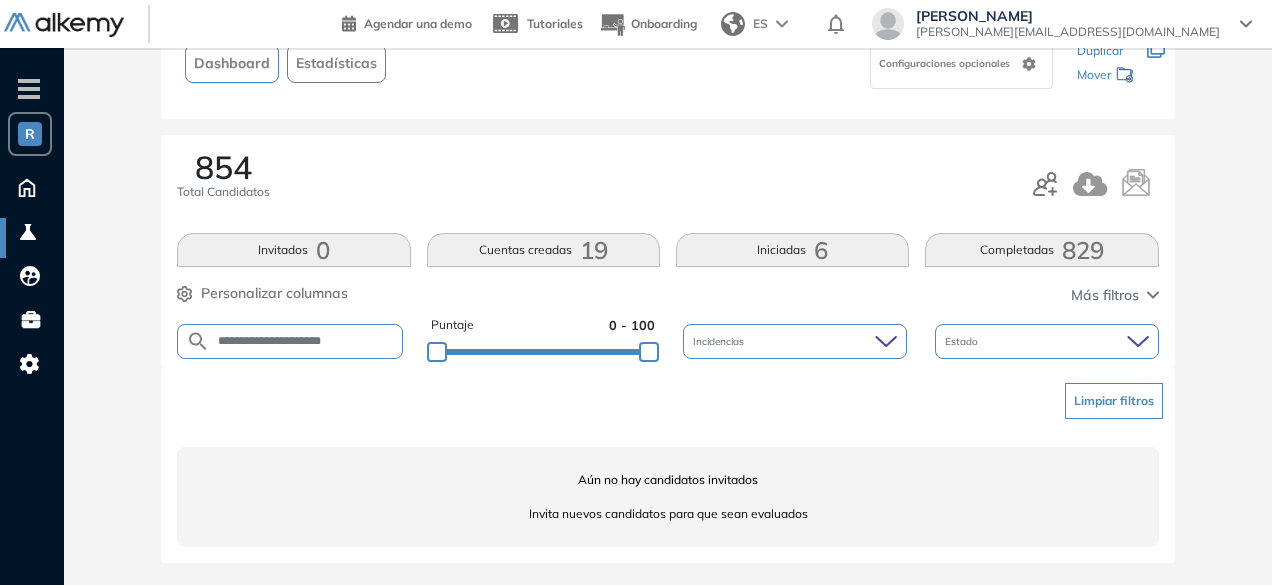 click on "**********" at bounding box center (306, 341) 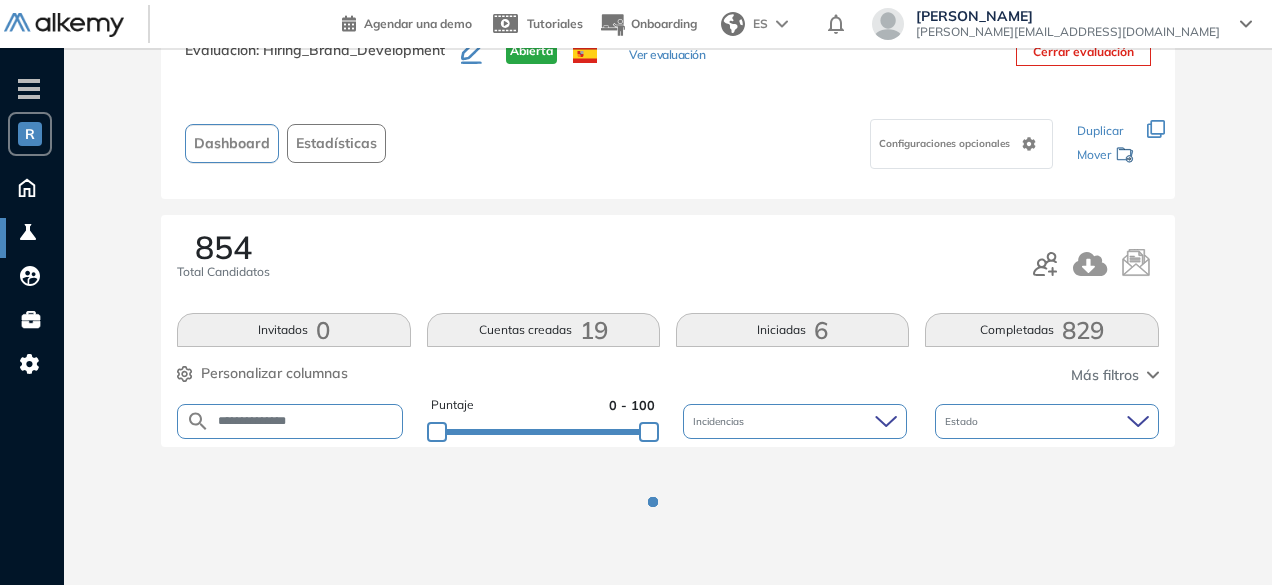scroll, scrollTop: 154, scrollLeft: 0, axis: vertical 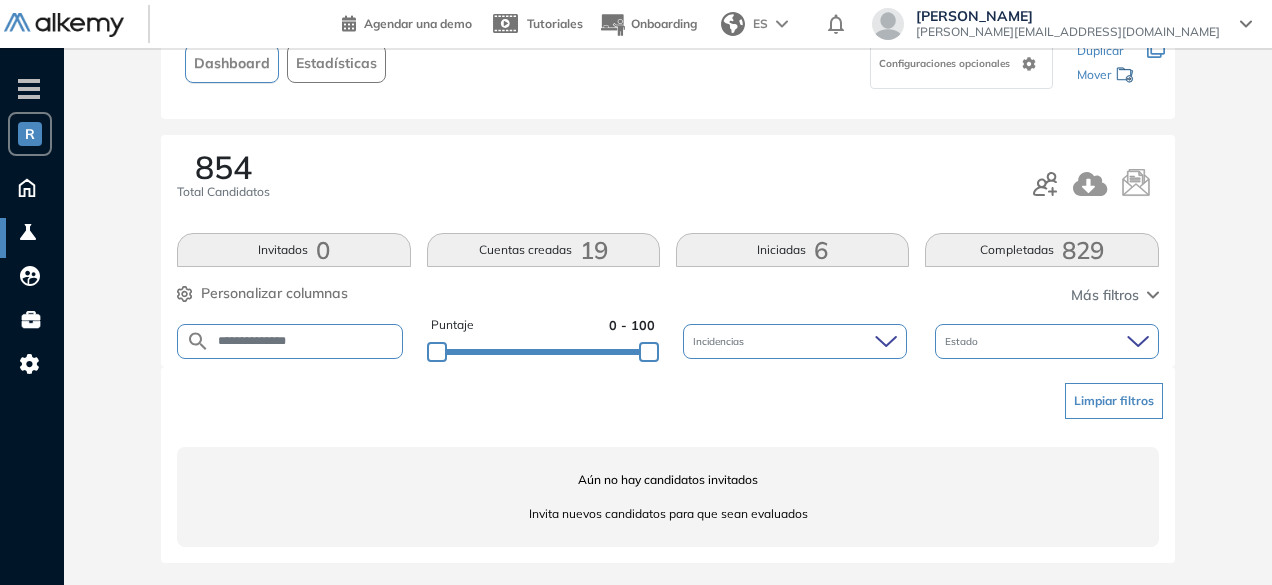 click on "**********" at bounding box center (306, 341) 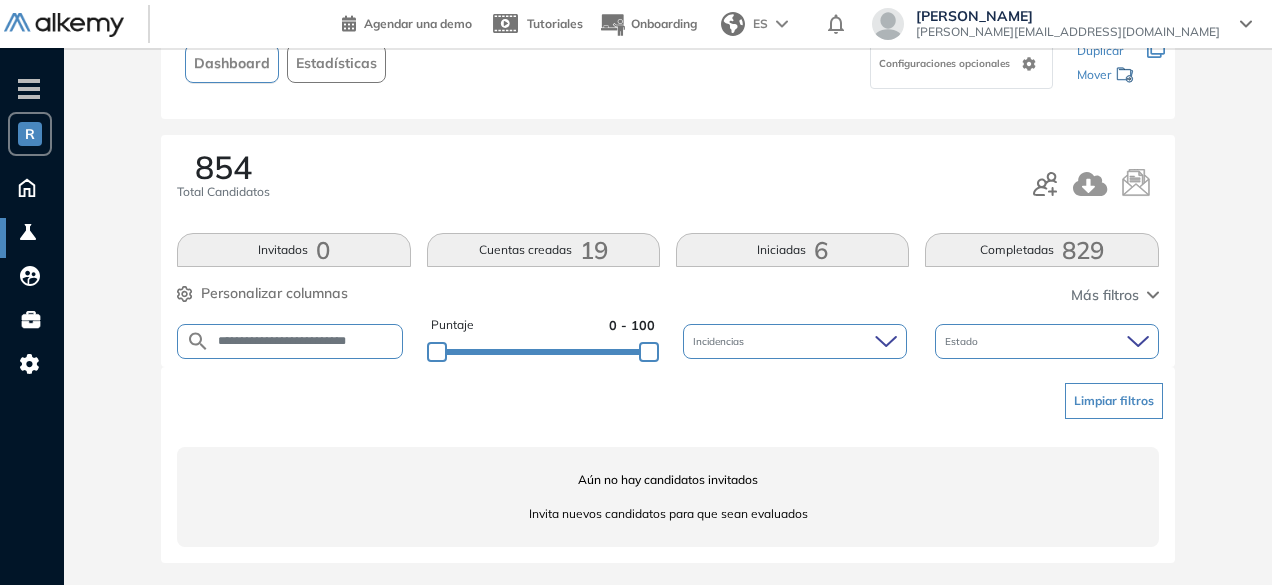scroll, scrollTop: 0, scrollLeft: 0, axis: both 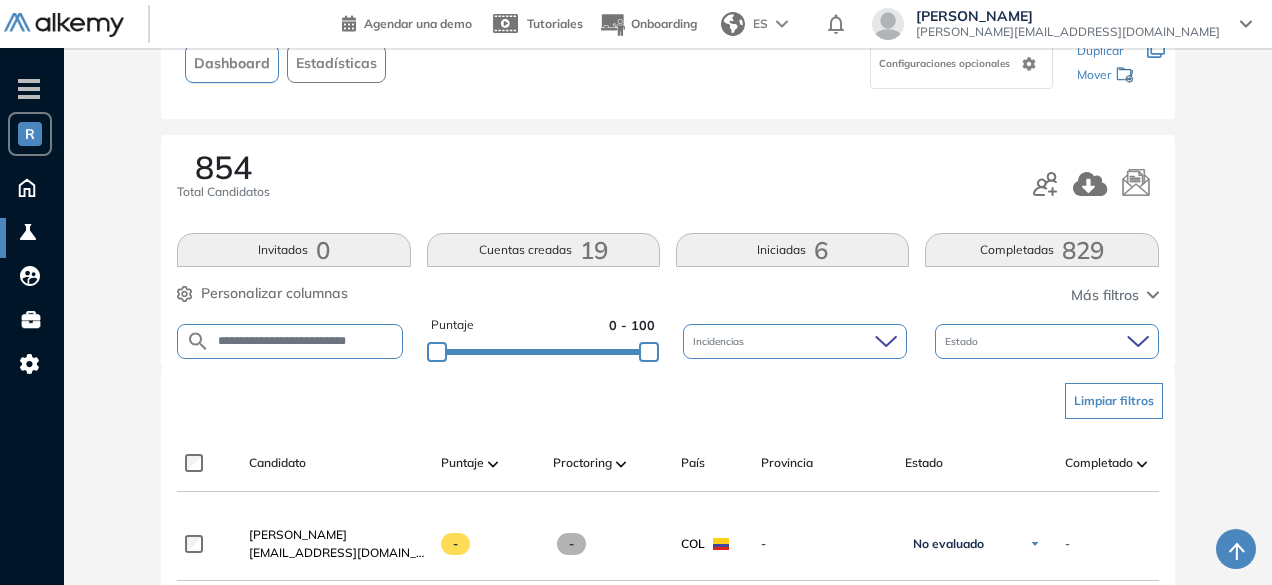 click on "**********" at bounding box center (306, 341) 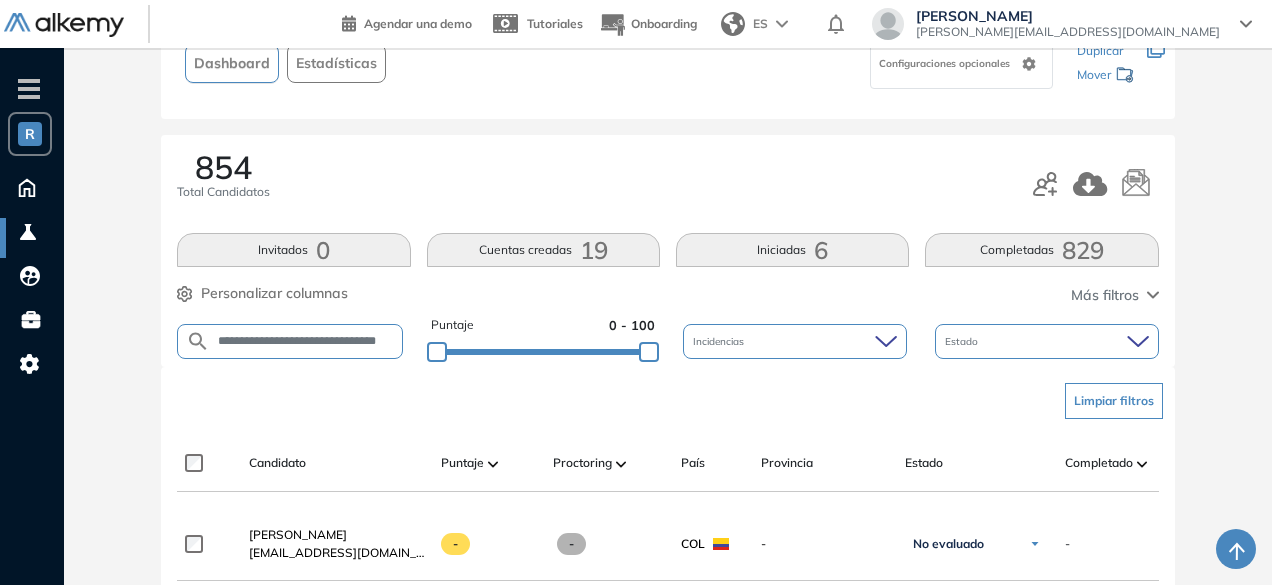 scroll, scrollTop: 0, scrollLeft: 18, axis: horizontal 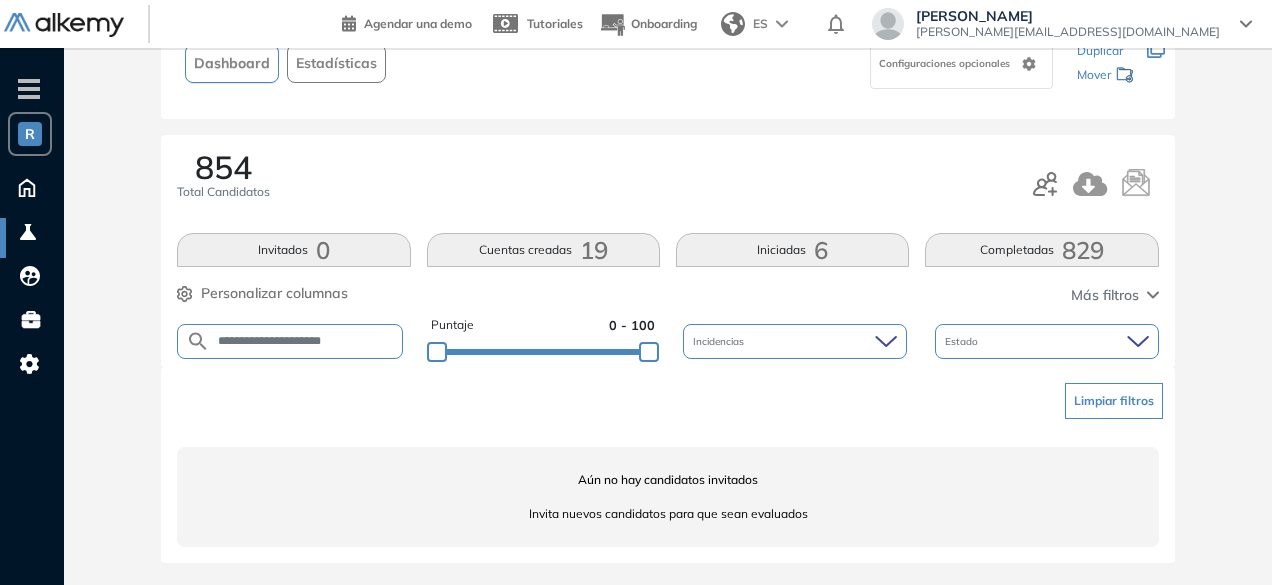 drag, startPoint x: 312, startPoint y: 340, endPoint x: 264, endPoint y: 339, distance: 48.010414 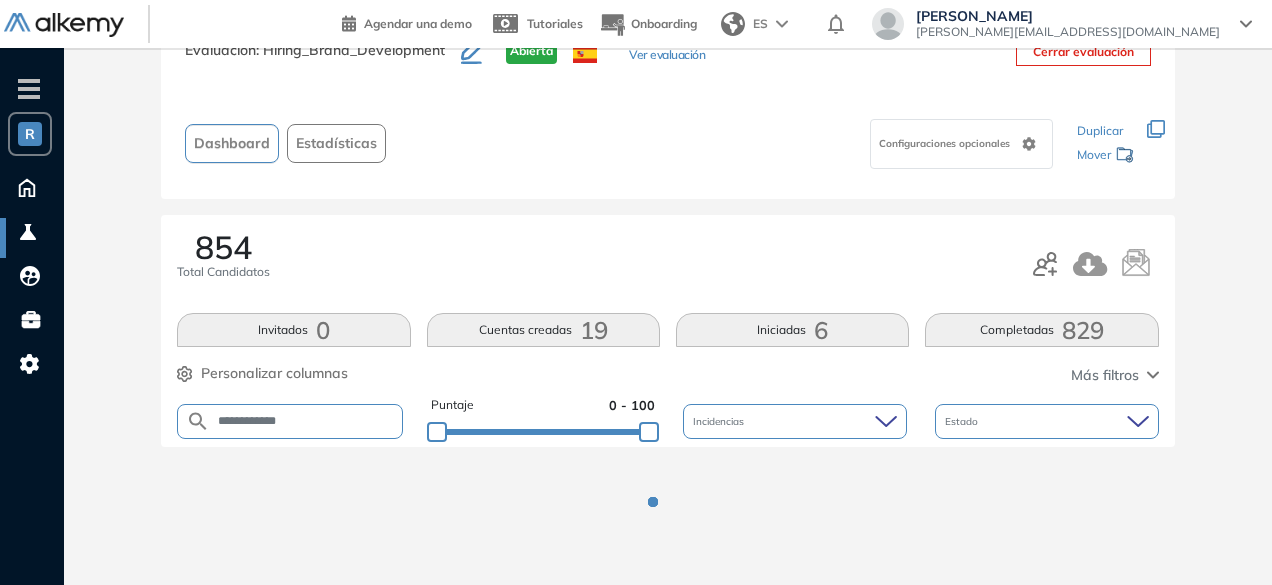 scroll, scrollTop: 154, scrollLeft: 0, axis: vertical 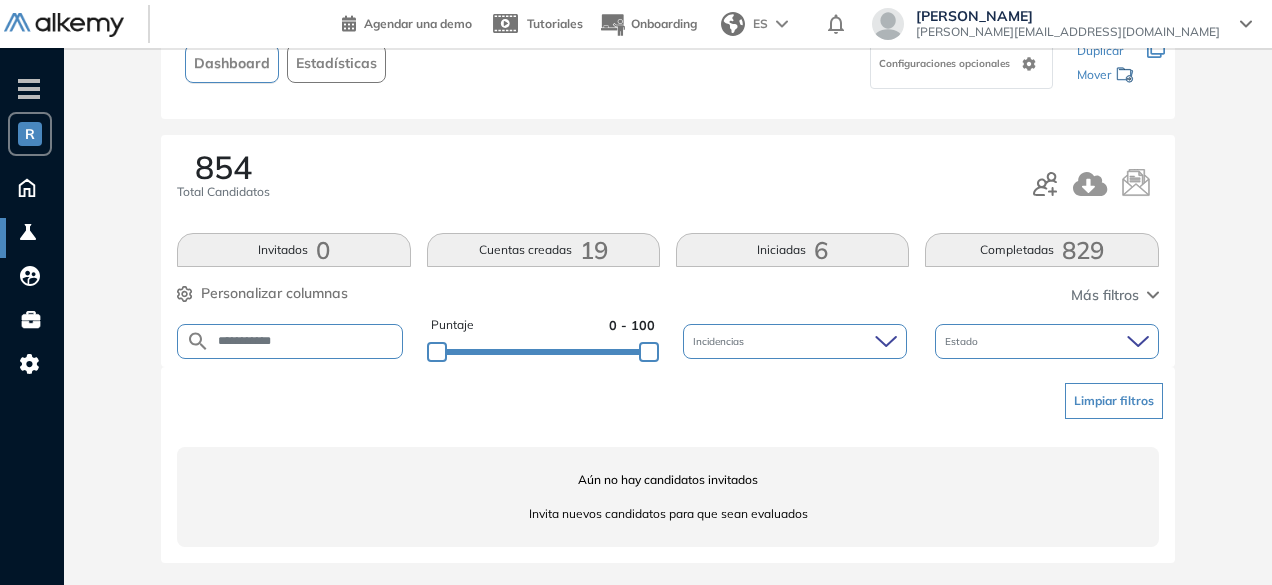 click on "**********" at bounding box center [290, 341] 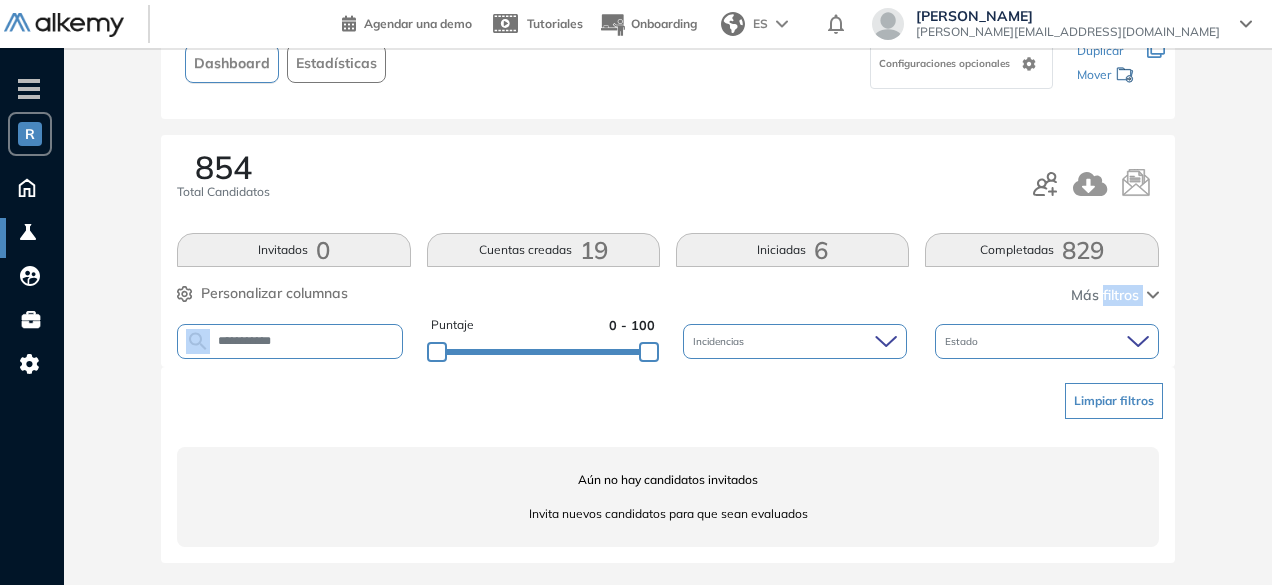 click on "**********" at bounding box center [290, 341] 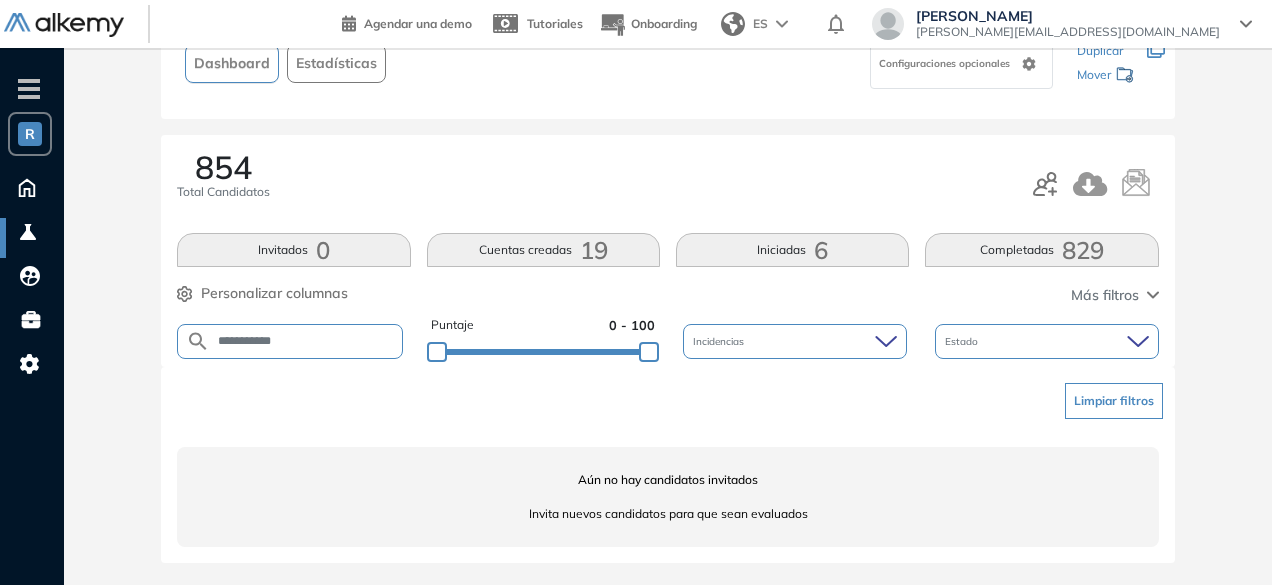 click on "**********" at bounding box center [290, 341] 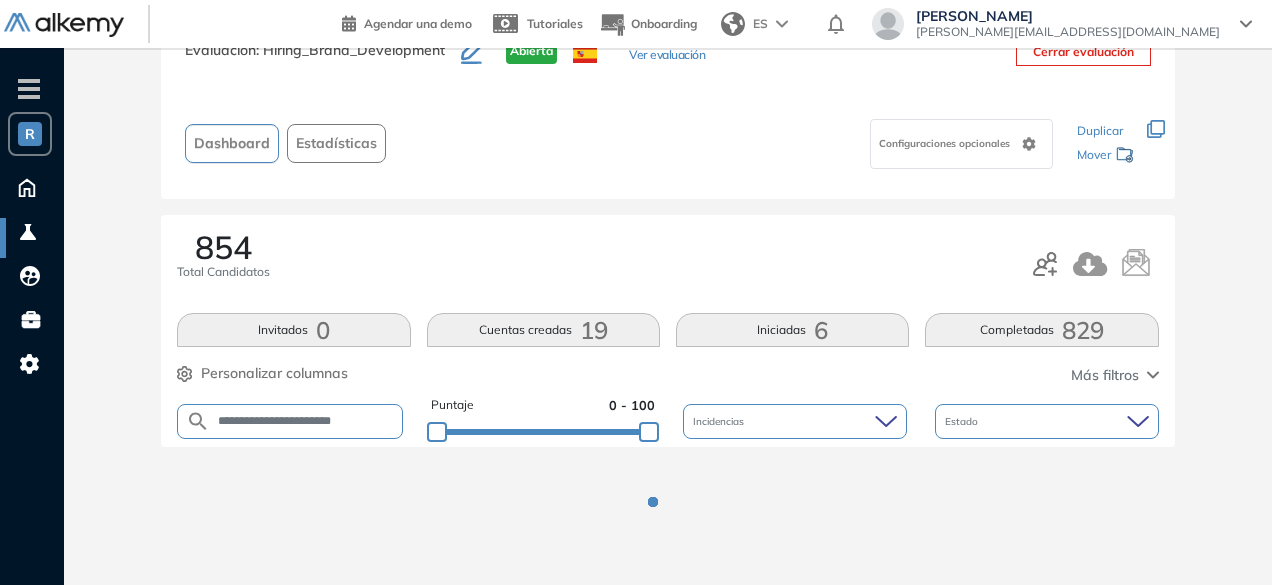 scroll, scrollTop: 154, scrollLeft: 0, axis: vertical 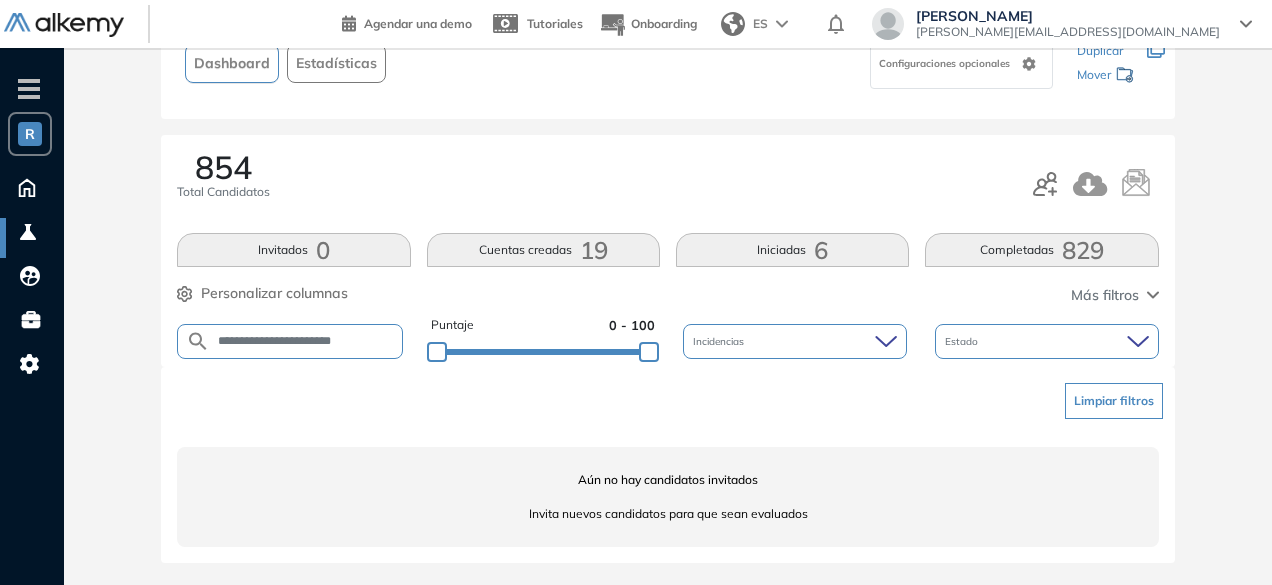 click on "**********" at bounding box center [306, 341] 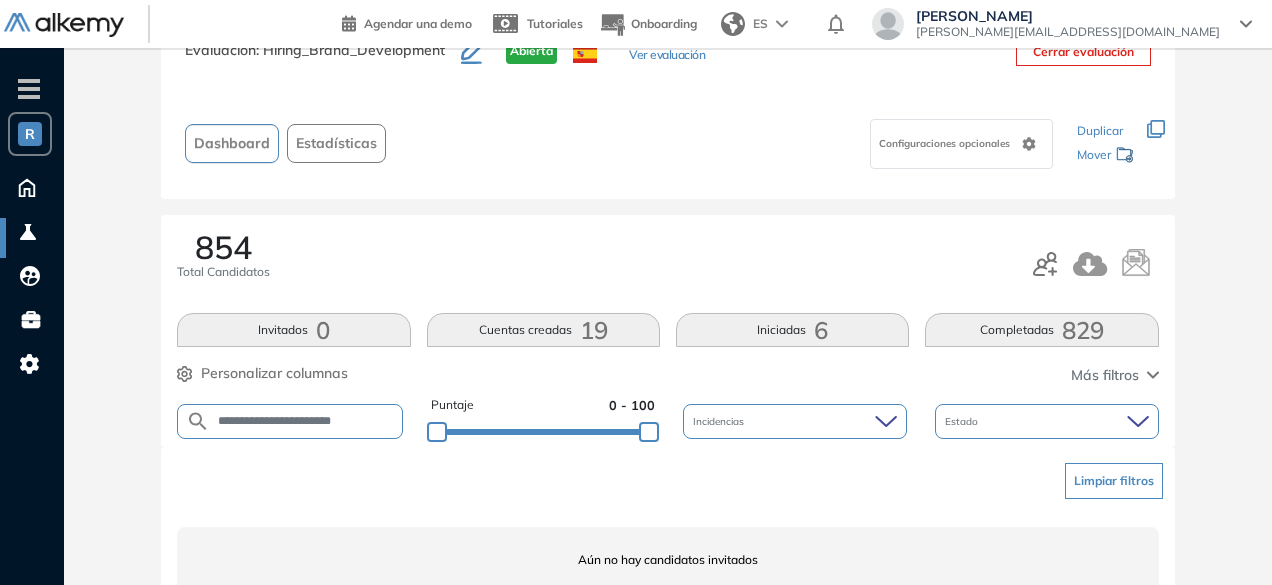 scroll, scrollTop: 154, scrollLeft: 0, axis: vertical 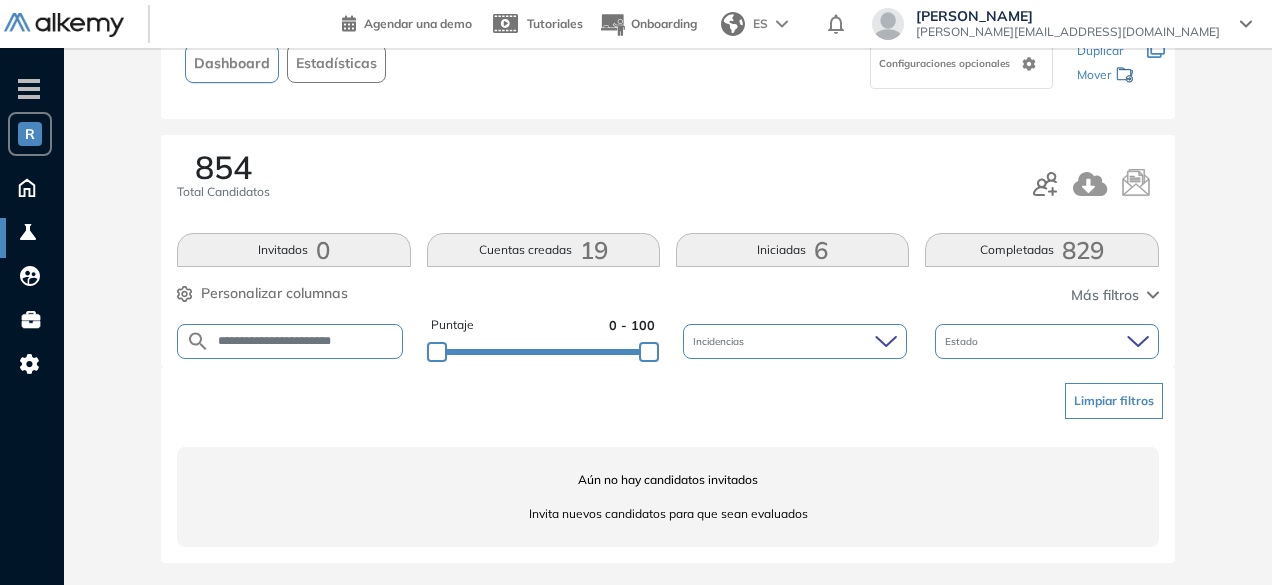 drag, startPoint x: 298, startPoint y: 340, endPoint x: 249, endPoint y: 337, distance: 49.09175 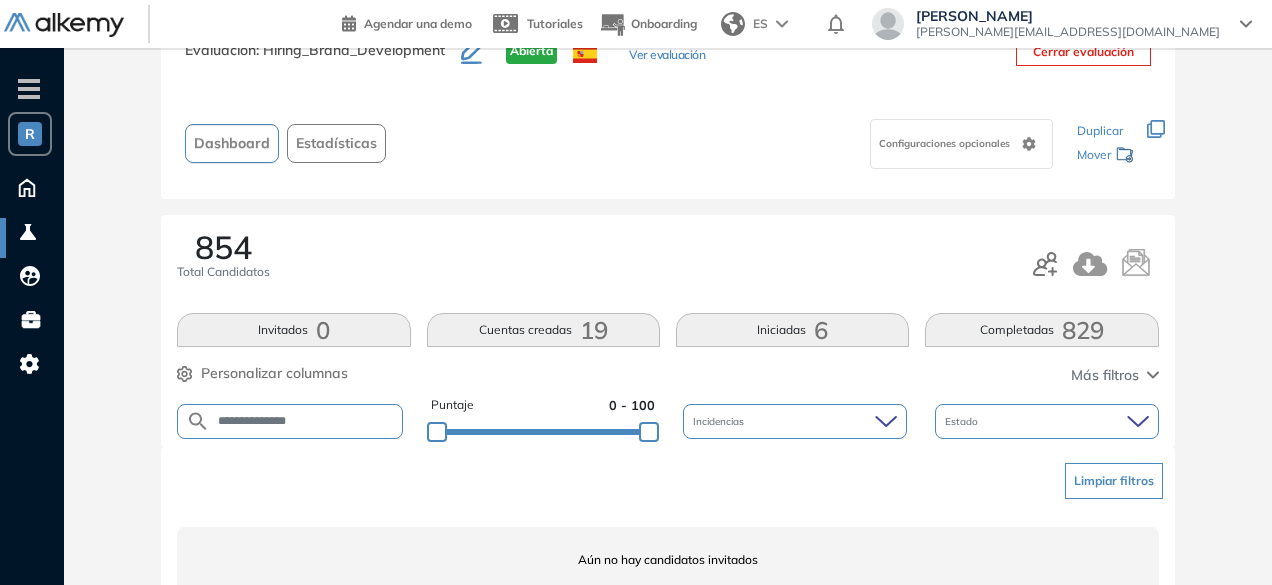 scroll, scrollTop: 154, scrollLeft: 0, axis: vertical 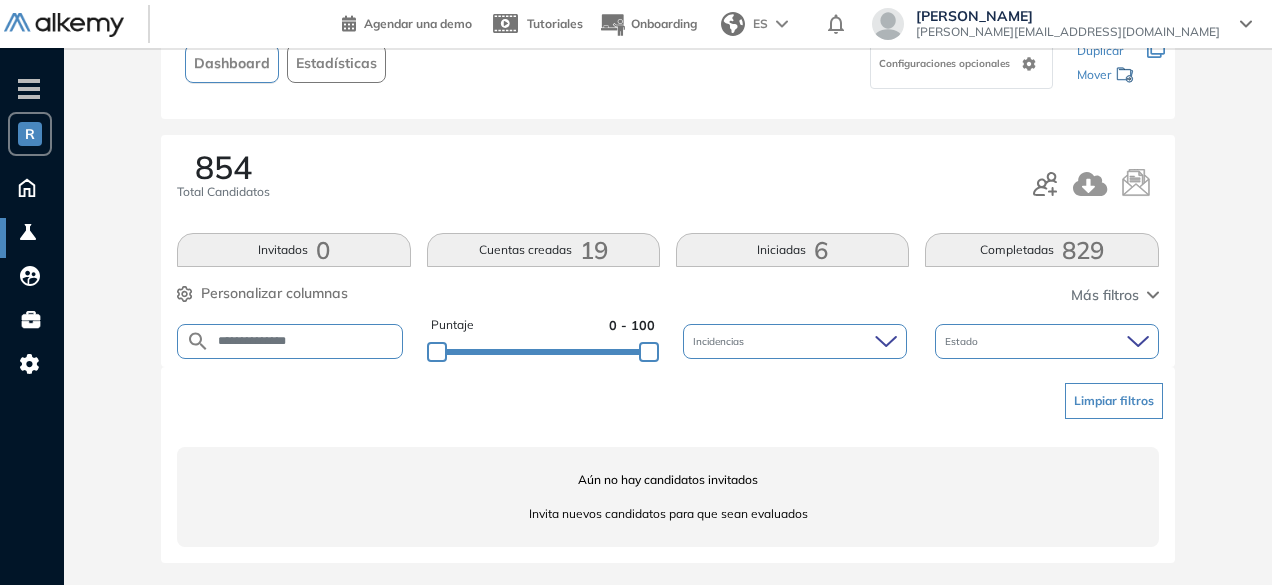 click on "**********" at bounding box center [306, 341] 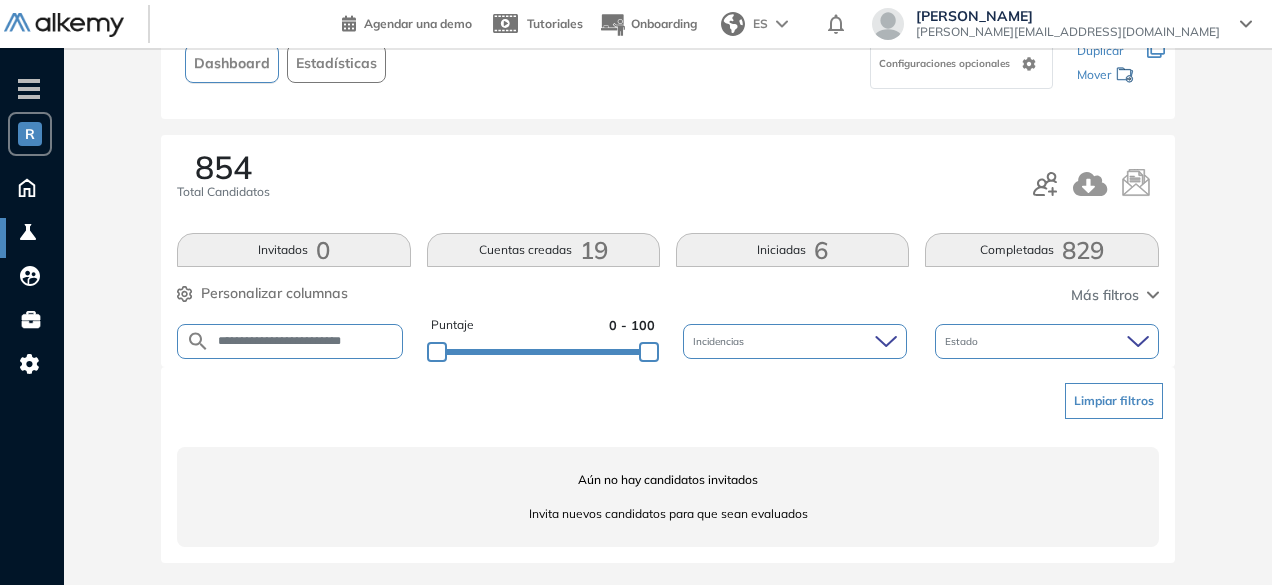 scroll, scrollTop: 0, scrollLeft: 3, axis: horizontal 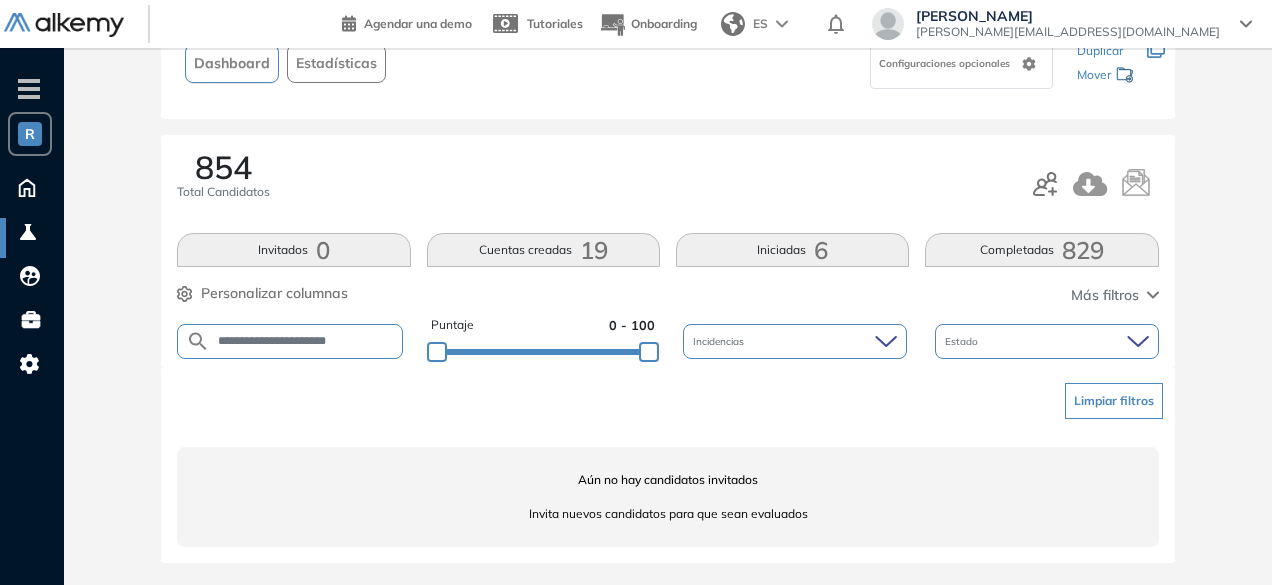 drag, startPoint x: 298, startPoint y: 336, endPoint x: 261, endPoint y: 339, distance: 37.12142 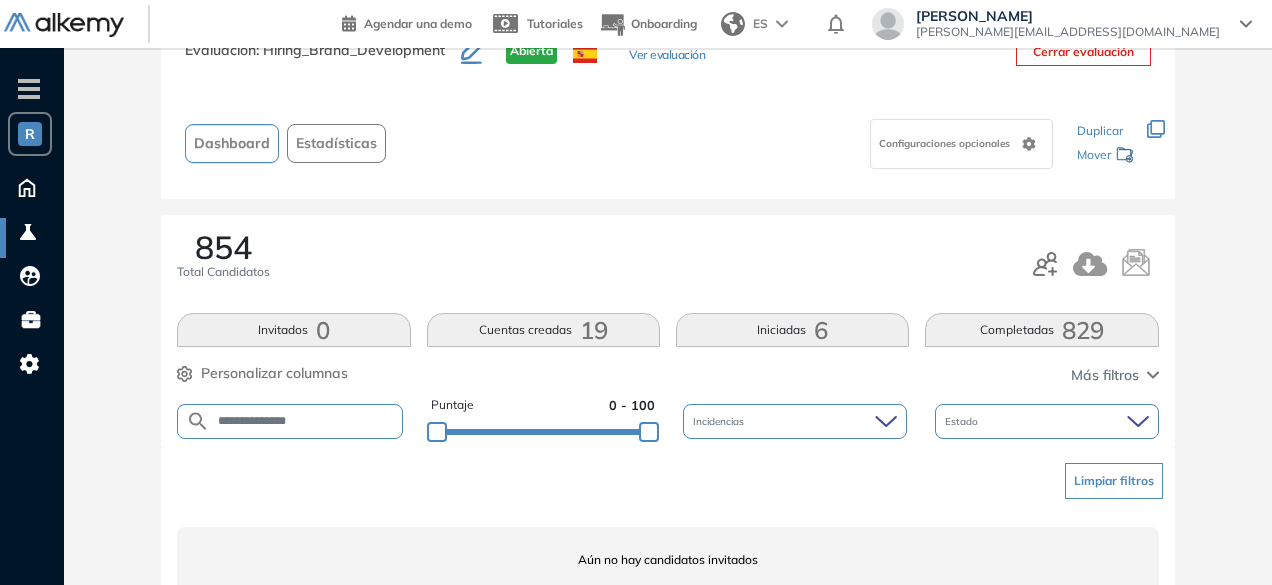 scroll, scrollTop: 154, scrollLeft: 0, axis: vertical 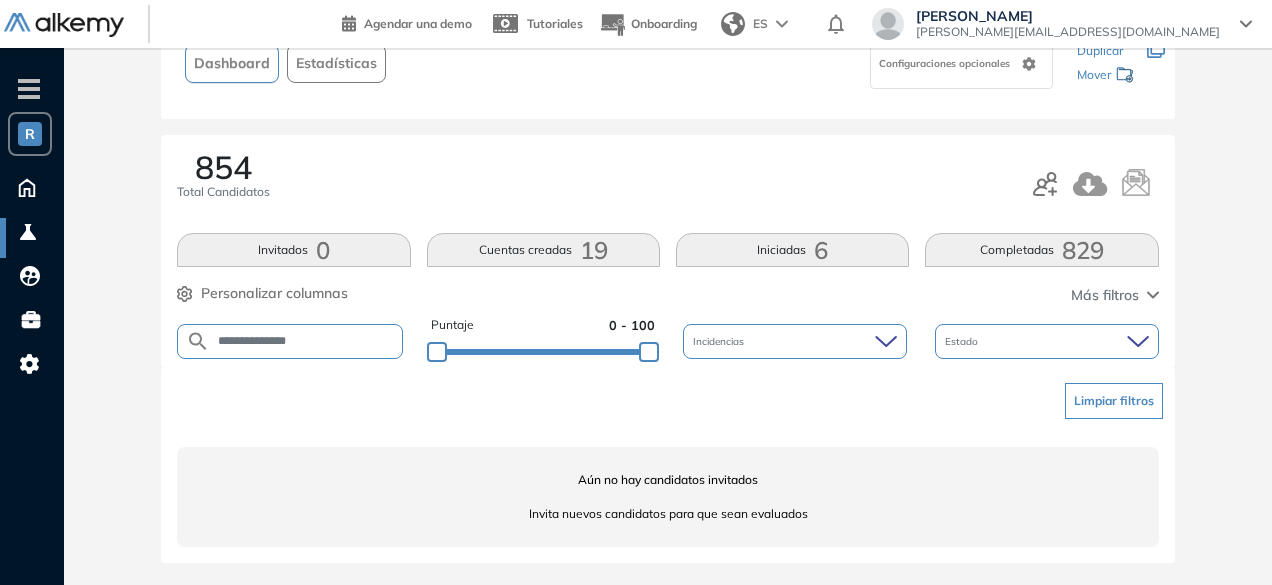 click on "**********" at bounding box center [306, 341] 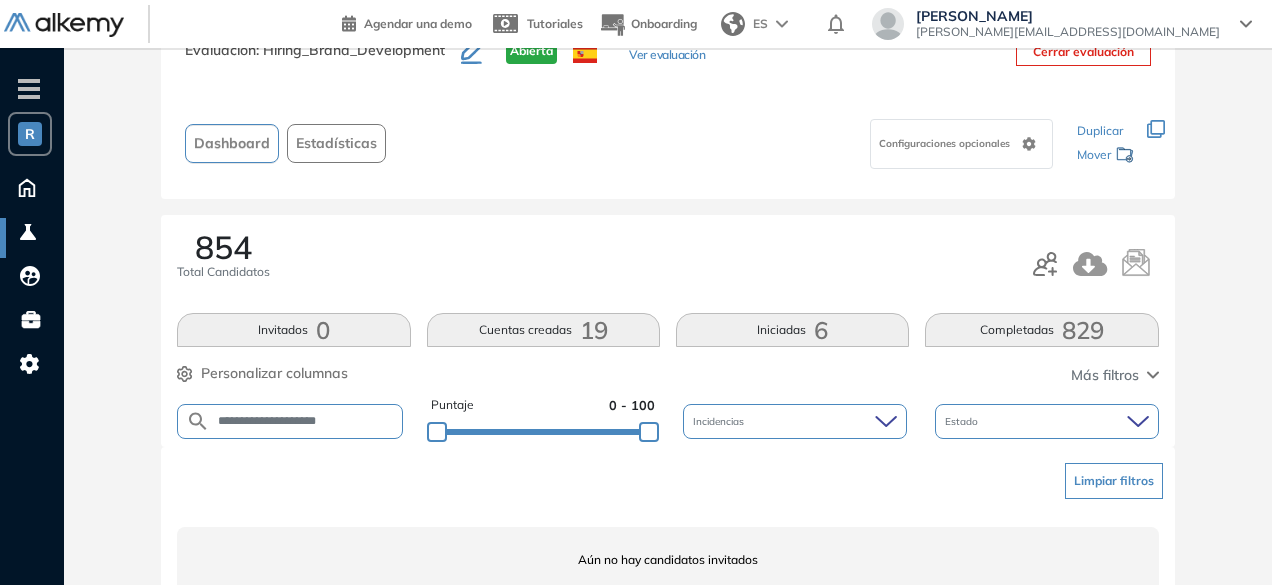 scroll, scrollTop: 154, scrollLeft: 0, axis: vertical 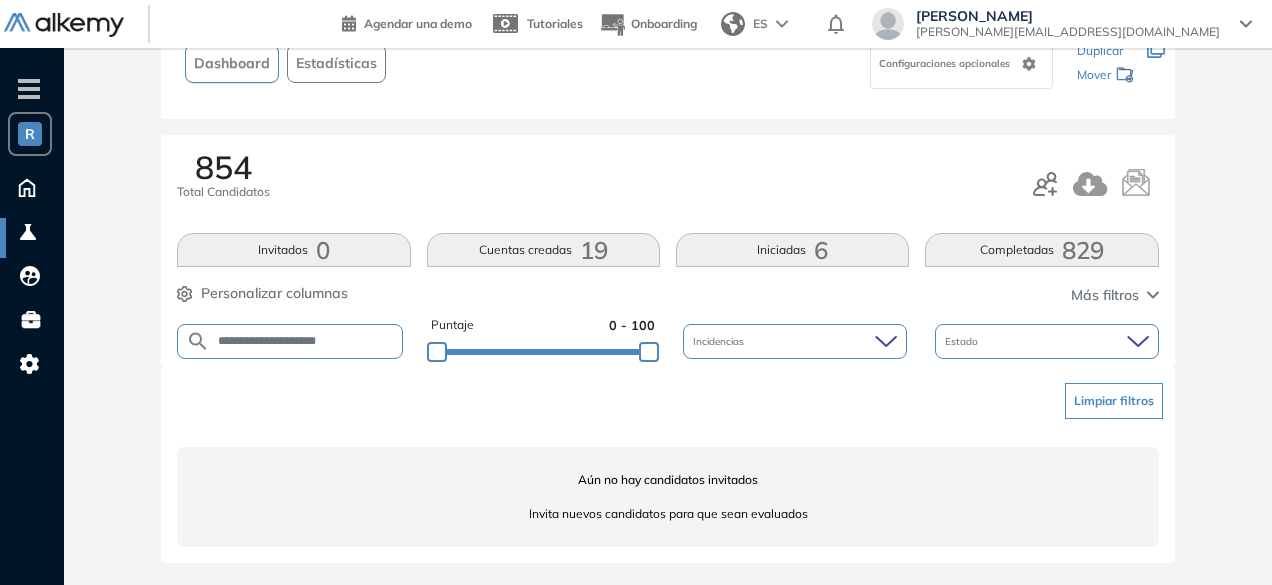 drag, startPoint x: 314, startPoint y: 341, endPoint x: 256, endPoint y: 341, distance: 58 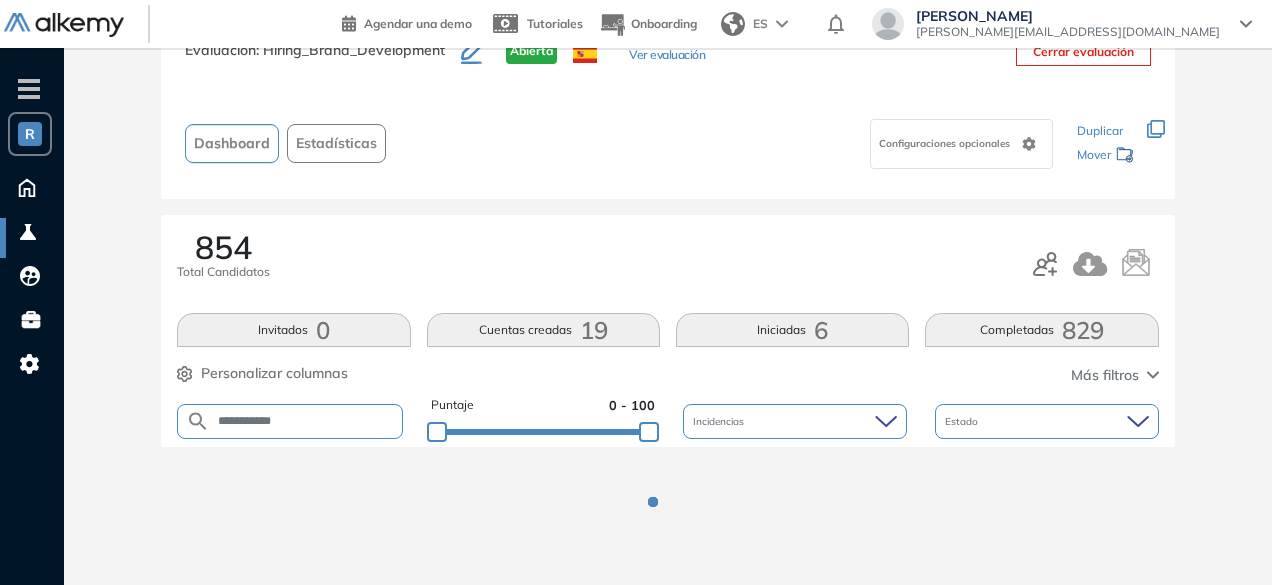 scroll, scrollTop: 154, scrollLeft: 0, axis: vertical 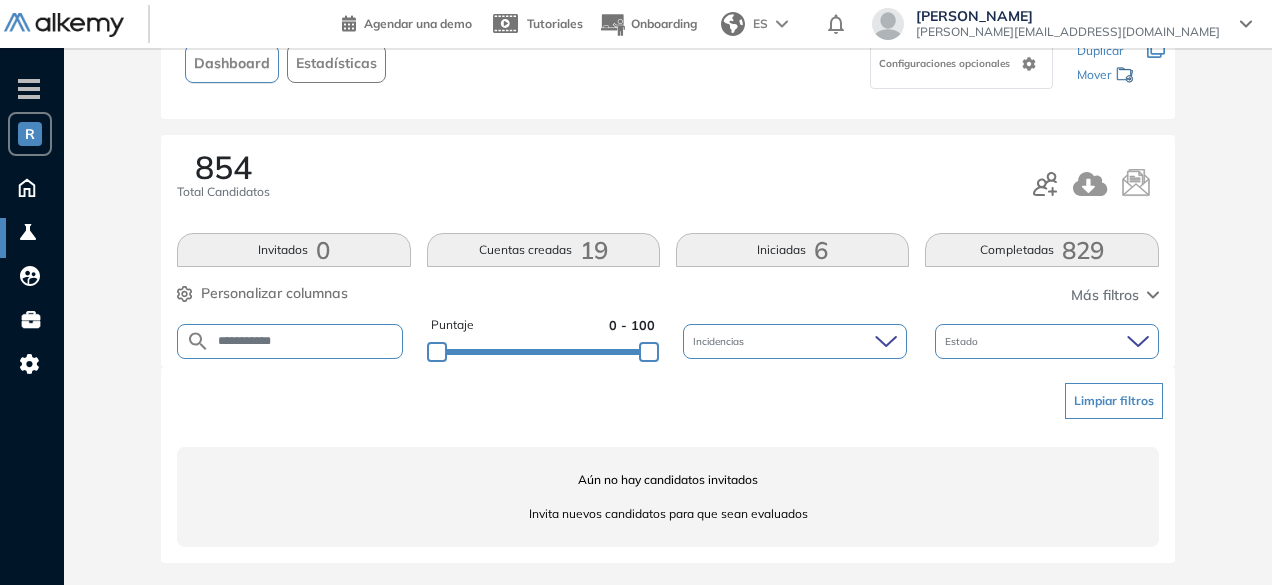 click on "**********" at bounding box center [306, 341] 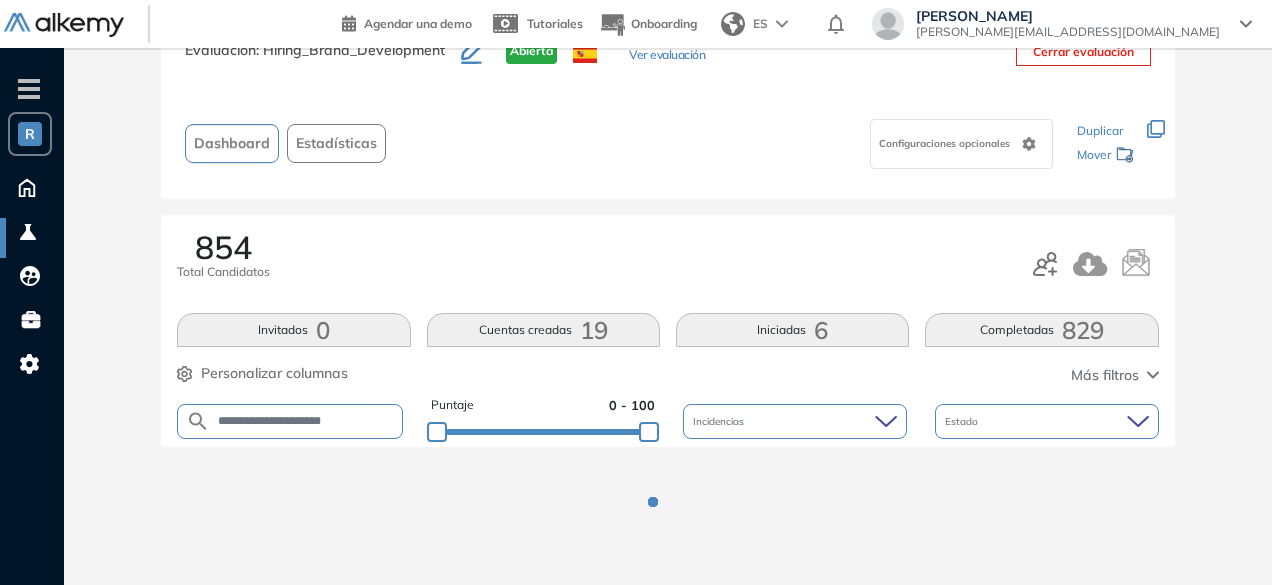 scroll, scrollTop: 154, scrollLeft: 0, axis: vertical 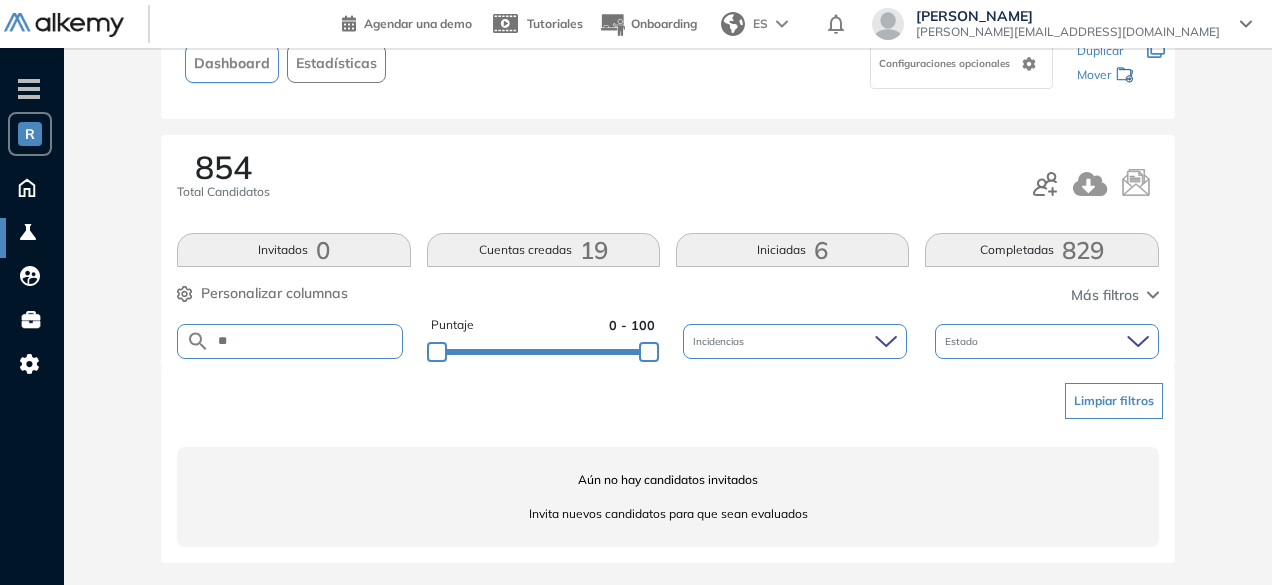 type on "*" 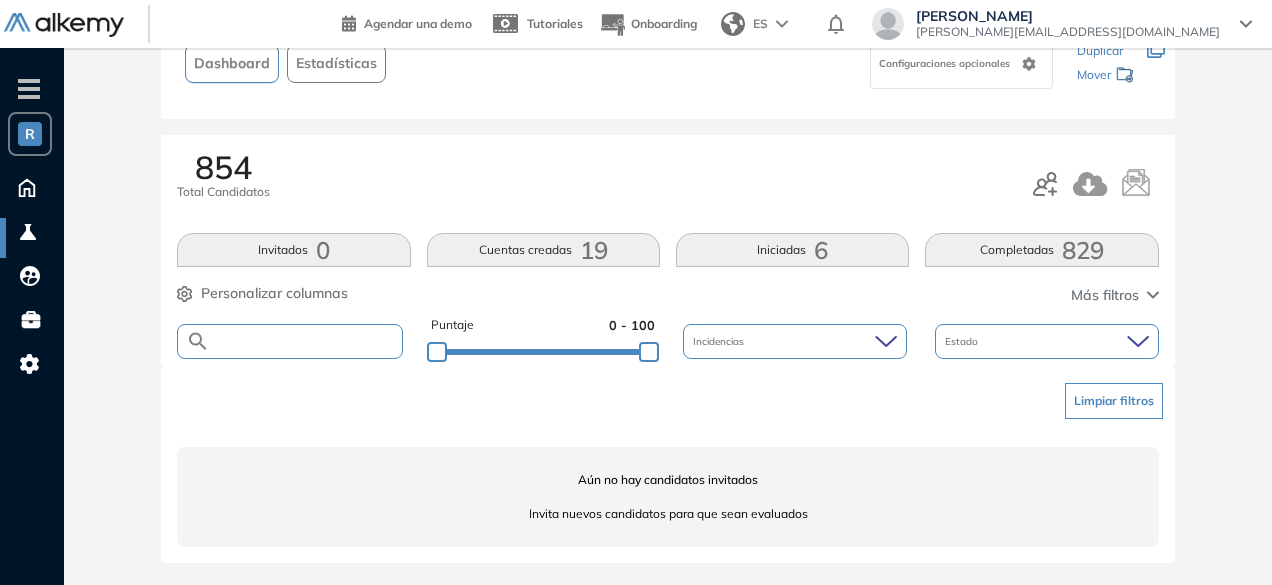paste on "**********" 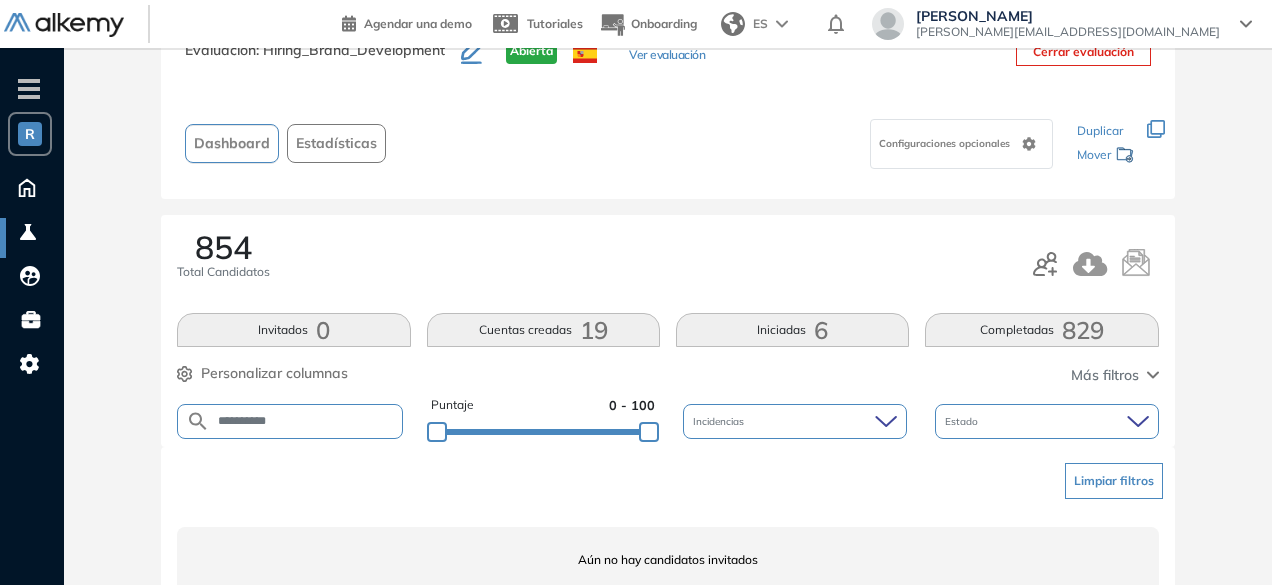 scroll, scrollTop: 154, scrollLeft: 0, axis: vertical 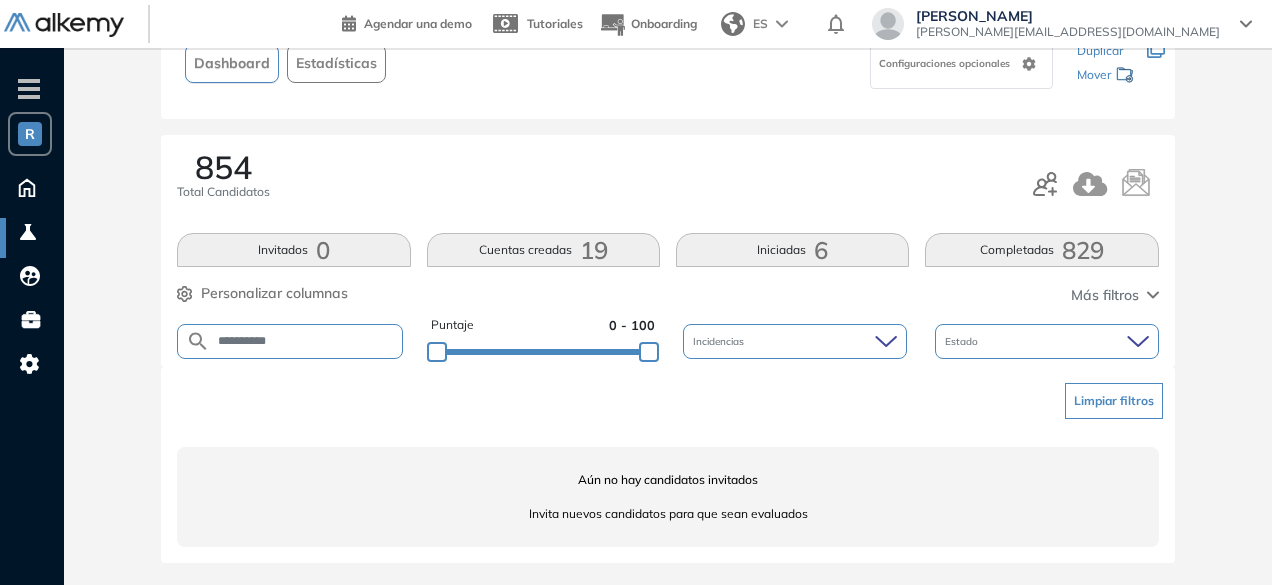 click on "**********" at bounding box center [290, 341] 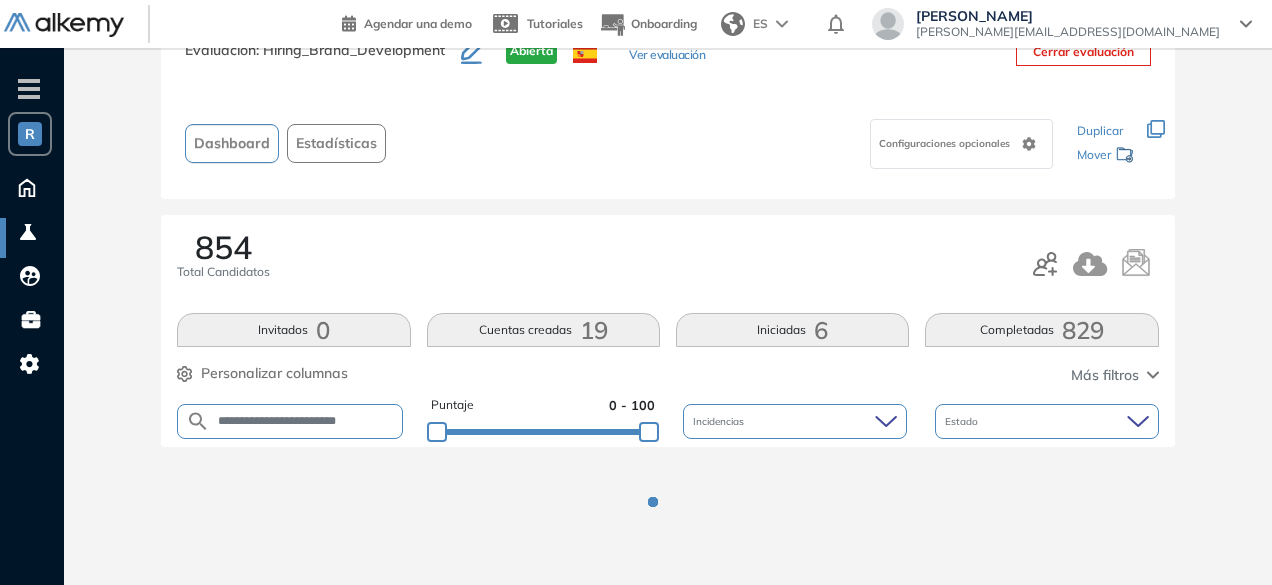 scroll, scrollTop: 154, scrollLeft: 0, axis: vertical 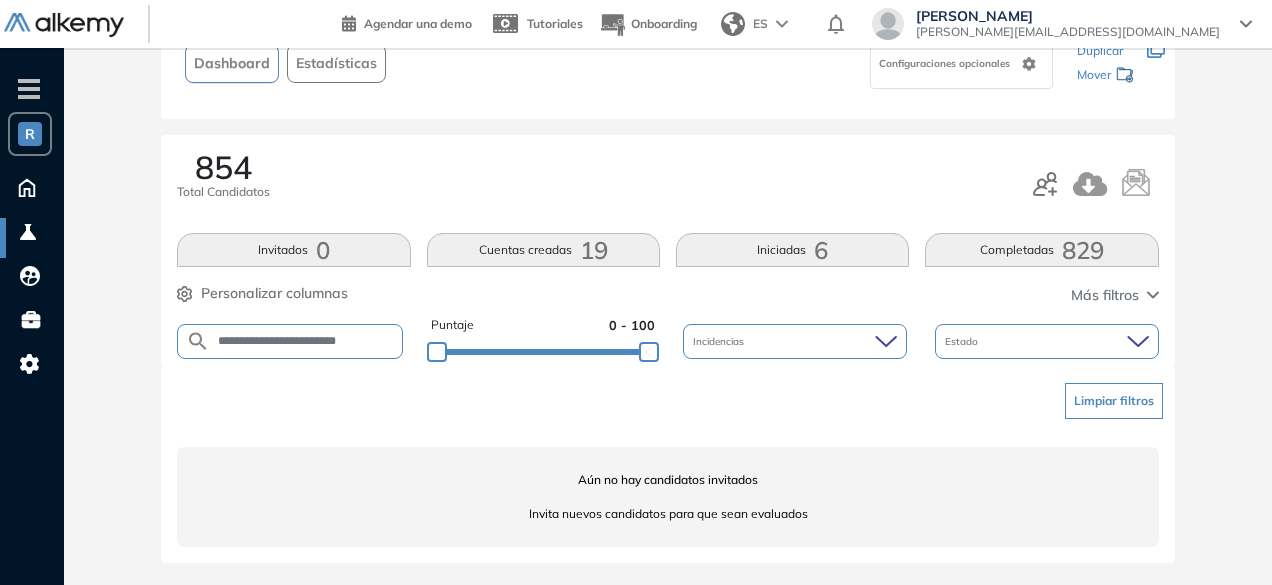 click on "**********" at bounding box center (306, 341) 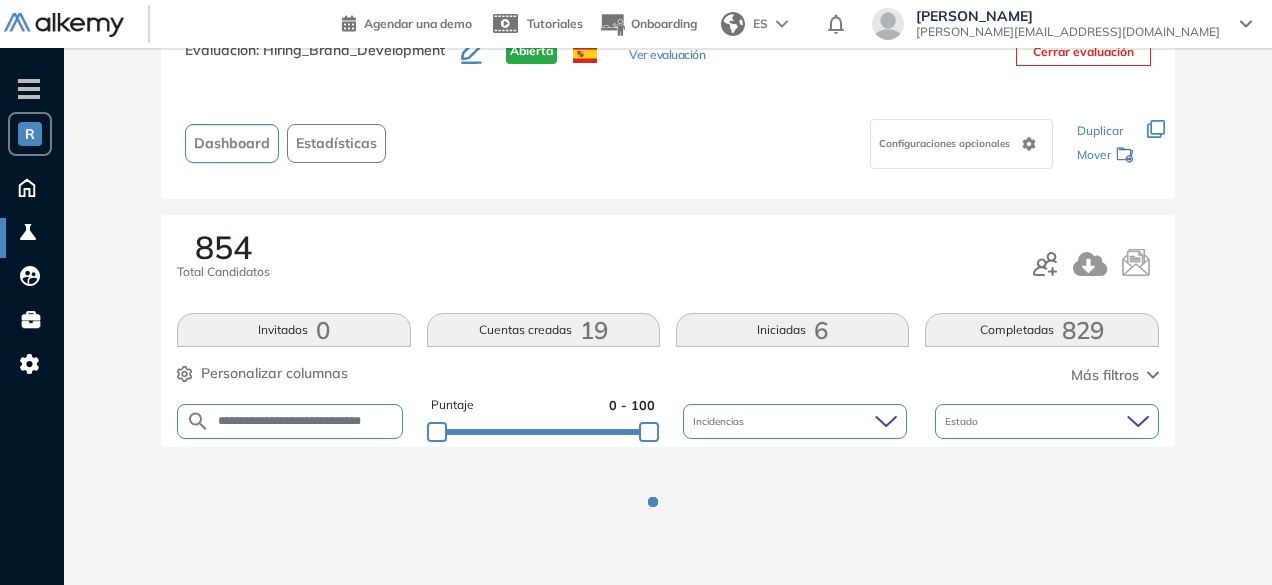 scroll, scrollTop: 154, scrollLeft: 0, axis: vertical 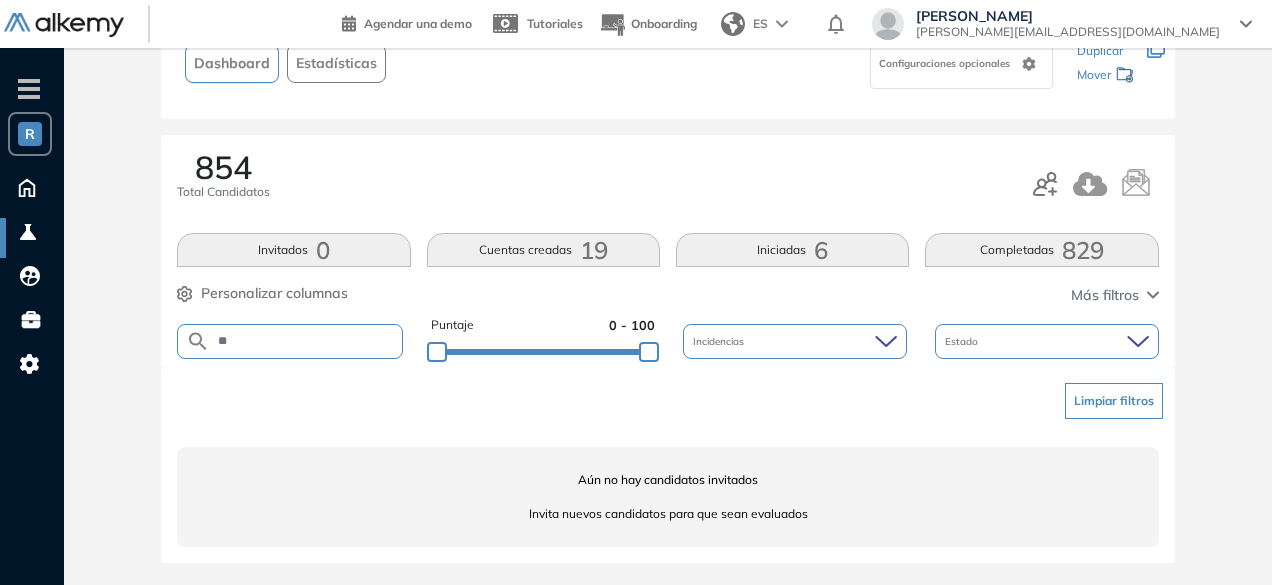 type on "*" 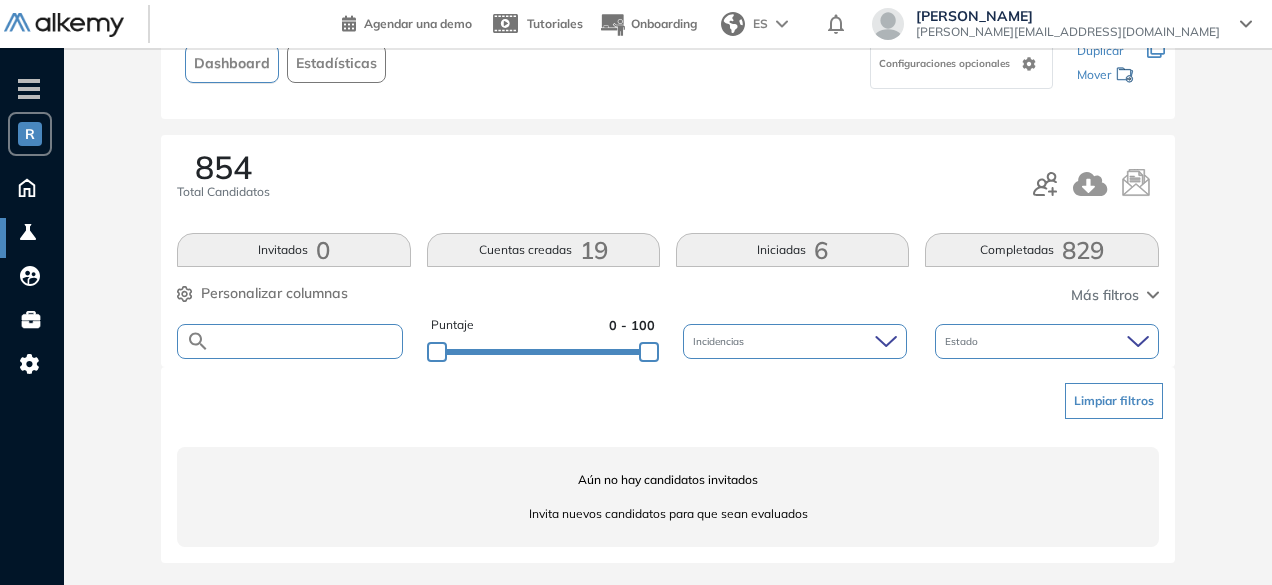 paste on "**********" 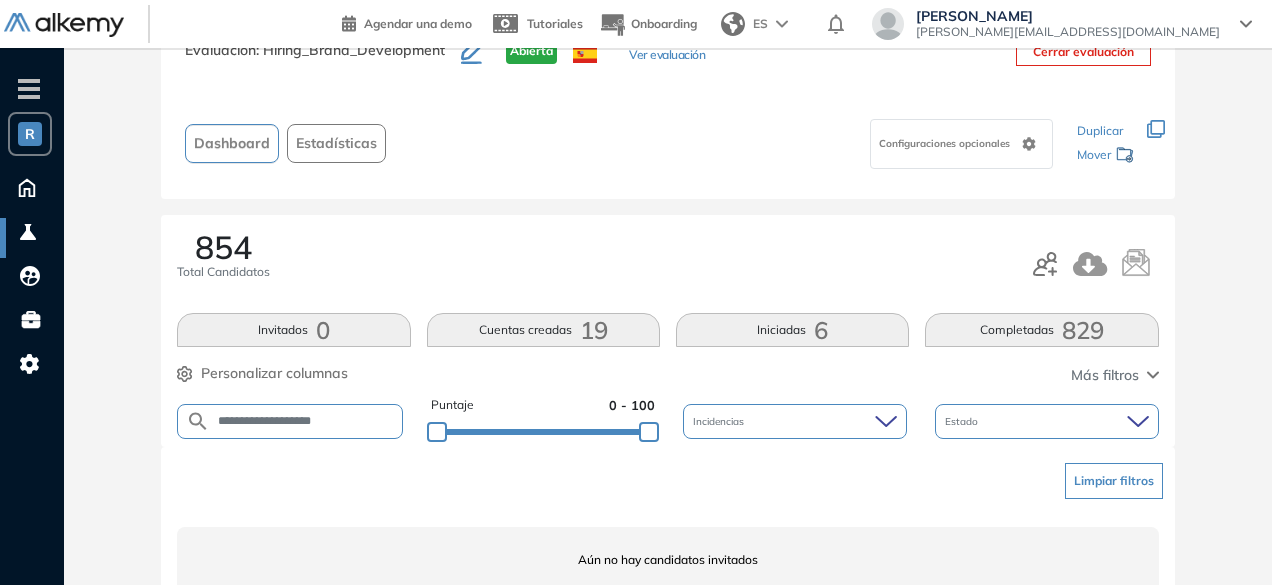 scroll, scrollTop: 154, scrollLeft: 0, axis: vertical 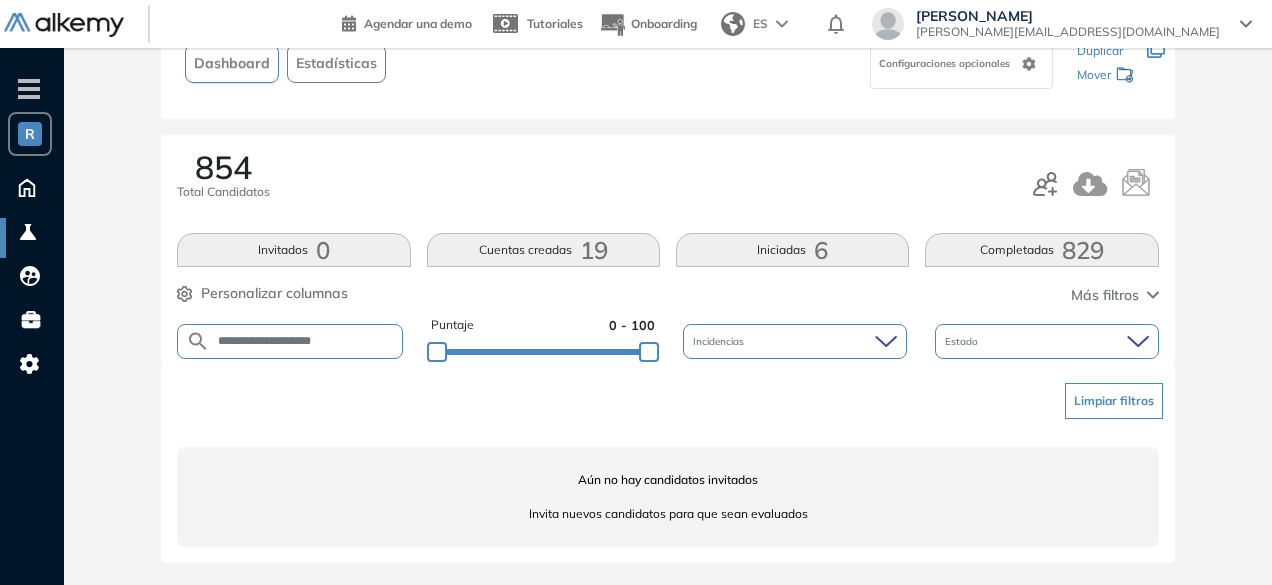 drag, startPoint x: 368, startPoint y: 353, endPoint x: 355, endPoint y: 339, distance: 19.104973 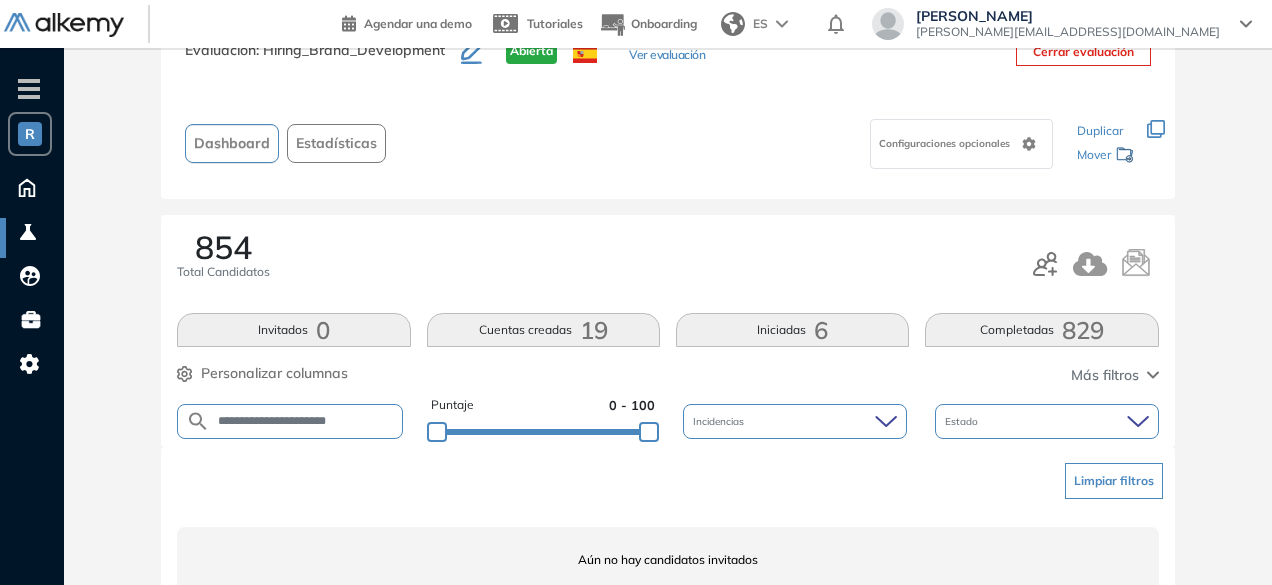 scroll, scrollTop: 154, scrollLeft: 0, axis: vertical 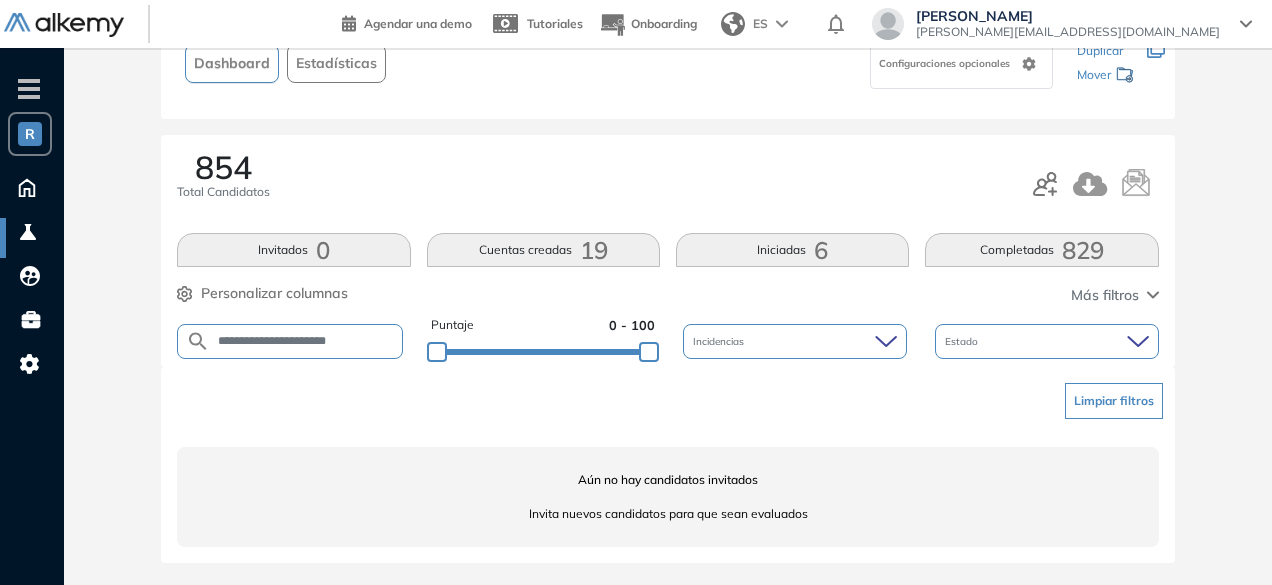 drag, startPoint x: 304, startPoint y: 339, endPoint x: 260, endPoint y: 339, distance: 44 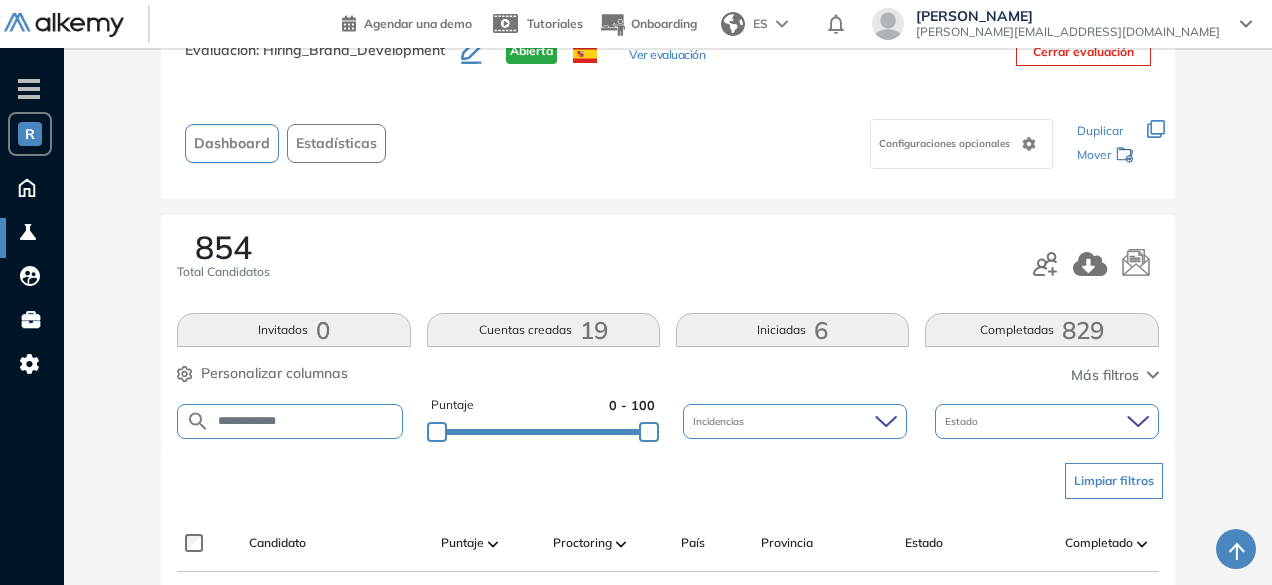 scroll, scrollTop: 154, scrollLeft: 0, axis: vertical 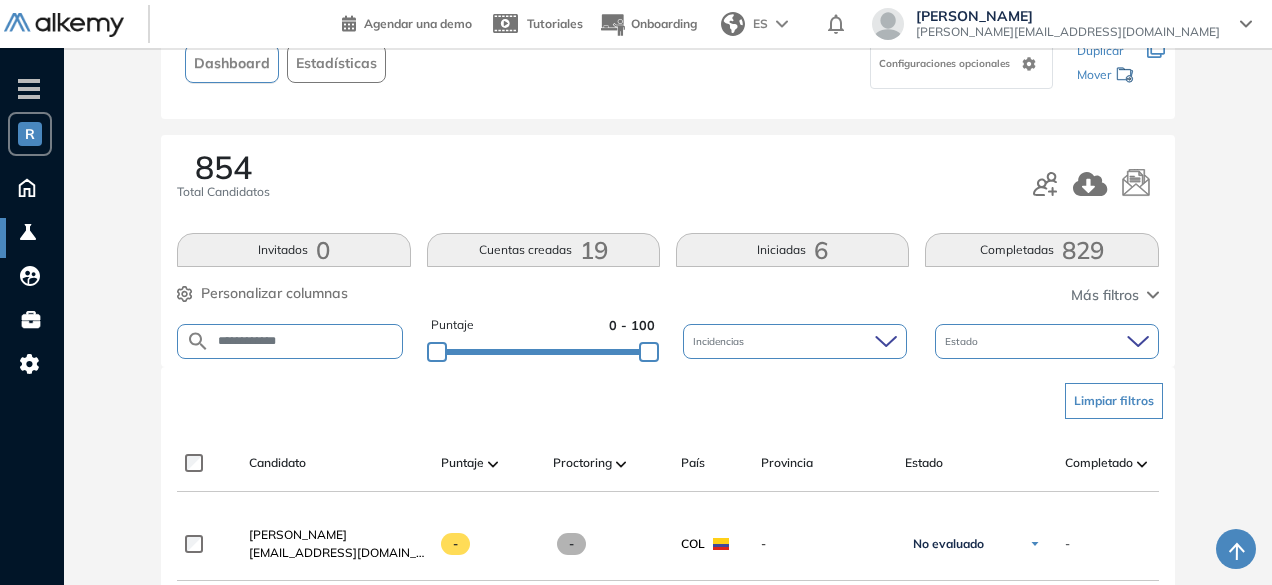 click on "**********" at bounding box center [306, 341] 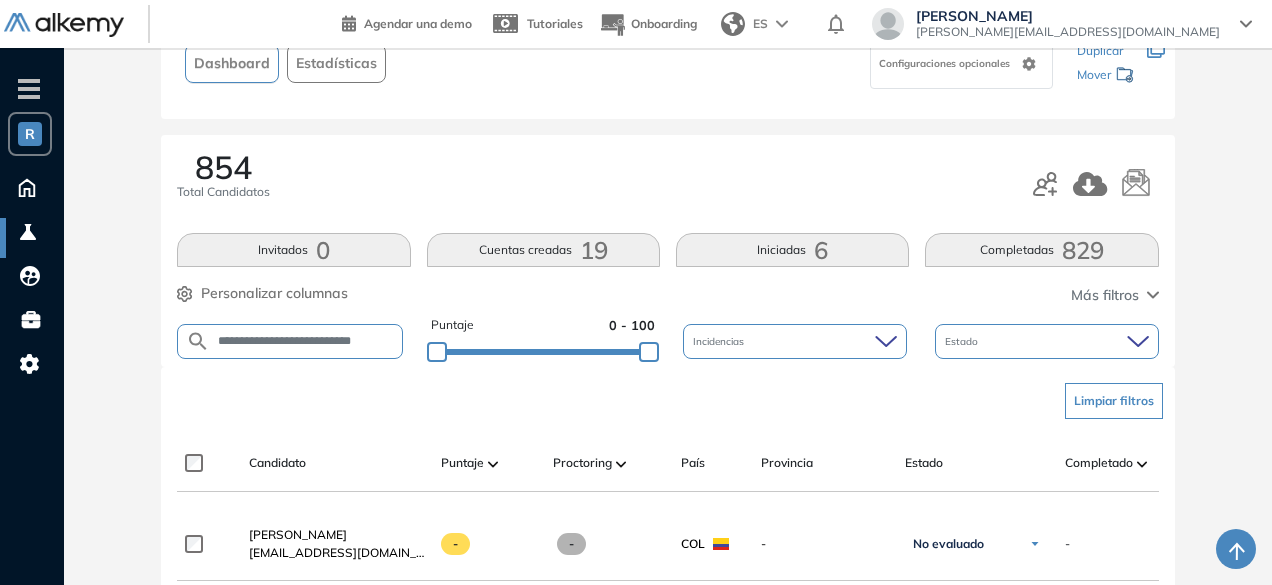 scroll, scrollTop: 0, scrollLeft: 25, axis: horizontal 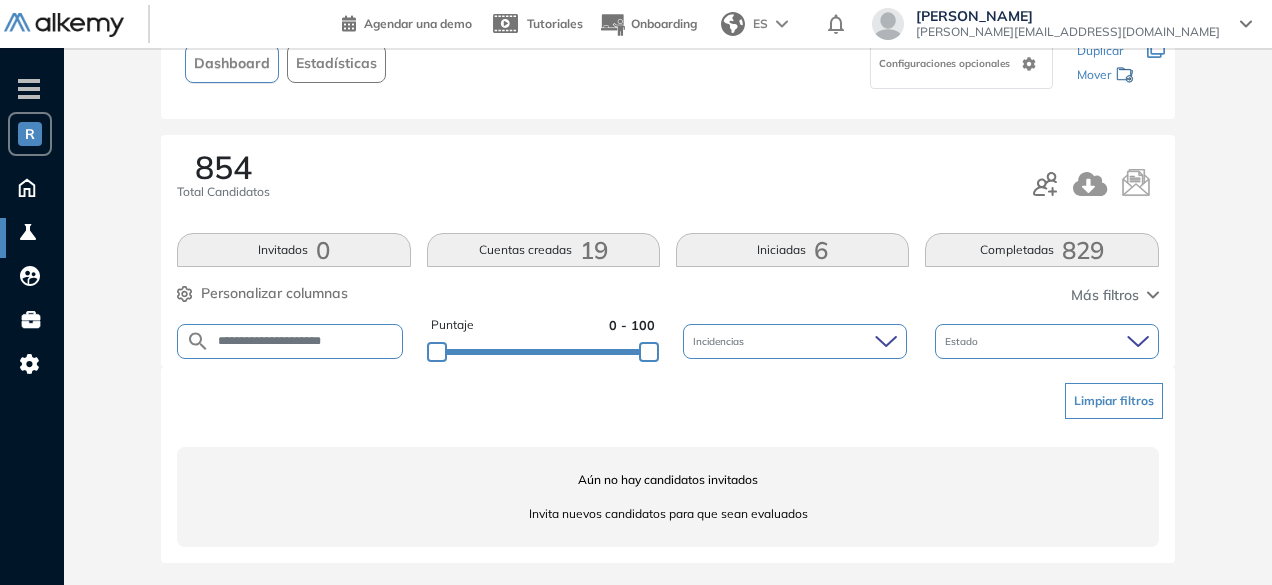 drag, startPoint x: 314, startPoint y: 335, endPoint x: 264, endPoint y: 341, distance: 50.358715 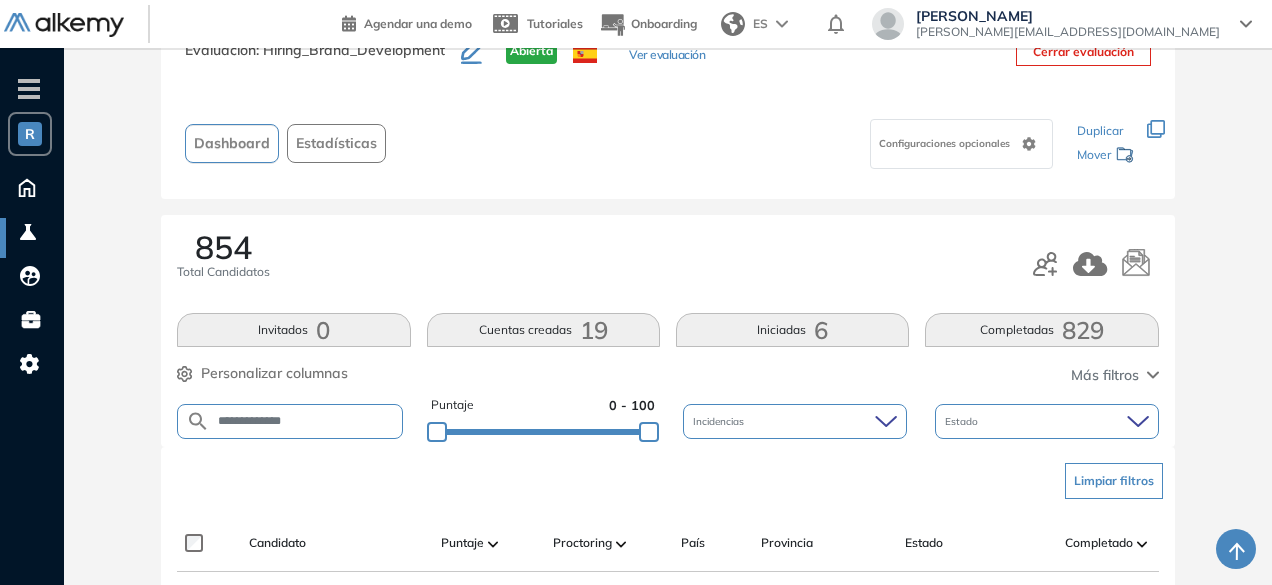 scroll, scrollTop: 154, scrollLeft: 0, axis: vertical 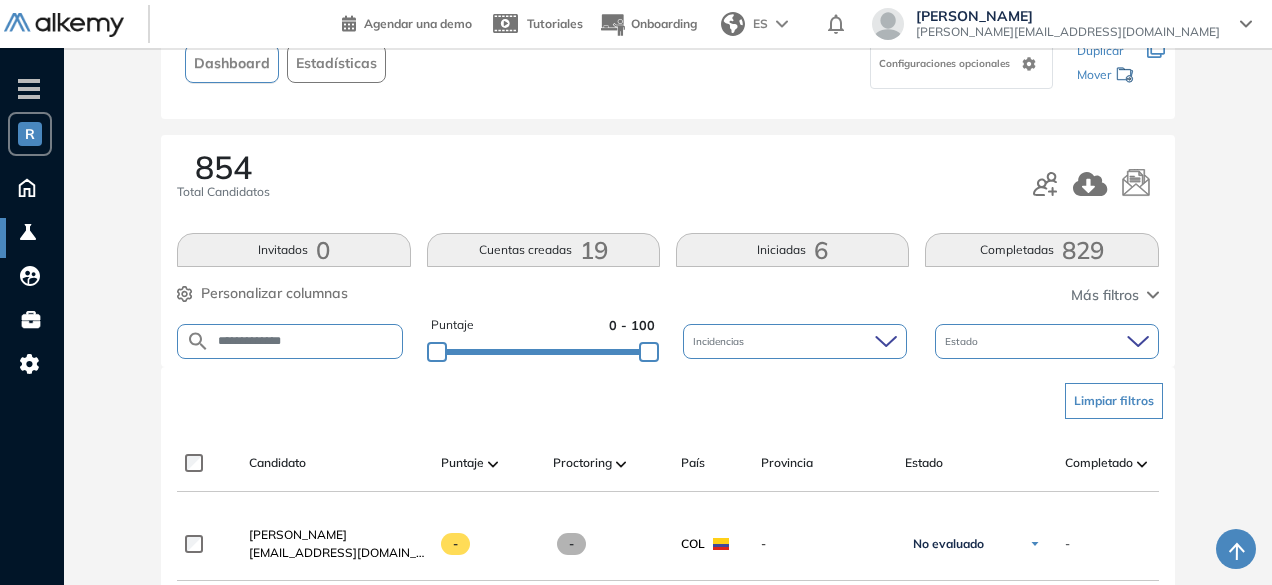 click on "**********" at bounding box center [306, 341] 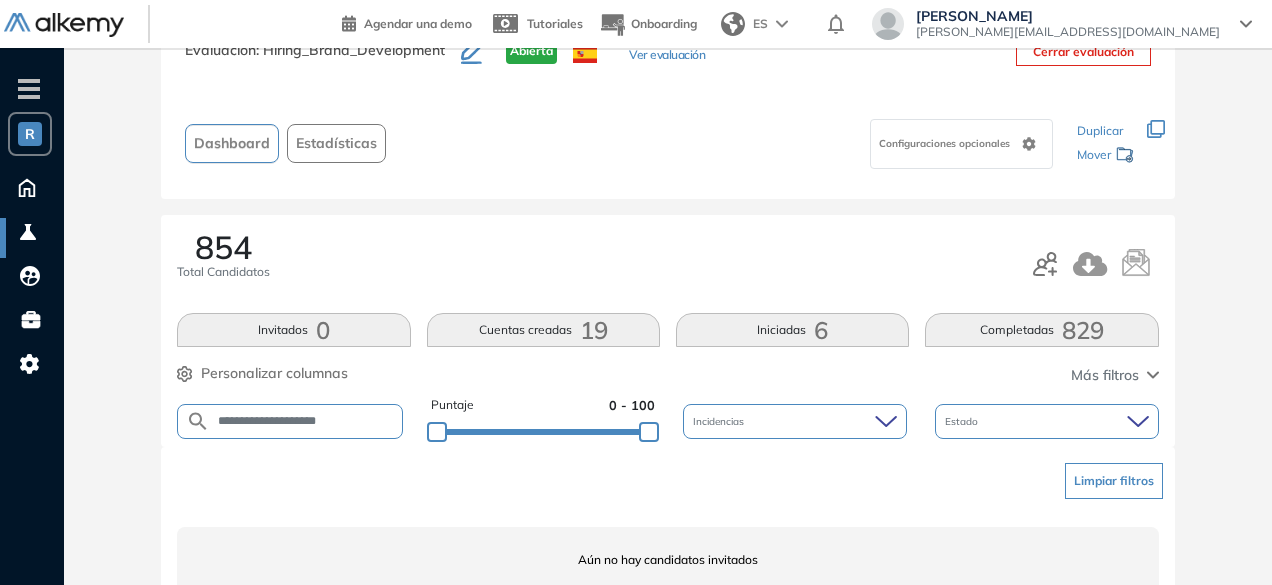 scroll, scrollTop: 154, scrollLeft: 0, axis: vertical 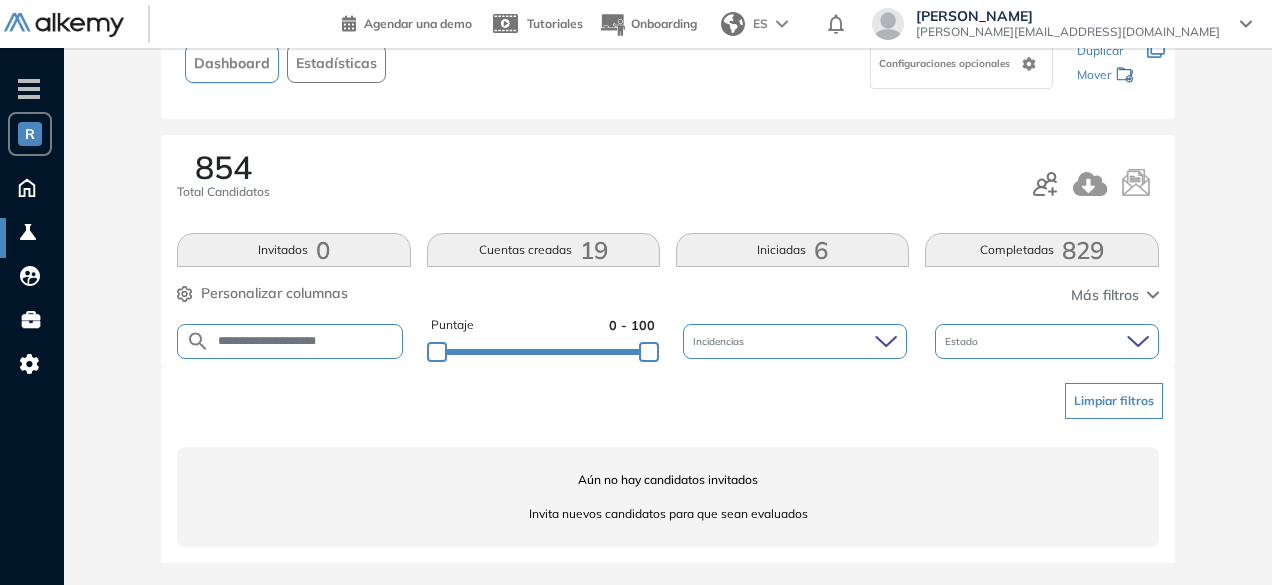 click on "**********" at bounding box center (306, 341) 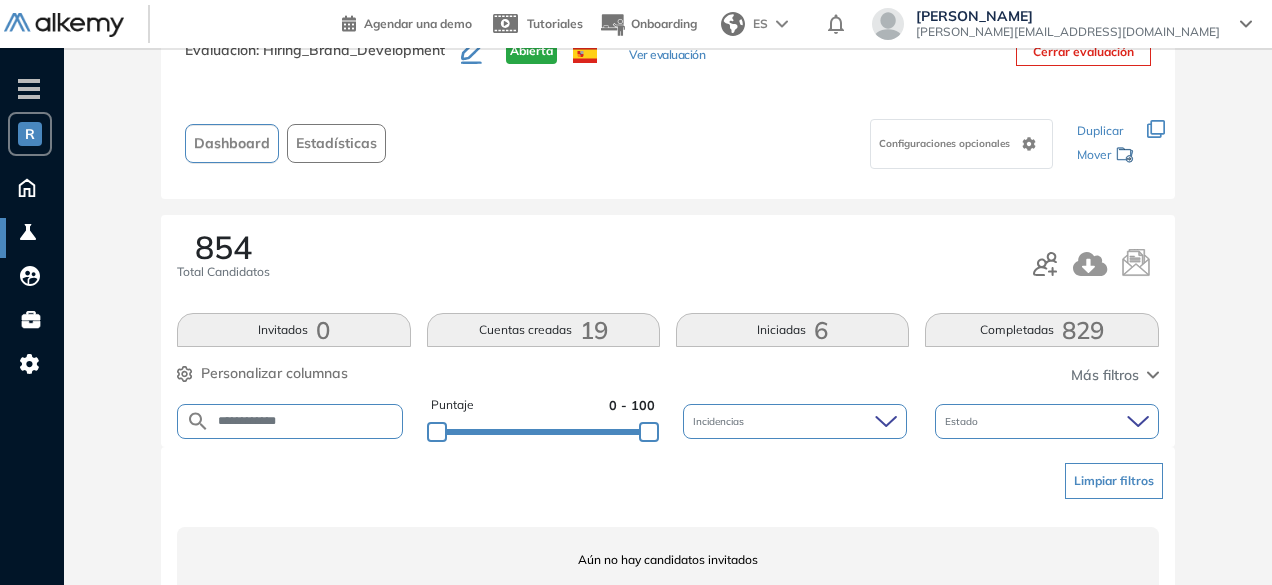 scroll, scrollTop: 154, scrollLeft: 0, axis: vertical 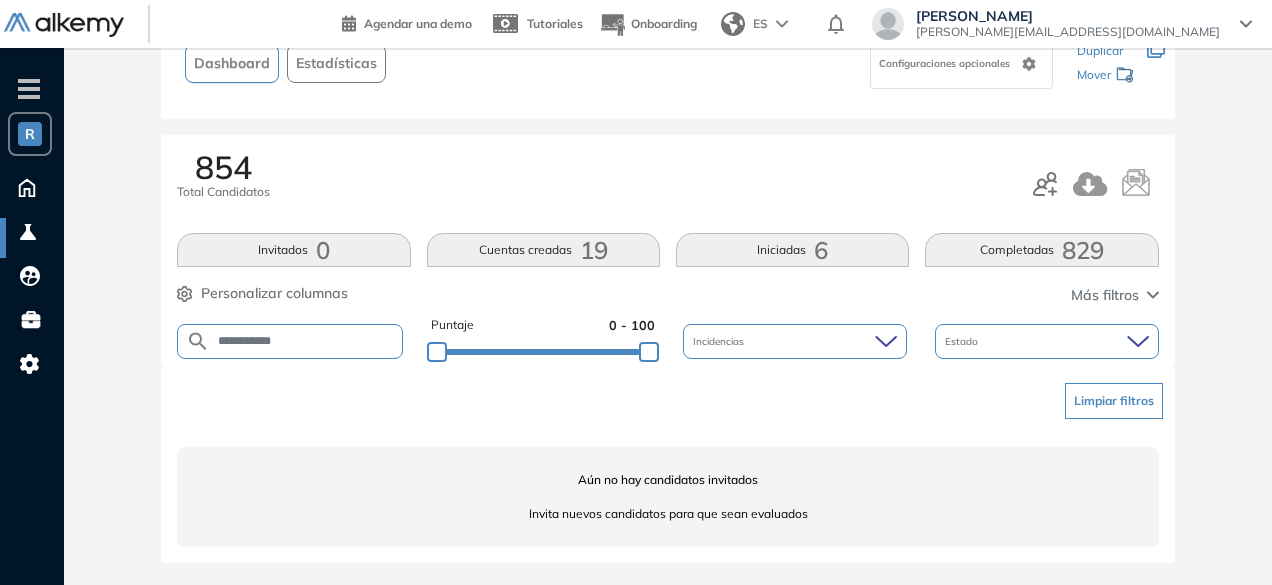 type on "**********" 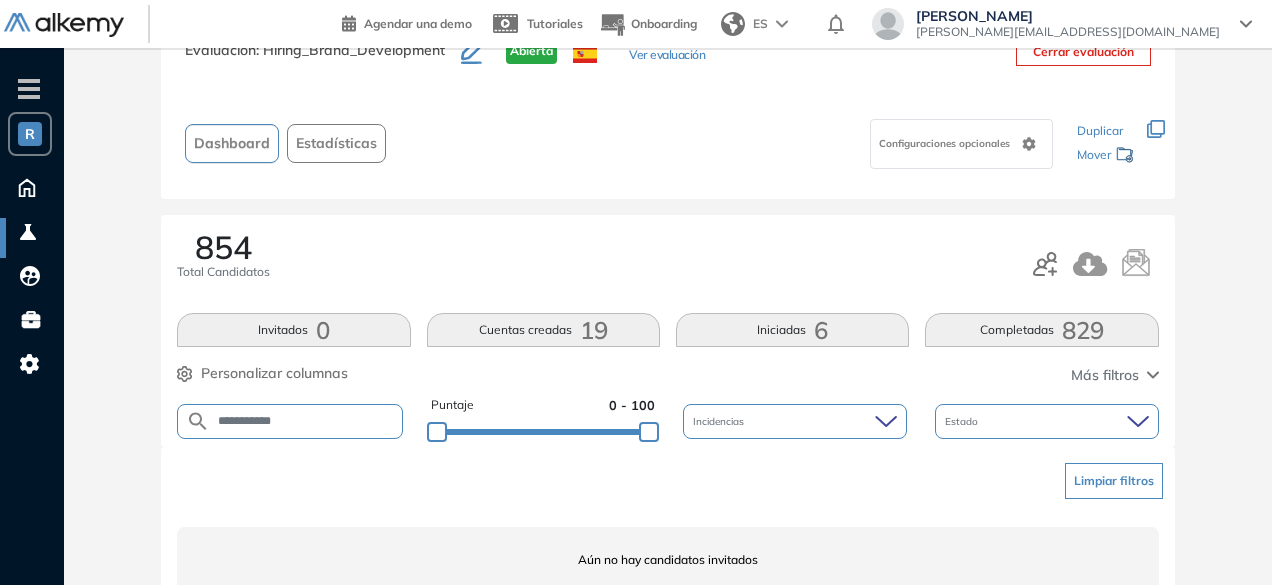 scroll, scrollTop: 154, scrollLeft: 0, axis: vertical 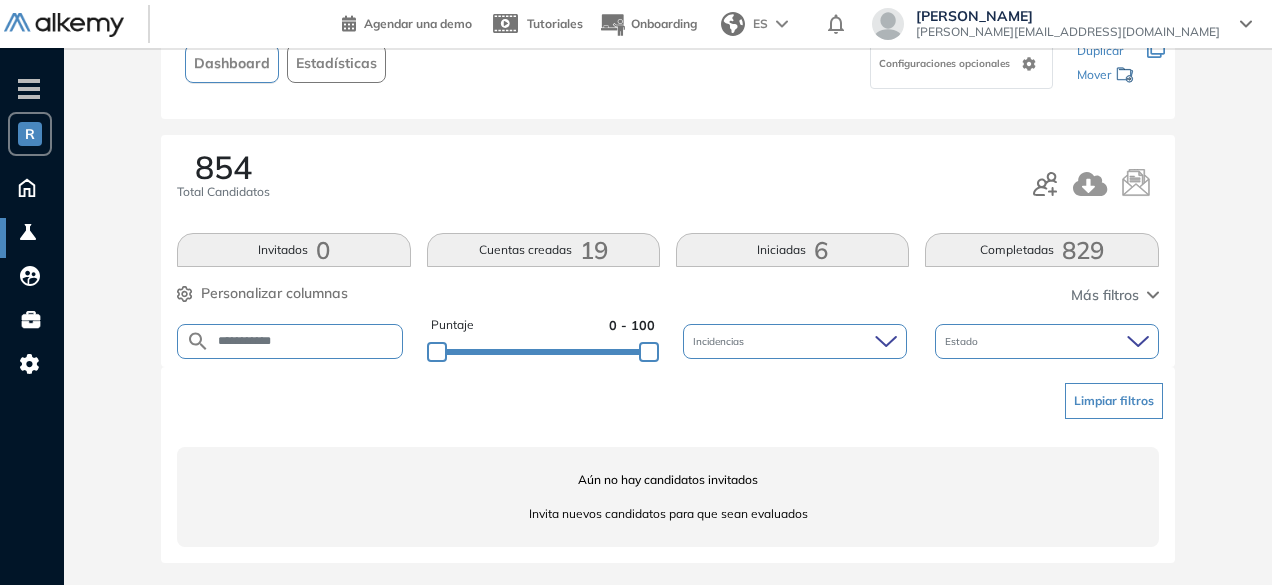 click on "**********" at bounding box center [306, 341] 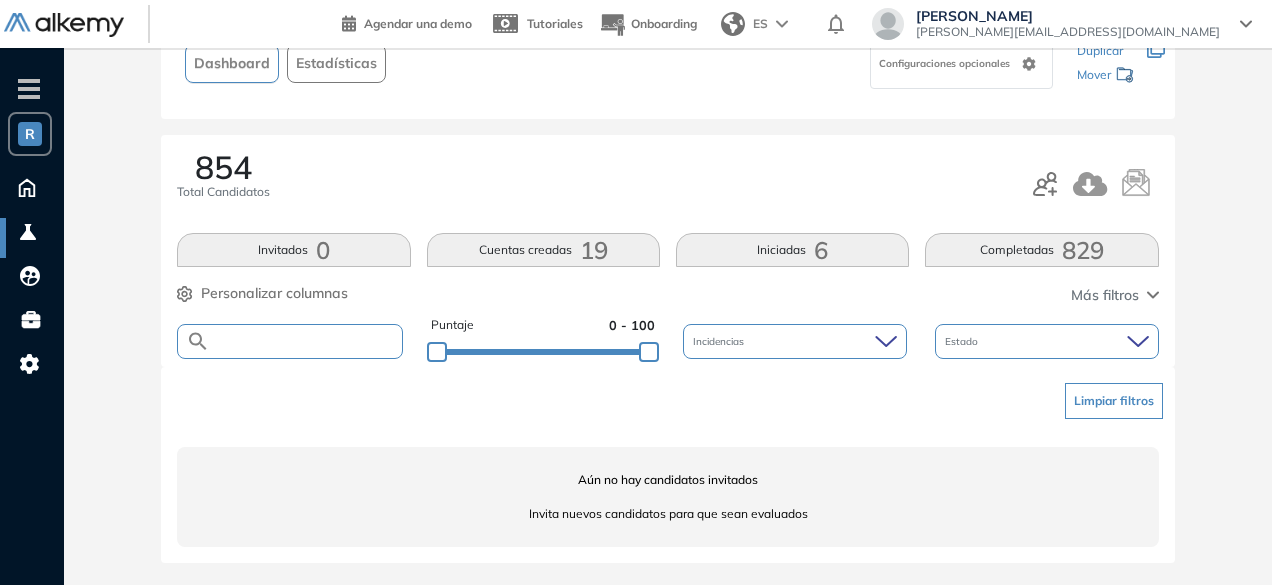 paste on "**********" 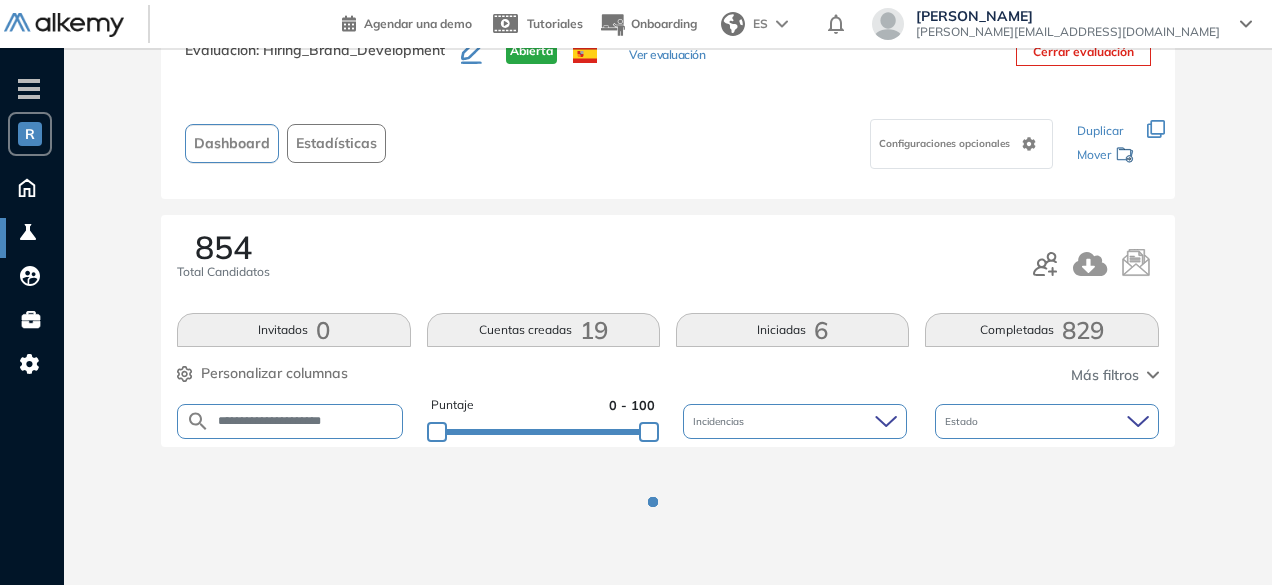 scroll, scrollTop: 154, scrollLeft: 0, axis: vertical 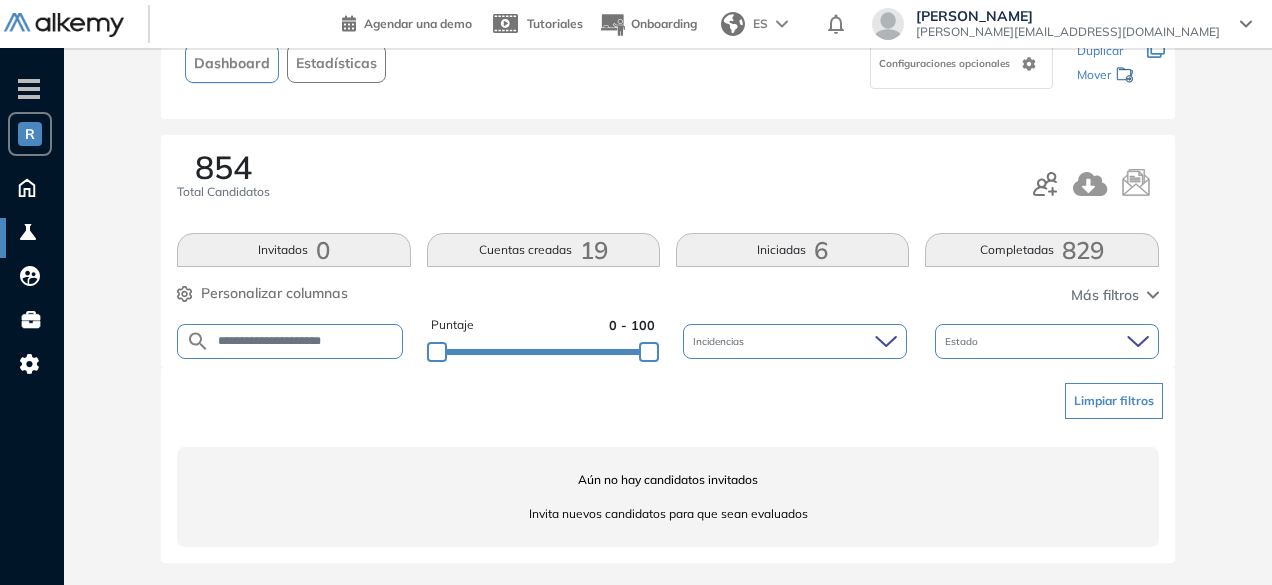 click on "**********" at bounding box center [306, 341] 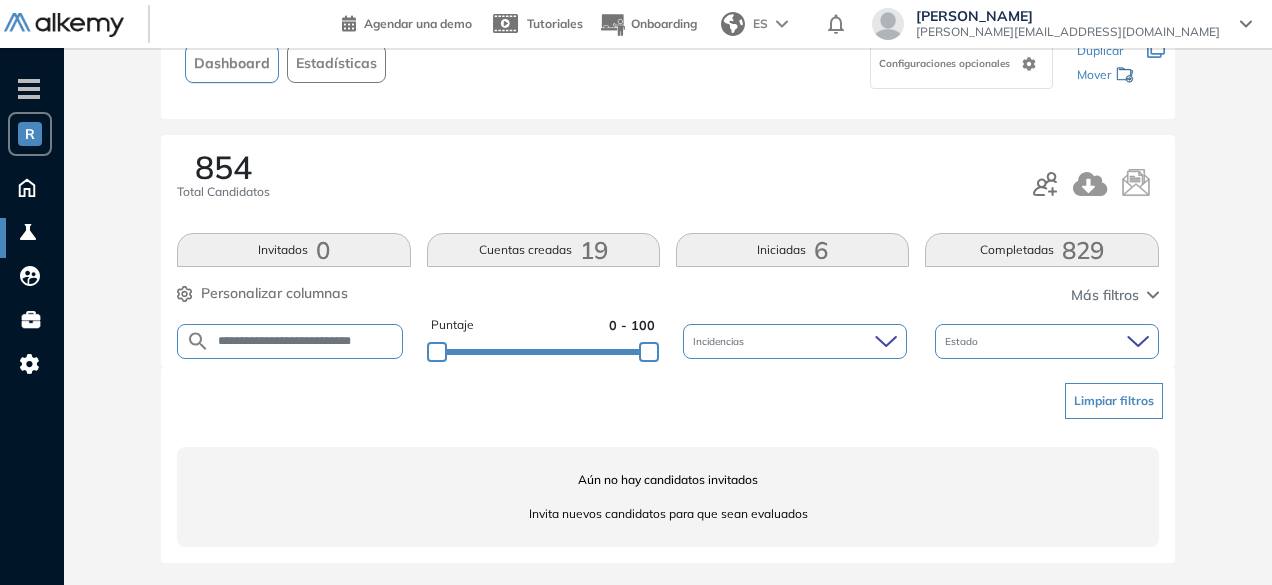 drag, startPoint x: 309, startPoint y: 340, endPoint x: 257, endPoint y: 339, distance: 52.009613 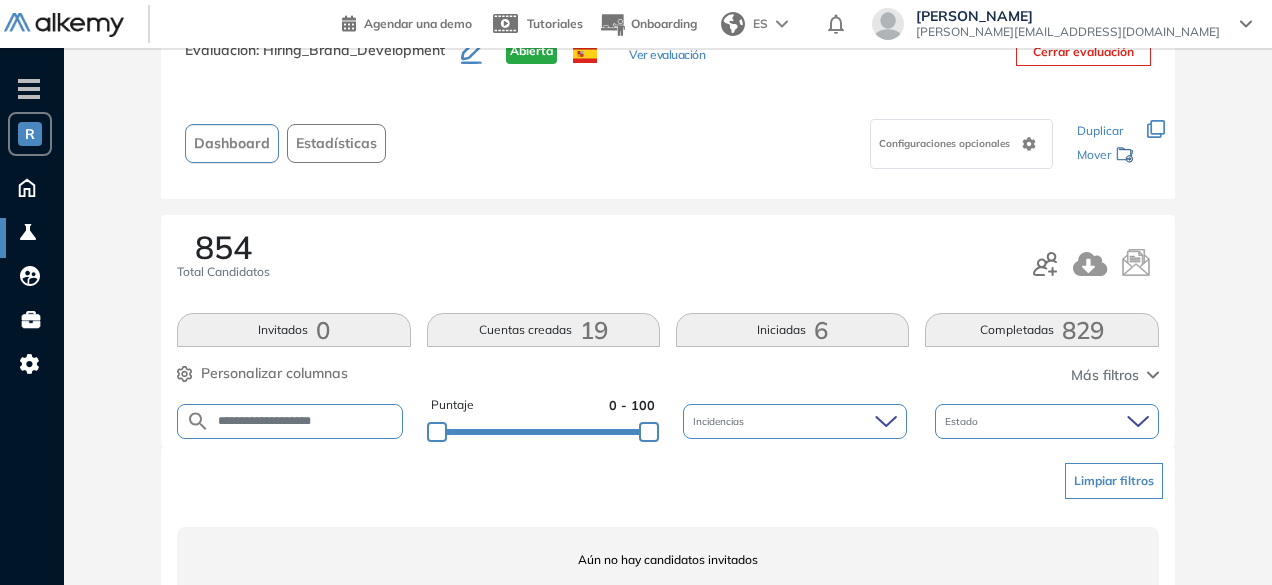 scroll, scrollTop: 154, scrollLeft: 0, axis: vertical 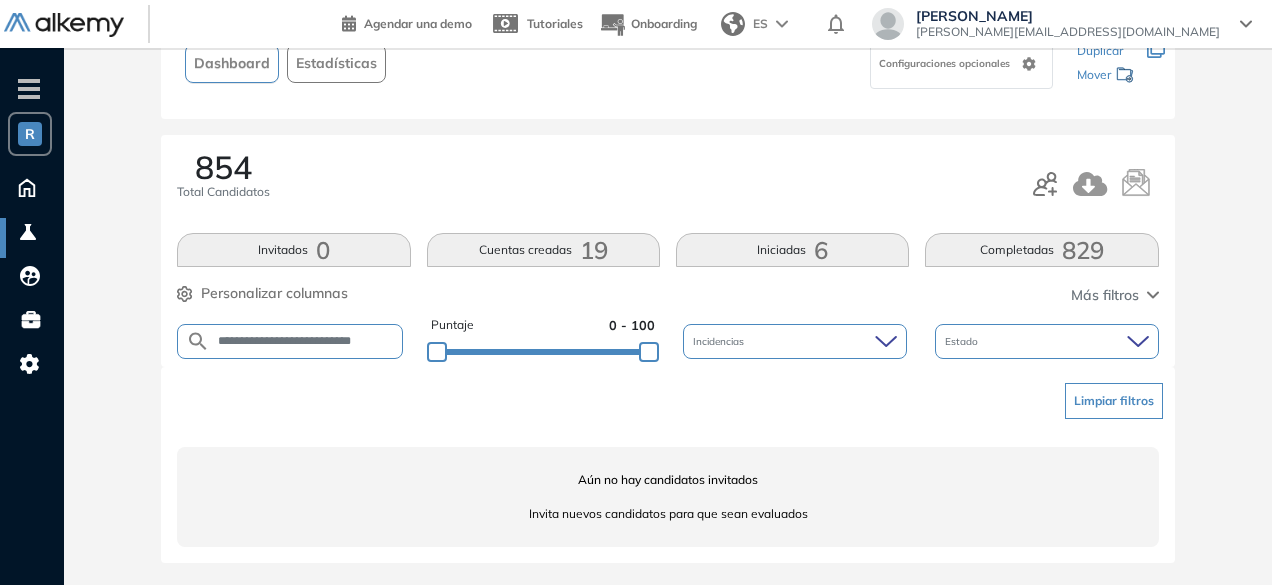 click on "**********" at bounding box center (306, 341) 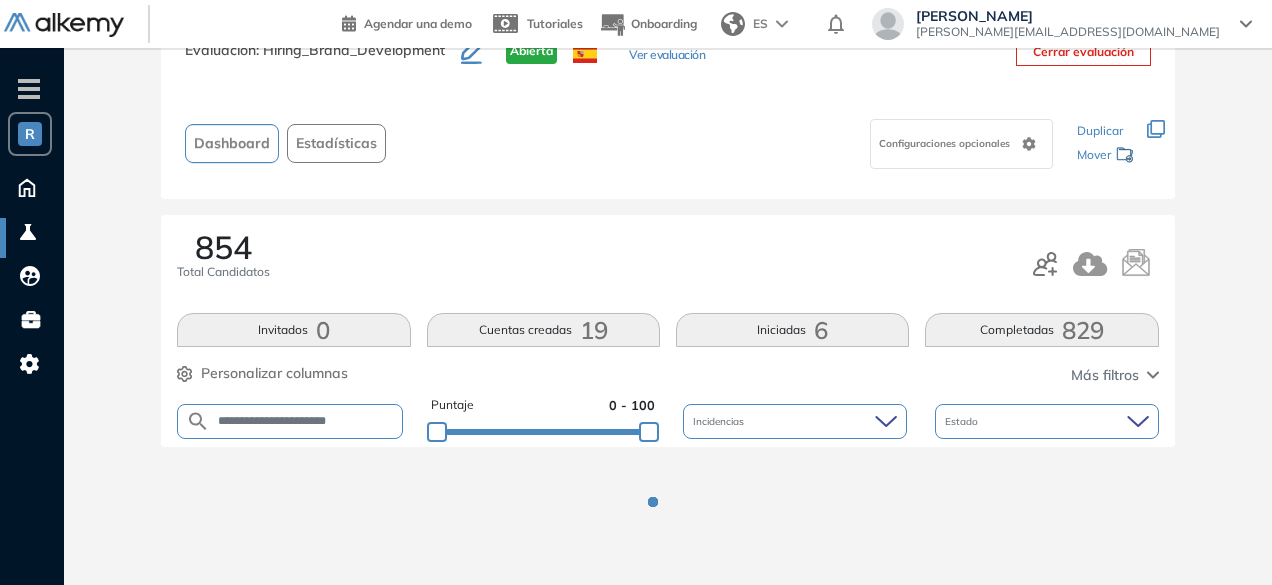scroll, scrollTop: 154, scrollLeft: 0, axis: vertical 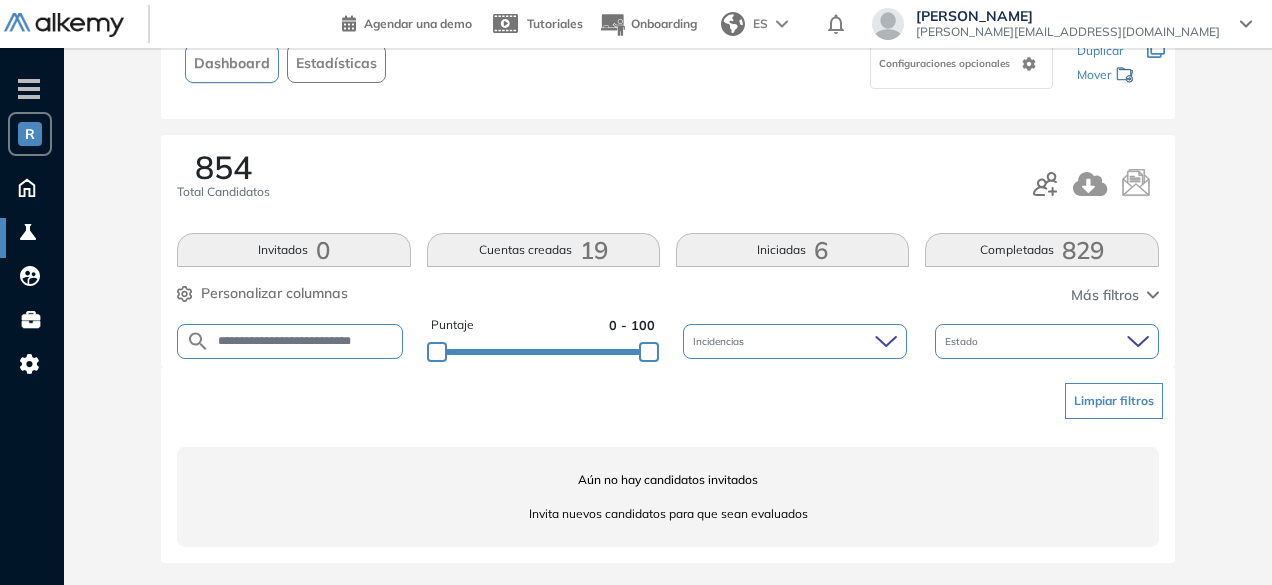 click on "**********" at bounding box center [306, 341] 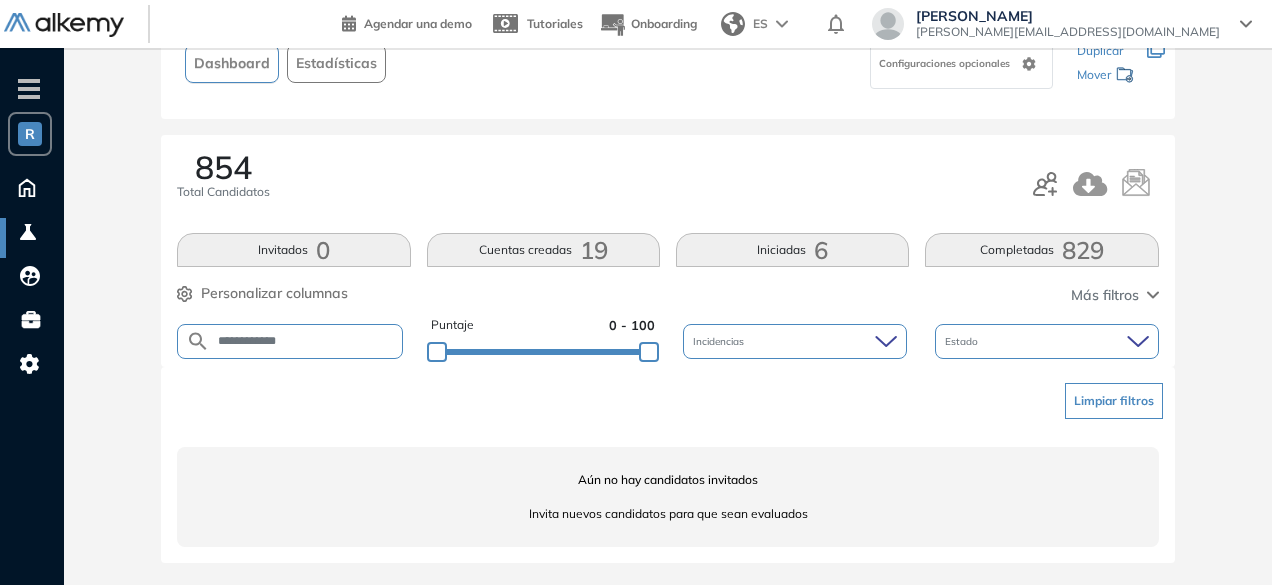 type on "**********" 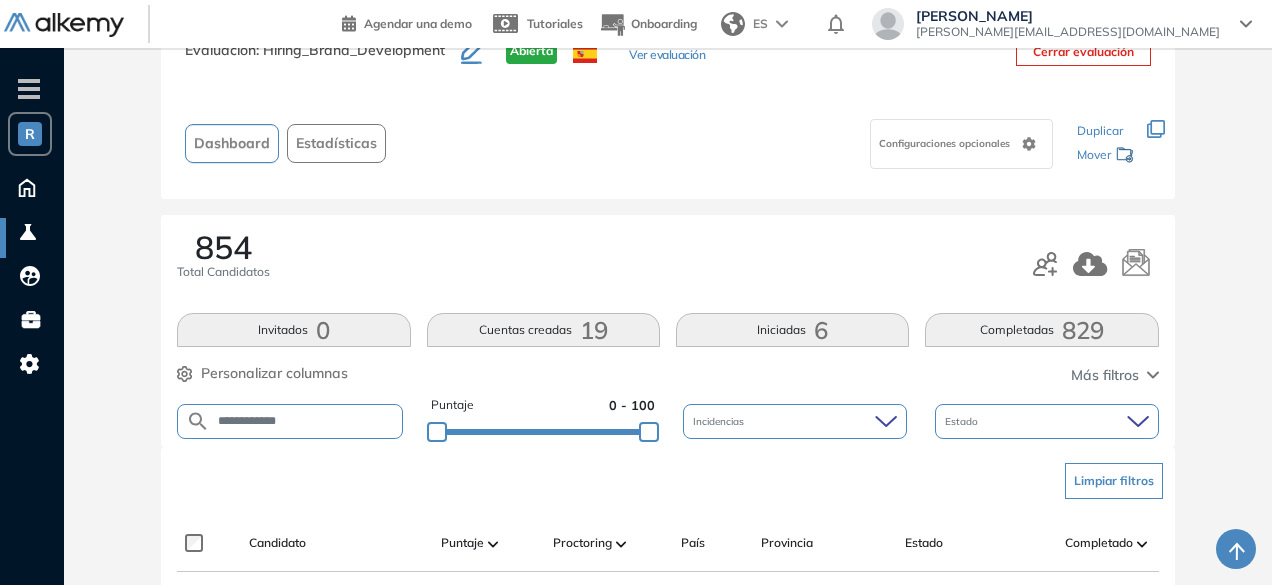 scroll, scrollTop: 154, scrollLeft: 0, axis: vertical 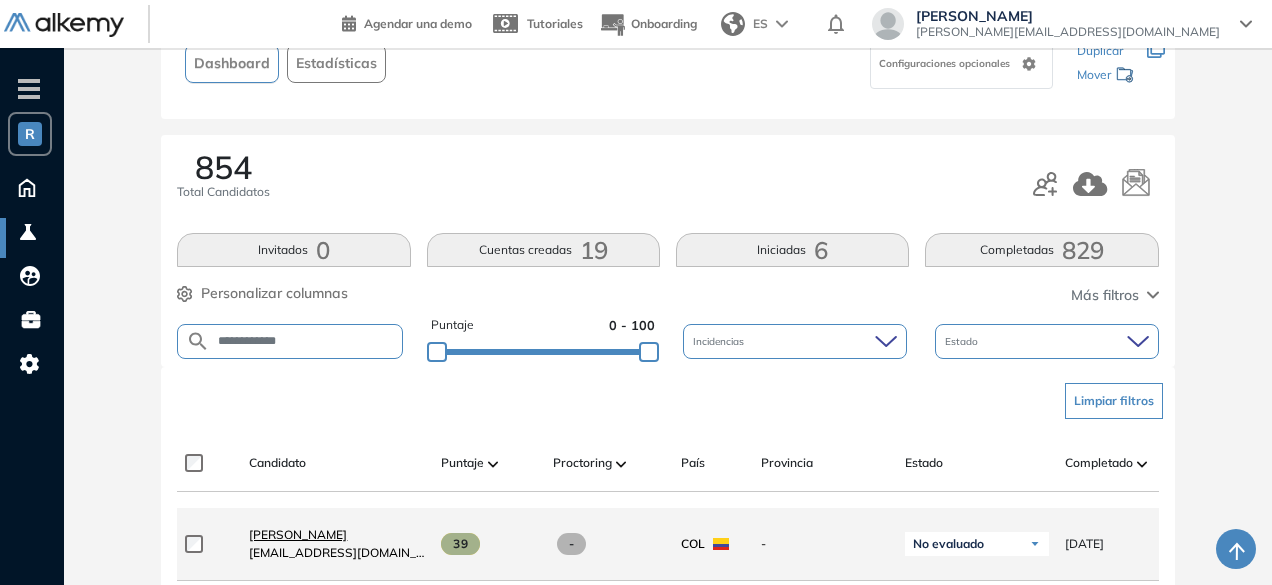 click on "David Olarte" at bounding box center [298, 534] 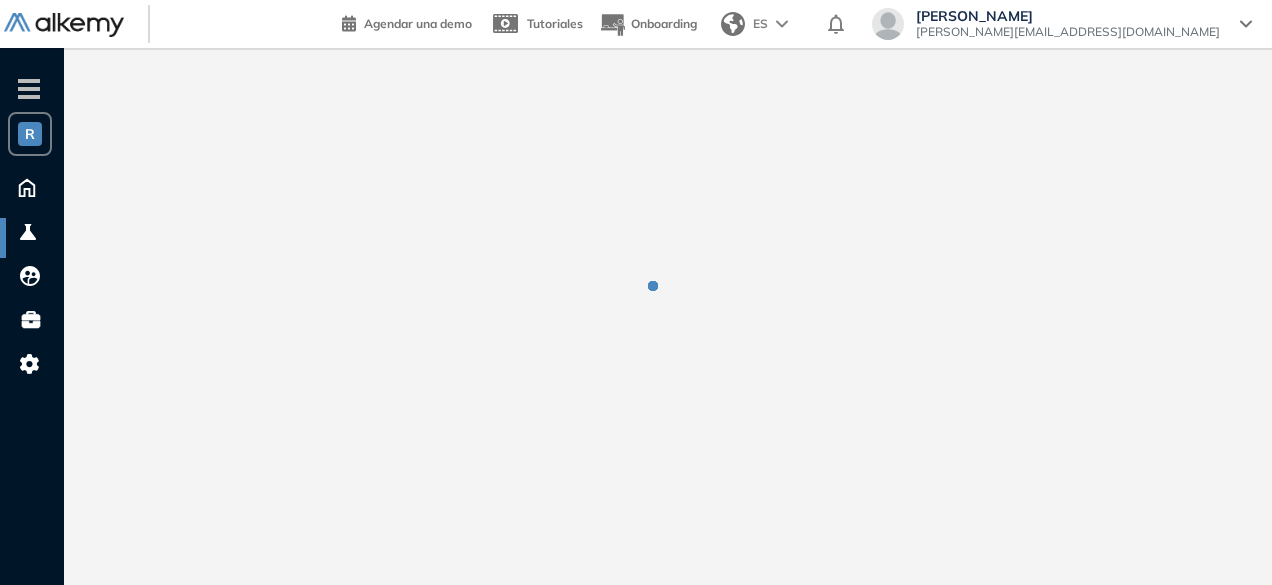 scroll, scrollTop: 0, scrollLeft: 0, axis: both 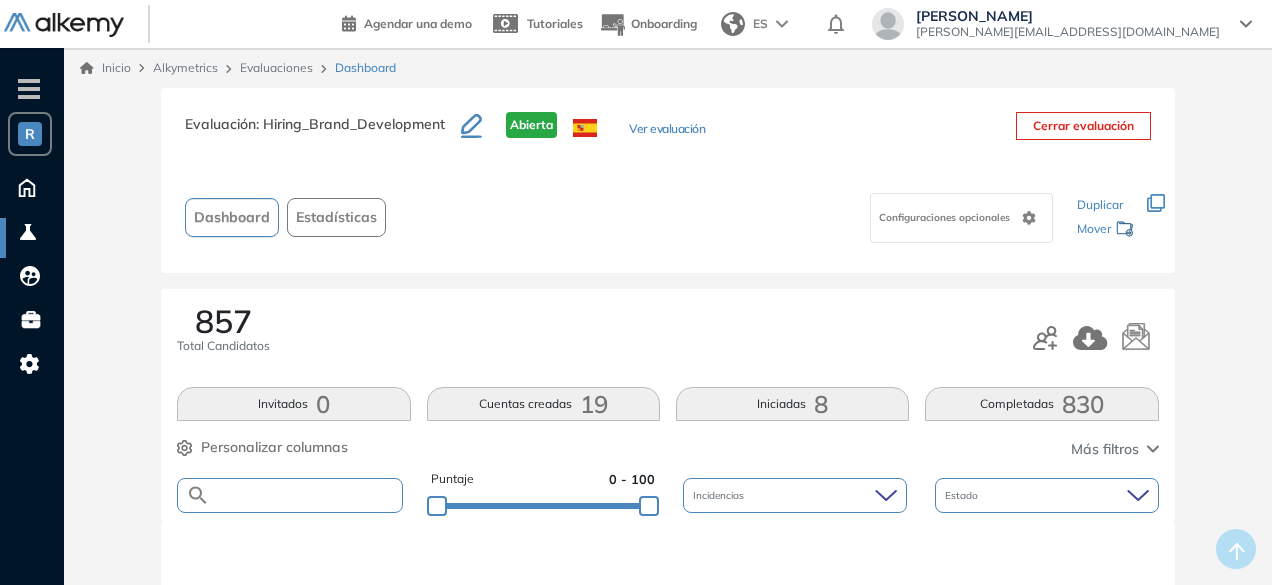 click at bounding box center (305, 495) 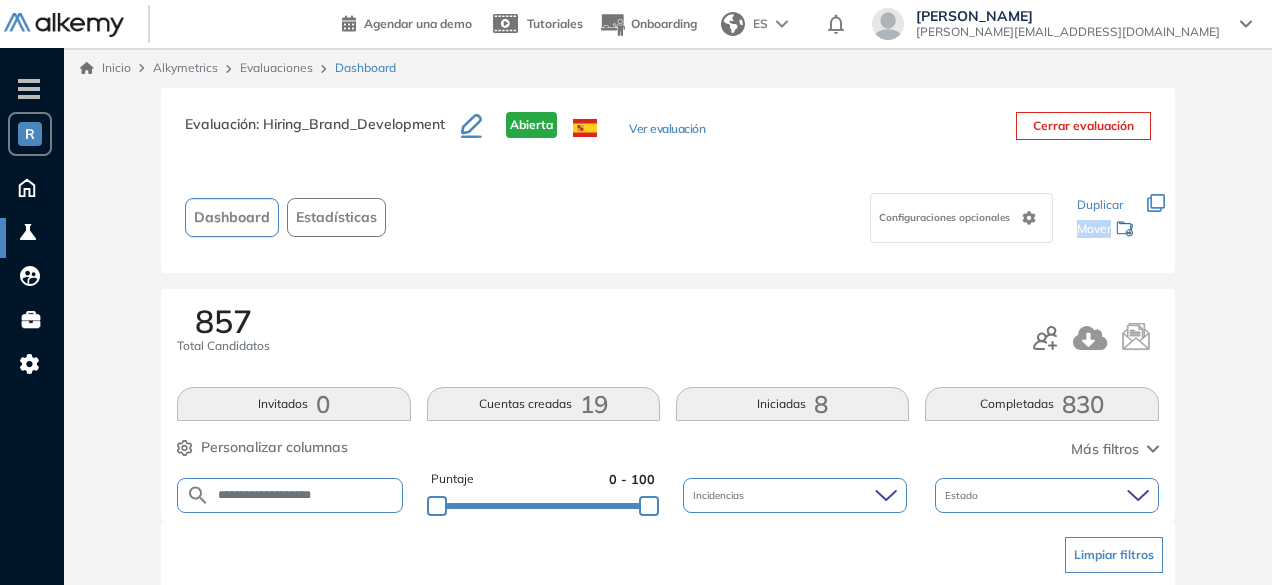 drag, startPoint x: 1271, startPoint y: 203, endPoint x: 1274, endPoint y: 263, distance: 60.074955 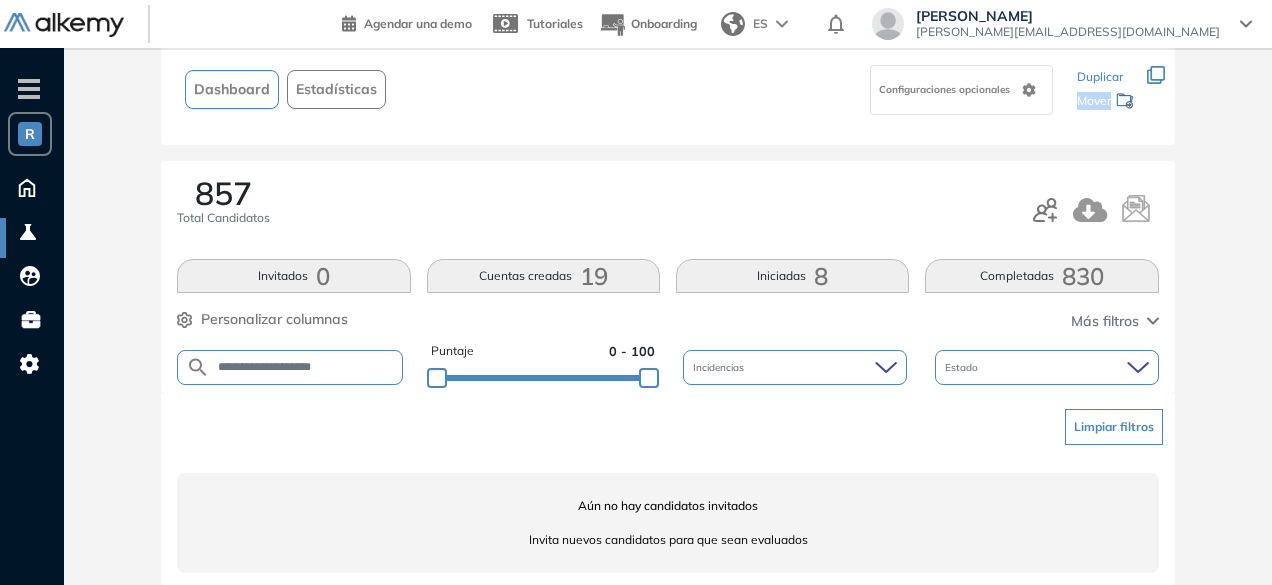 scroll, scrollTop: 154, scrollLeft: 0, axis: vertical 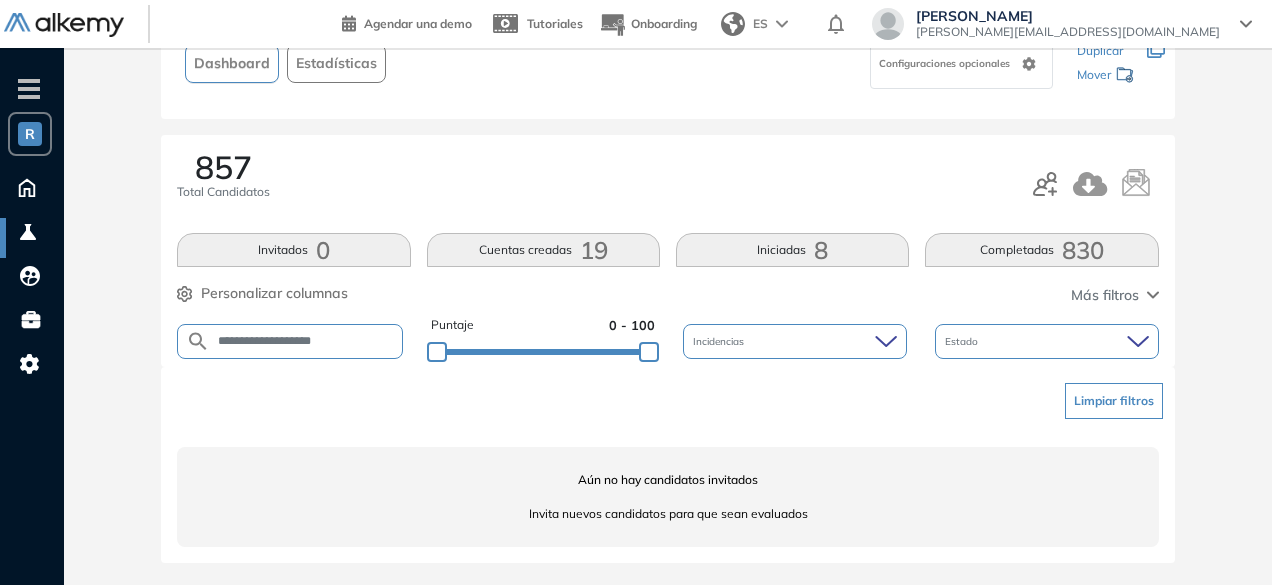 drag, startPoint x: 370, startPoint y: 337, endPoint x: 312, endPoint y: 339, distance: 58.034473 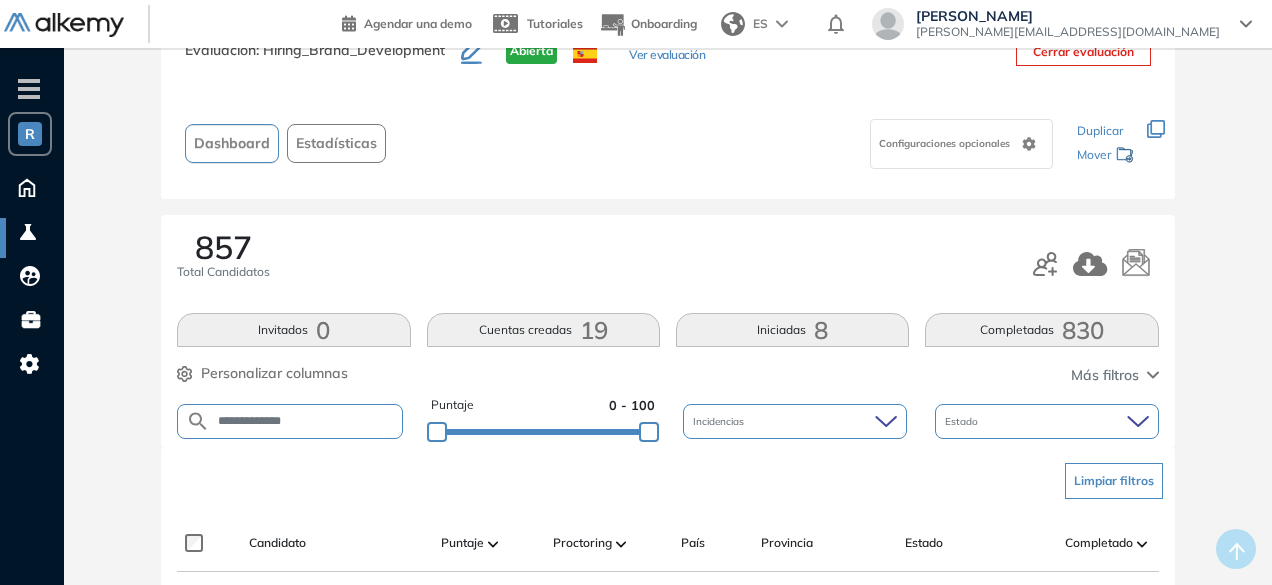 scroll, scrollTop: 154, scrollLeft: 0, axis: vertical 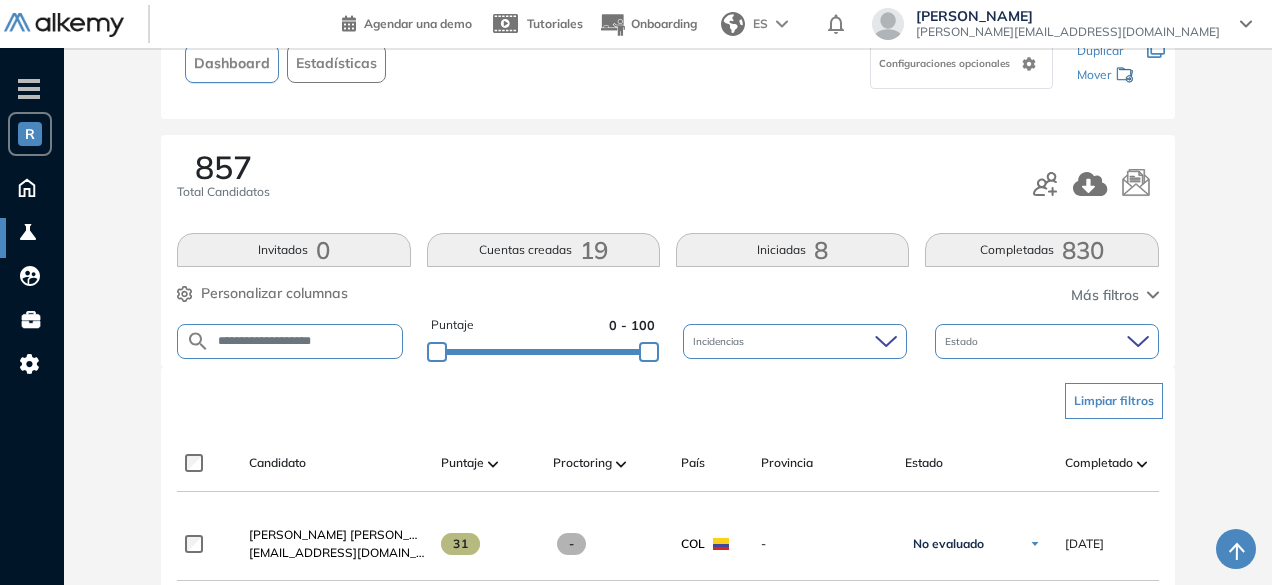 click on "**********" at bounding box center (305, 341) 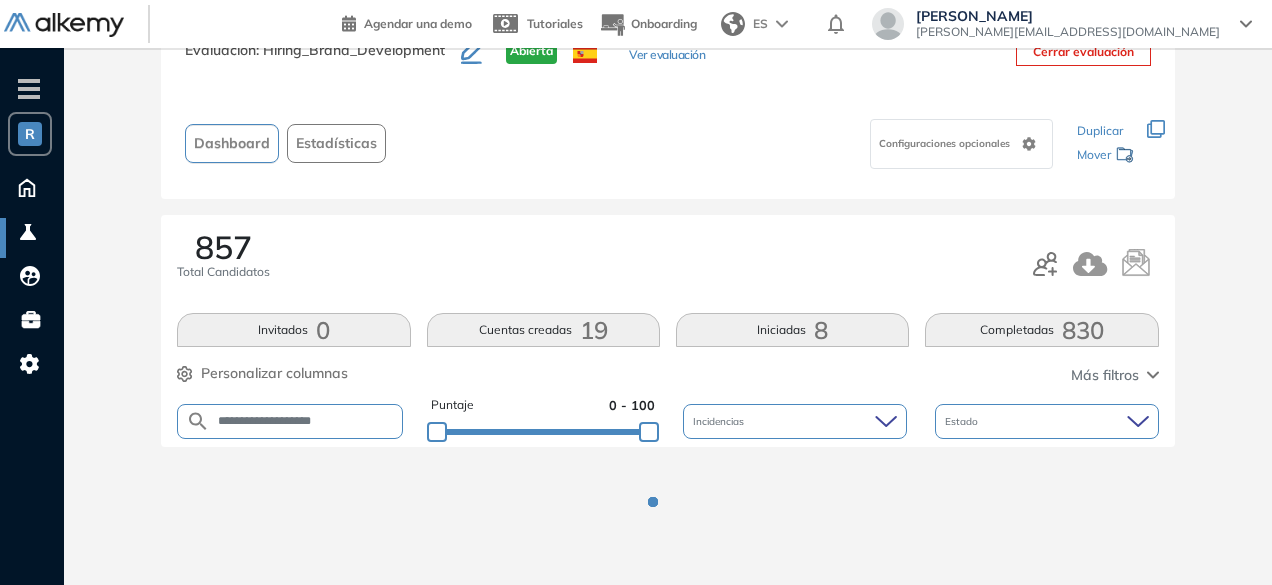 scroll, scrollTop: 154, scrollLeft: 0, axis: vertical 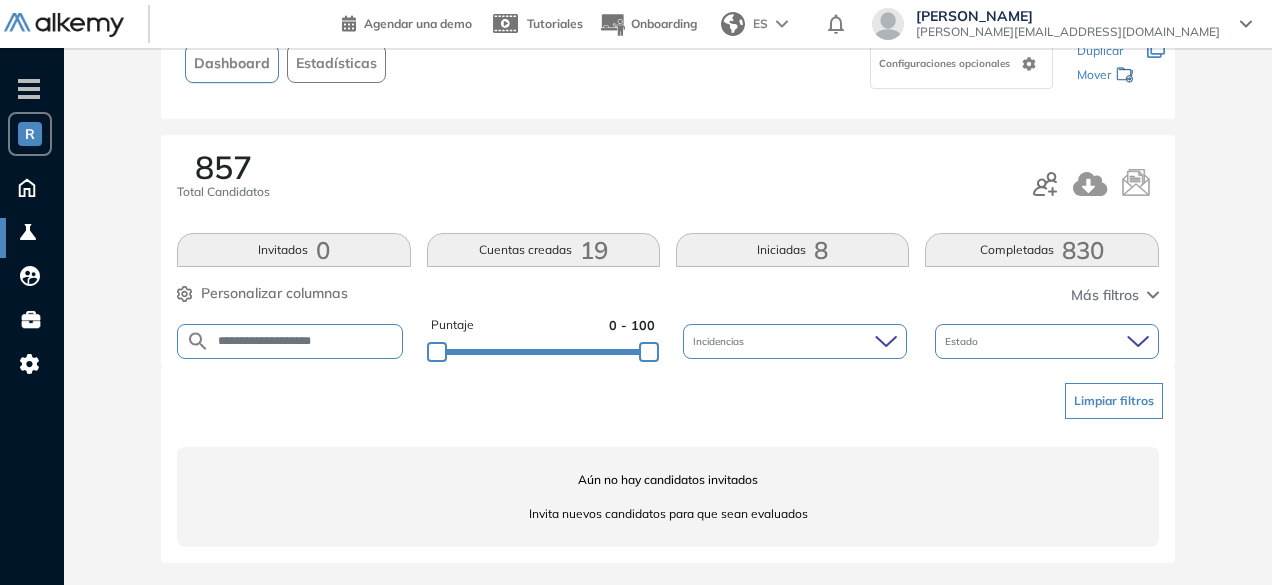 drag, startPoint x: 294, startPoint y: 341, endPoint x: 251, endPoint y: 340, distance: 43.011627 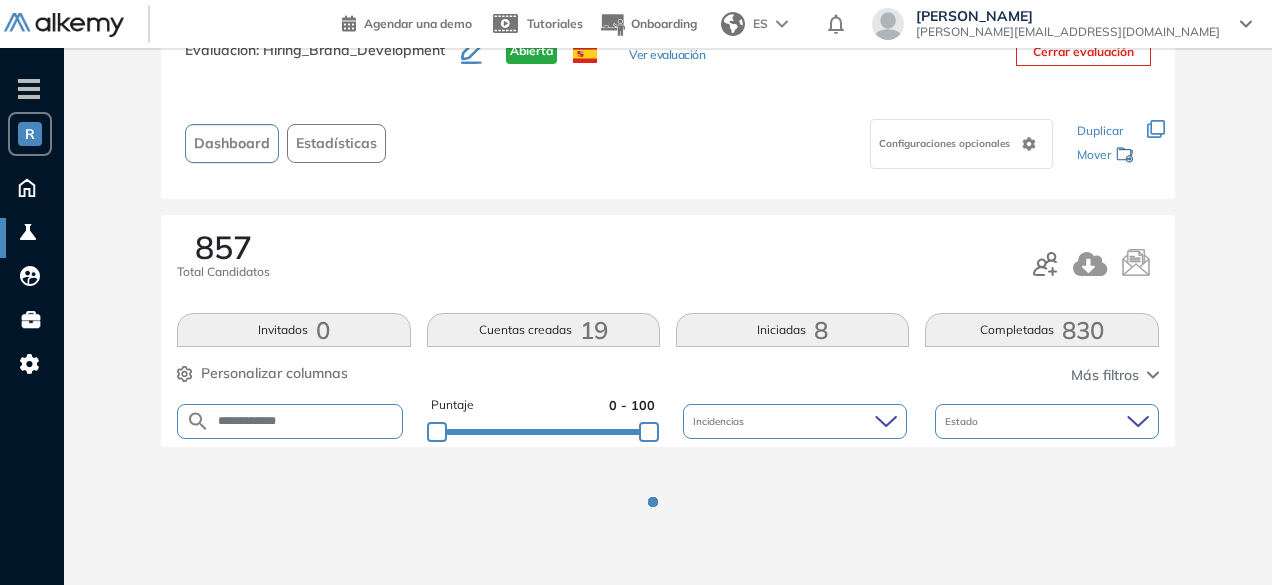 scroll, scrollTop: 154, scrollLeft: 0, axis: vertical 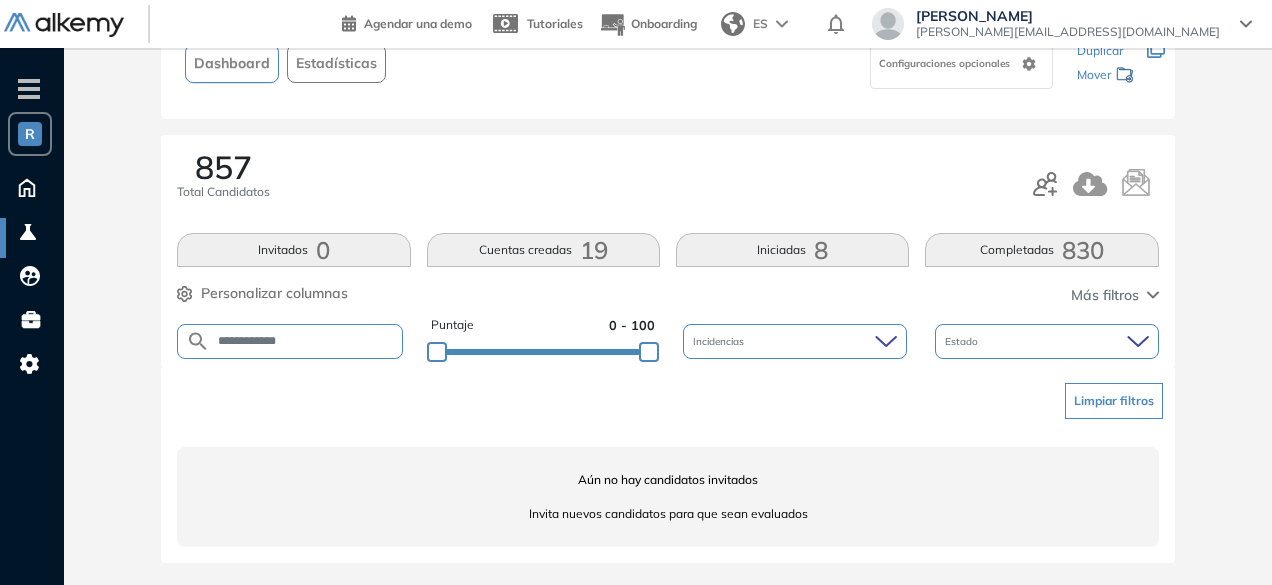 click on "**********" at bounding box center [305, 341] 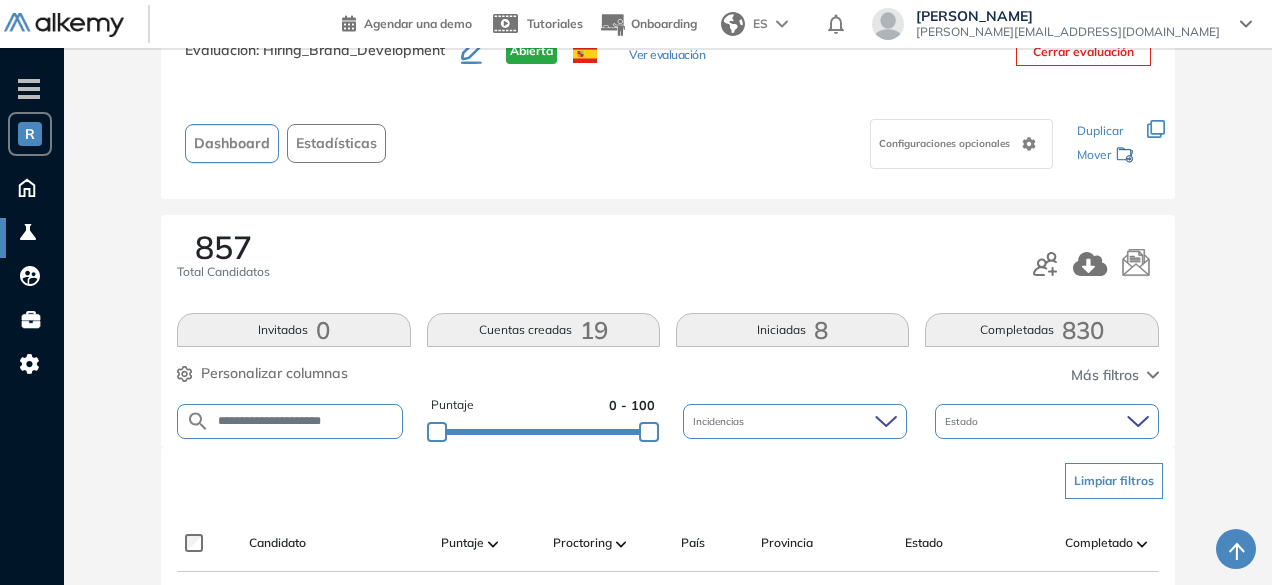 scroll, scrollTop: 154, scrollLeft: 0, axis: vertical 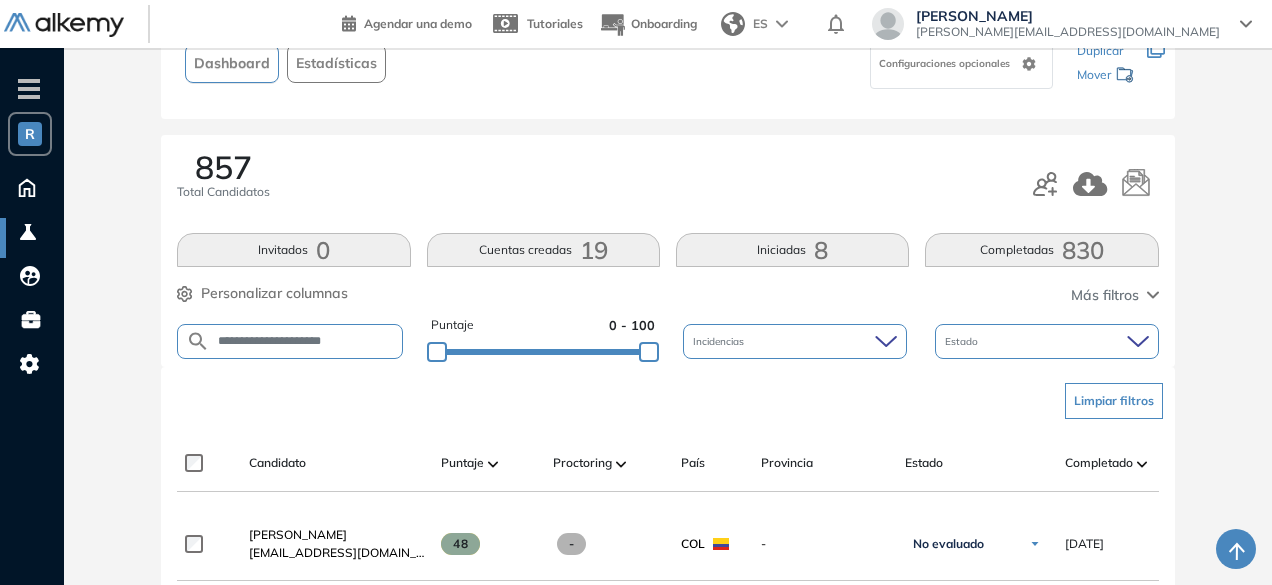 click on "**********" at bounding box center (305, 341) 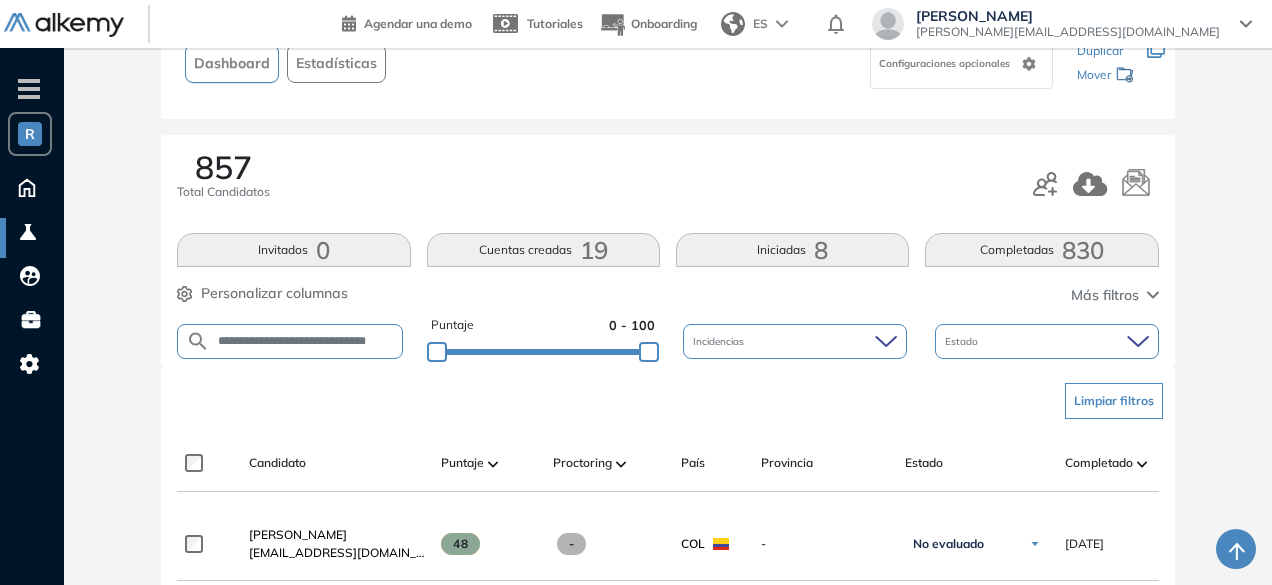 scroll, scrollTop: 0, scrollLeft: 4, axis: horizontal 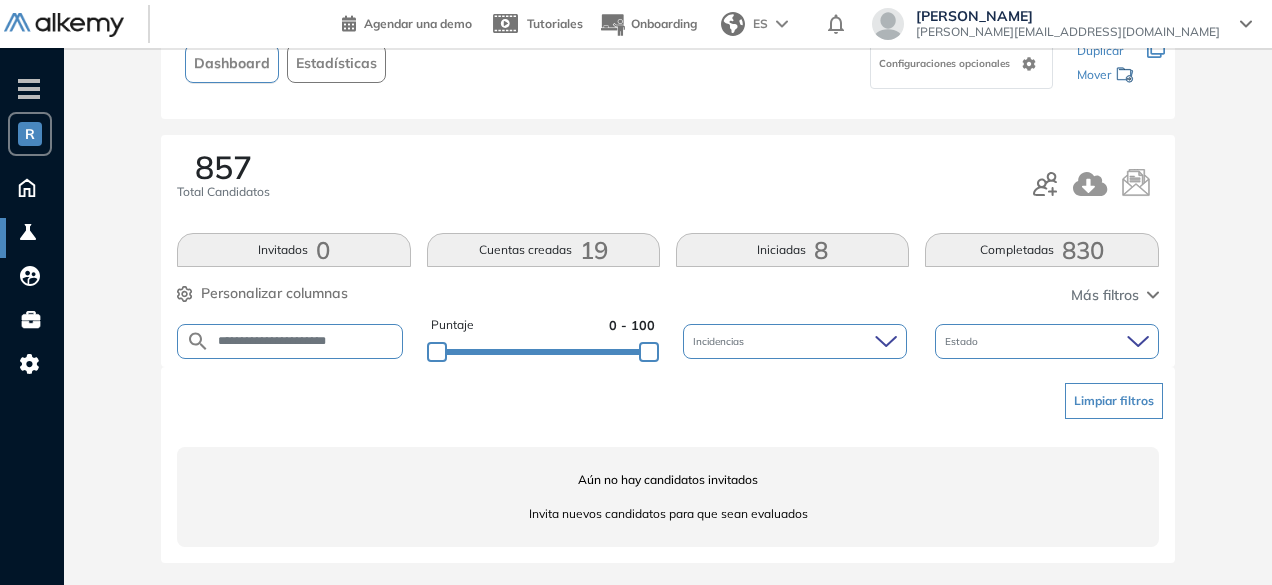 drag, startPoint x: 297, startPoint y: 334, endPoint x: 260, endPoint y: 335, distance: 37.01351 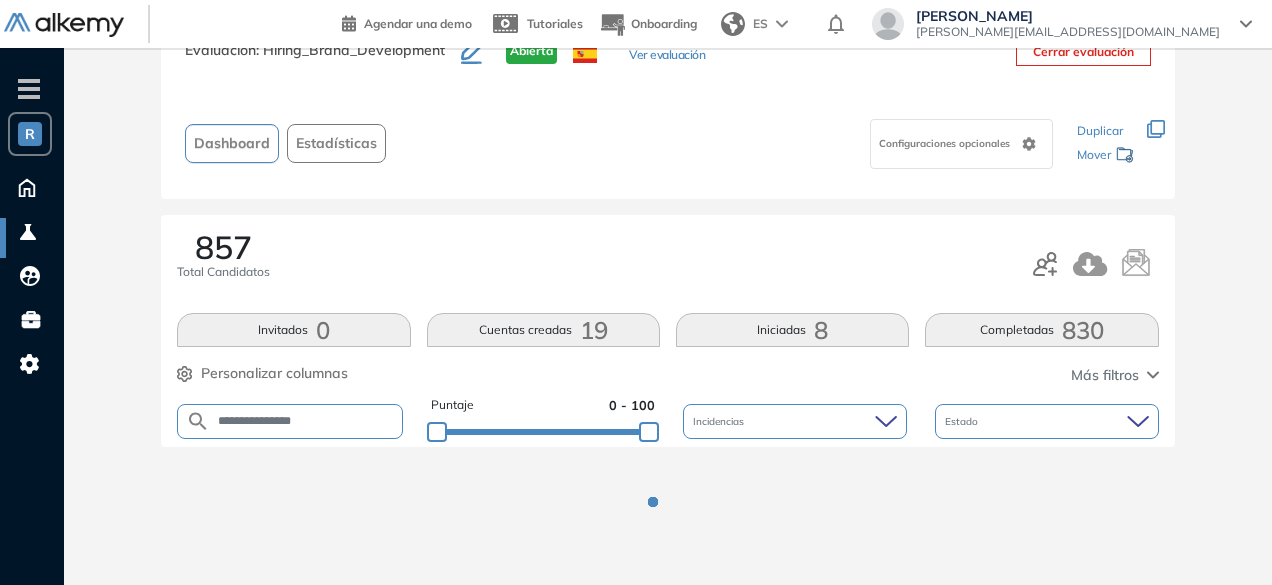 scroll, scrollTop: 154, scrollLeft: 0, axis: vertical 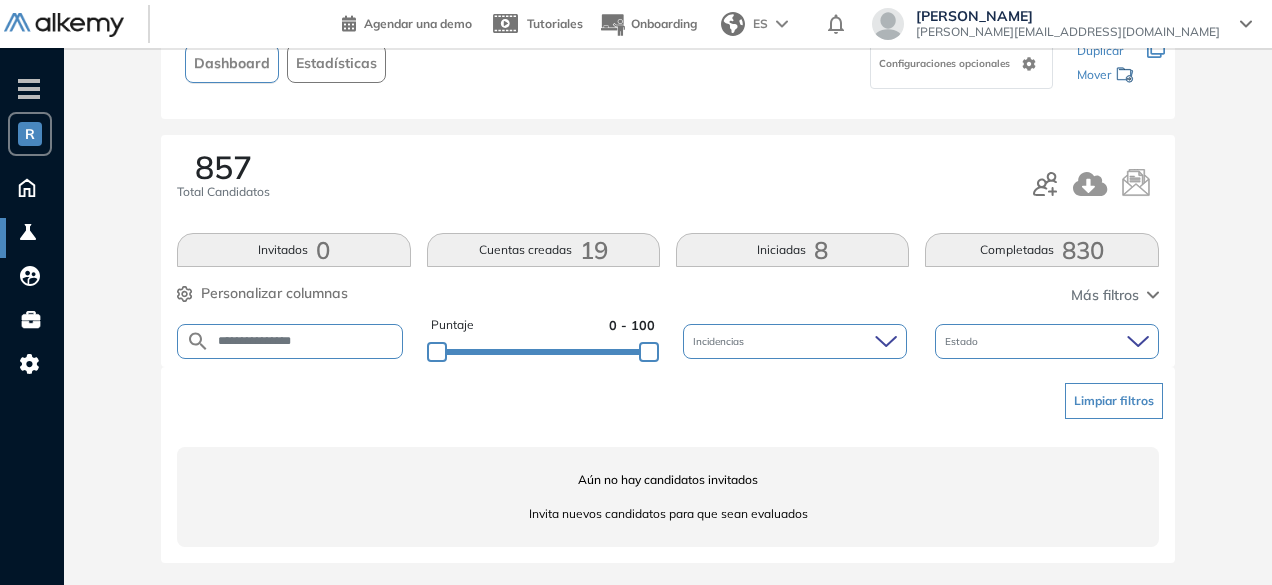 click on "**********" at bounding box center [306, 341] 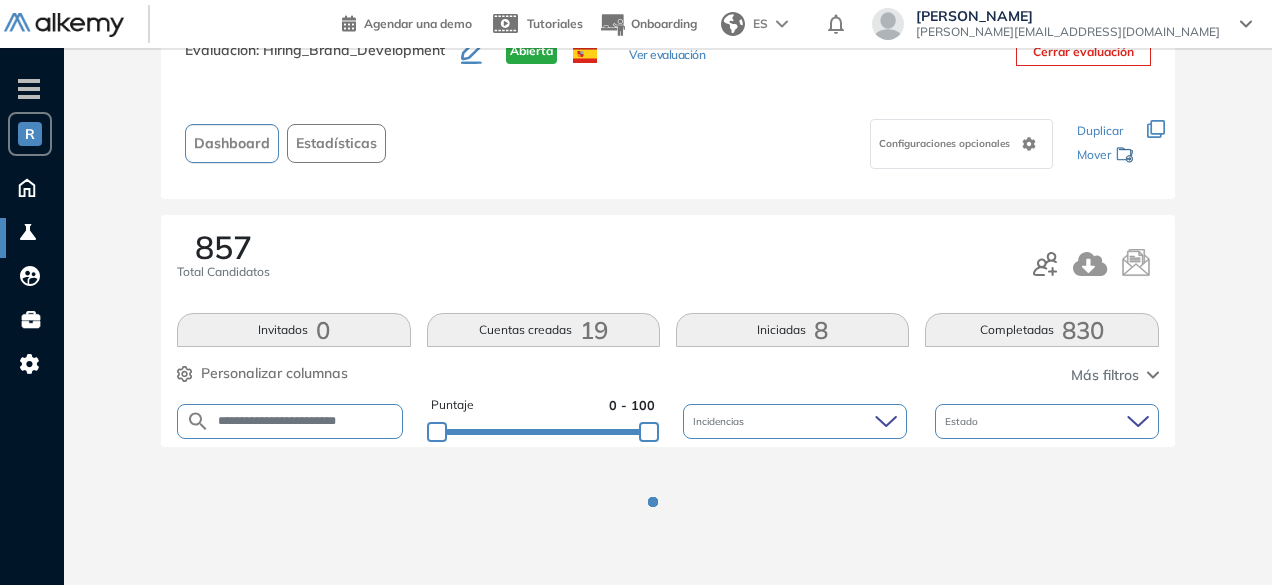 scroll, scrollTop: 154, scrollLeft: 0, axis: vertical 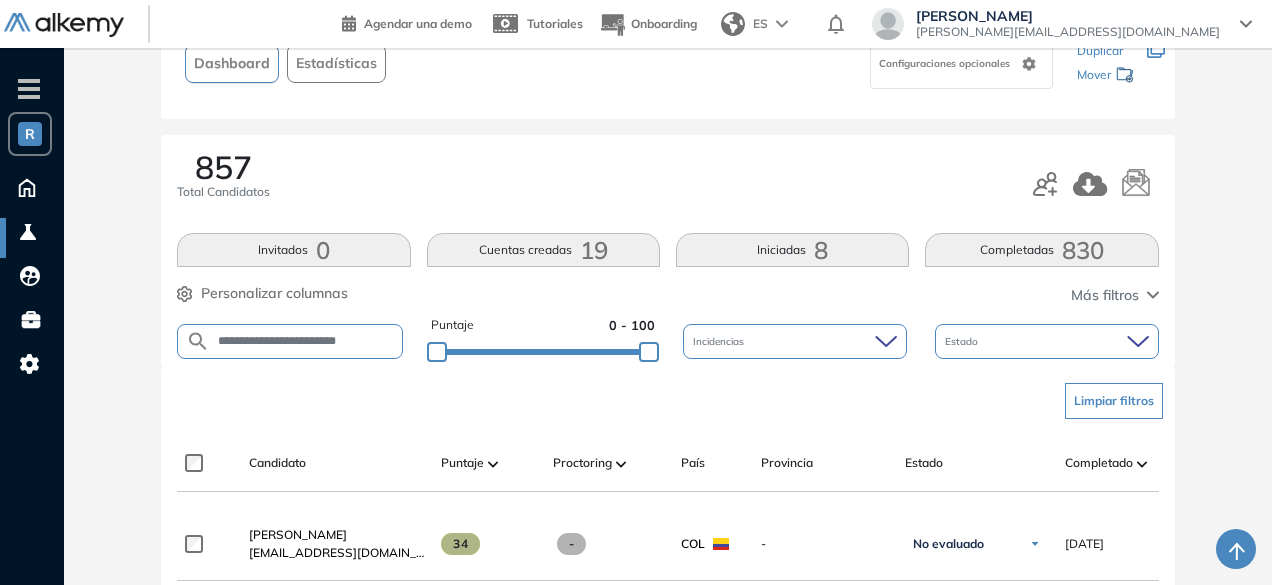 click on "**********" at bounding box center [306, 341] 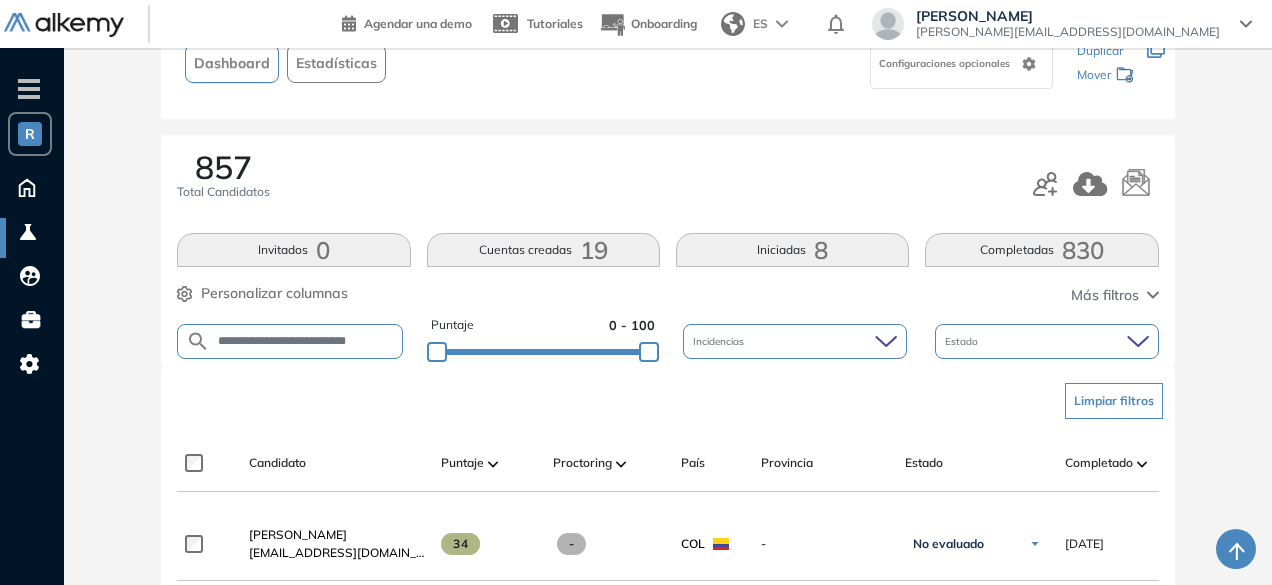 scroll, scrollTop: 0, scrollLeft: 24, axis: horizontal 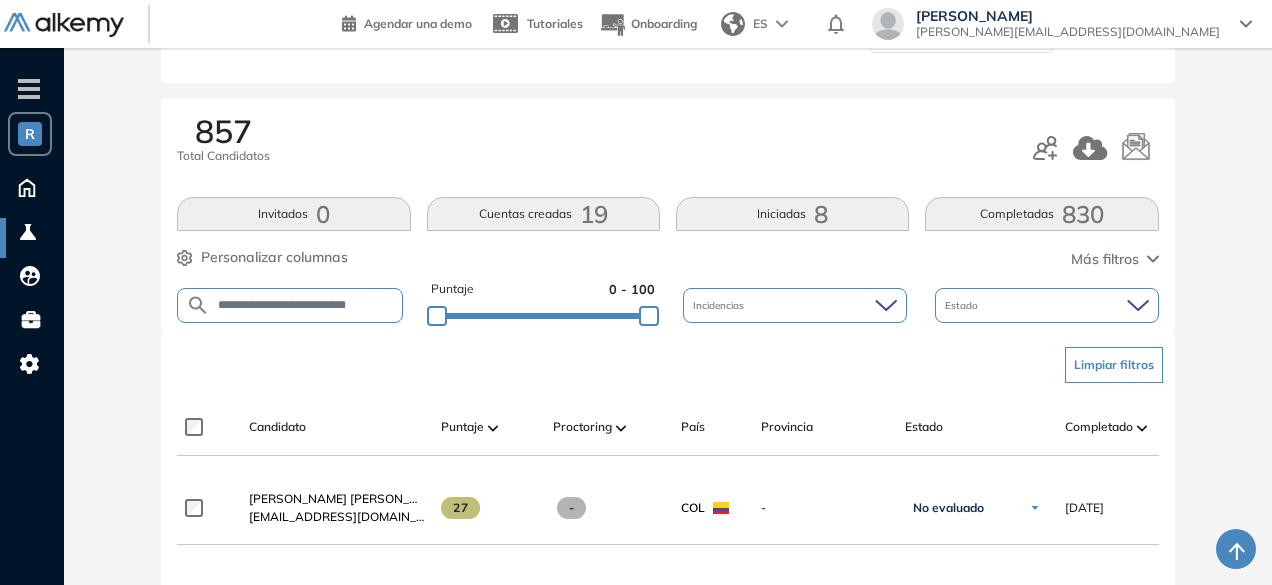 click on "**********" at bounding box center [306, 305] 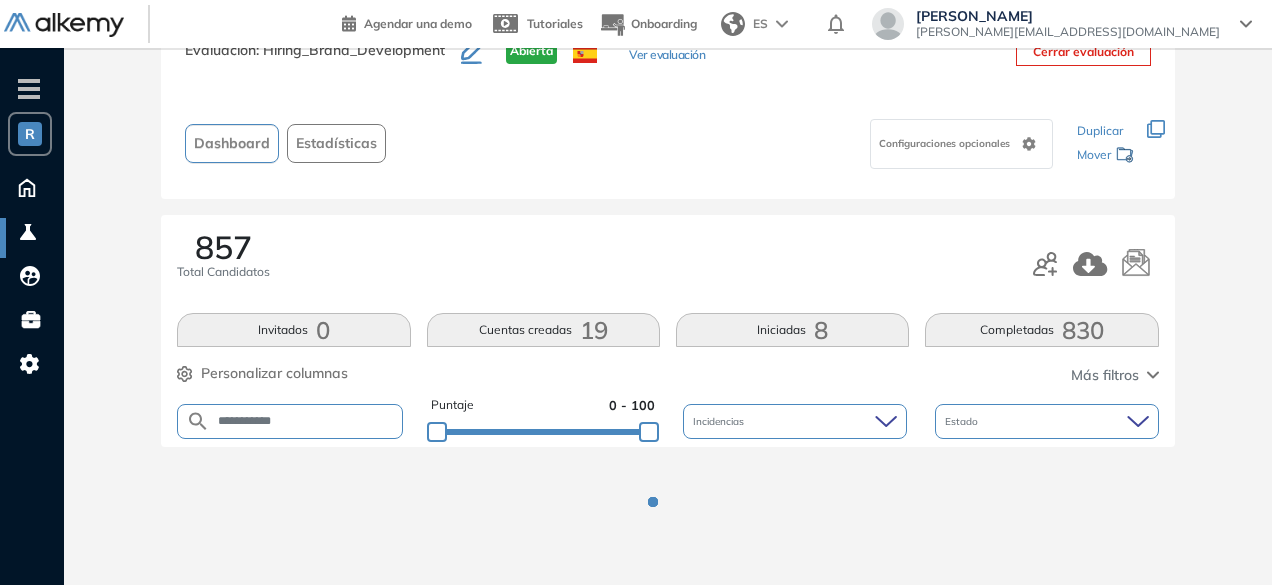 scroll, scrollTop: 190, scrollLeft: 0, axis: vertical 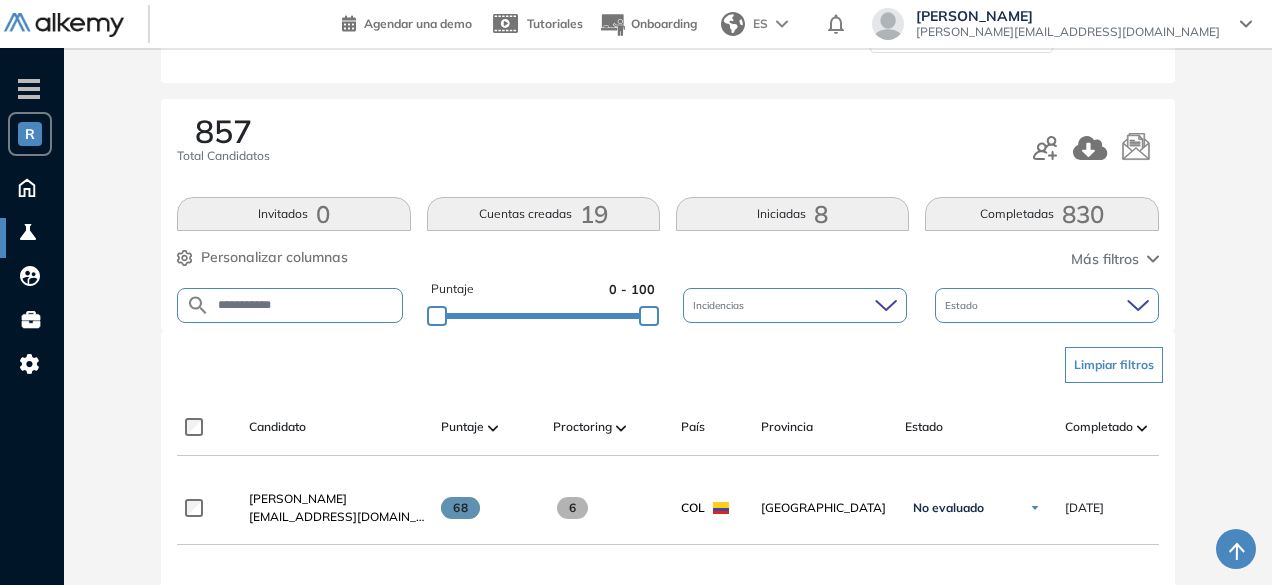 click on "**********" at bounding box center (306, 305) 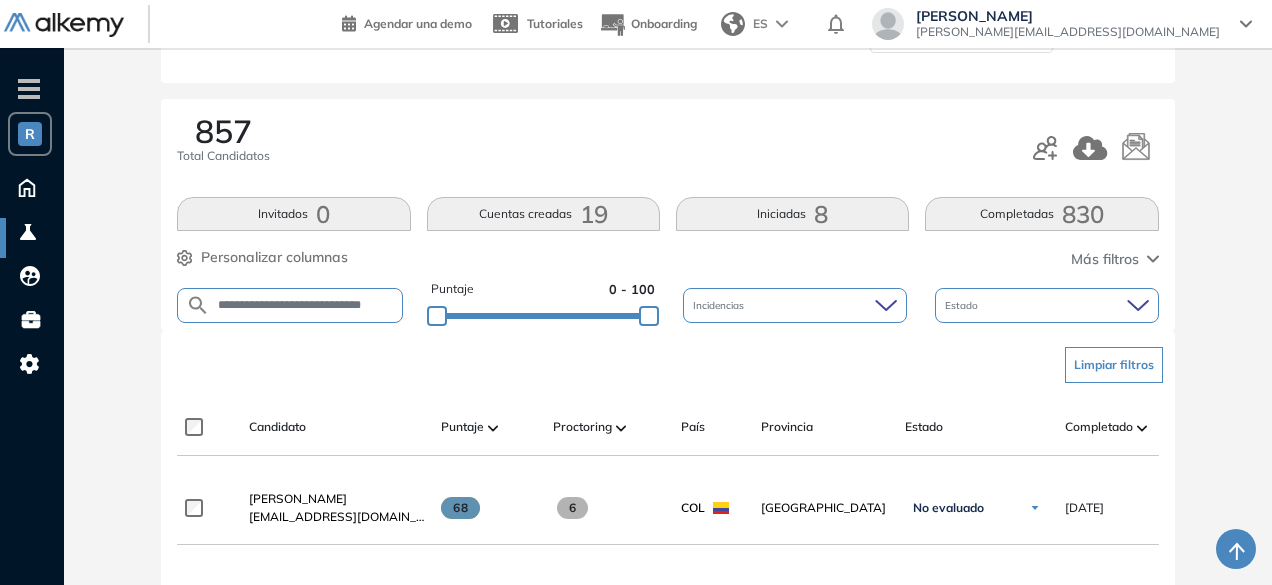 scroll, scrollTop: 0, scrollLeft: 42, axis: horizontal 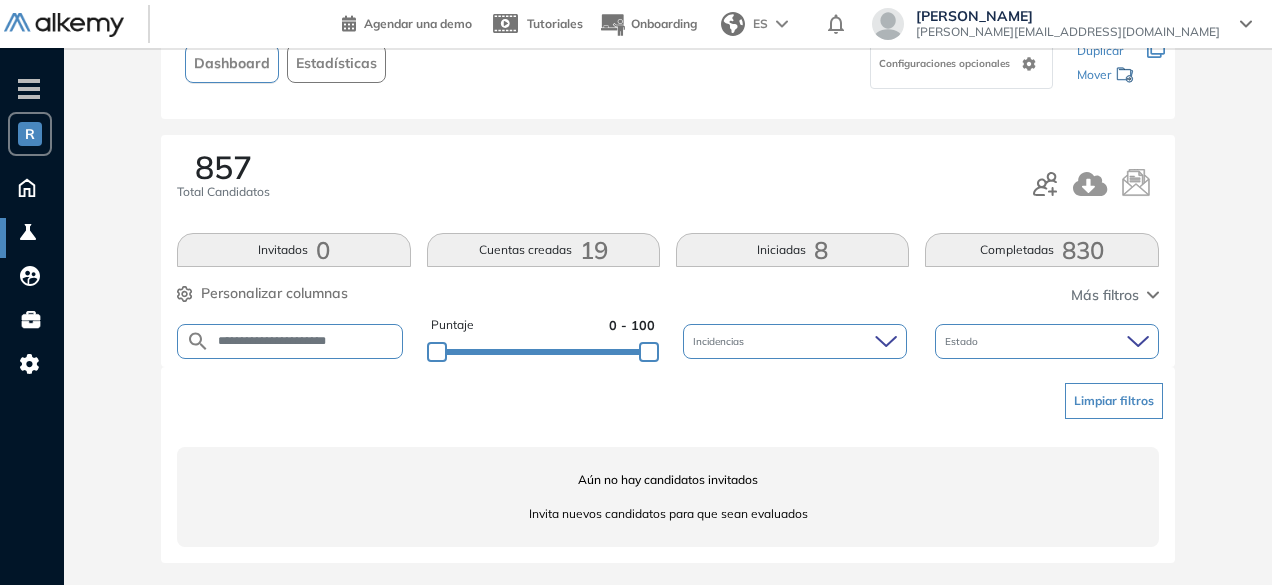 drag, startPoint x: 332, startPoint y: 341, endPoint x: 277, endPoint y: 339, distance: 55.03635 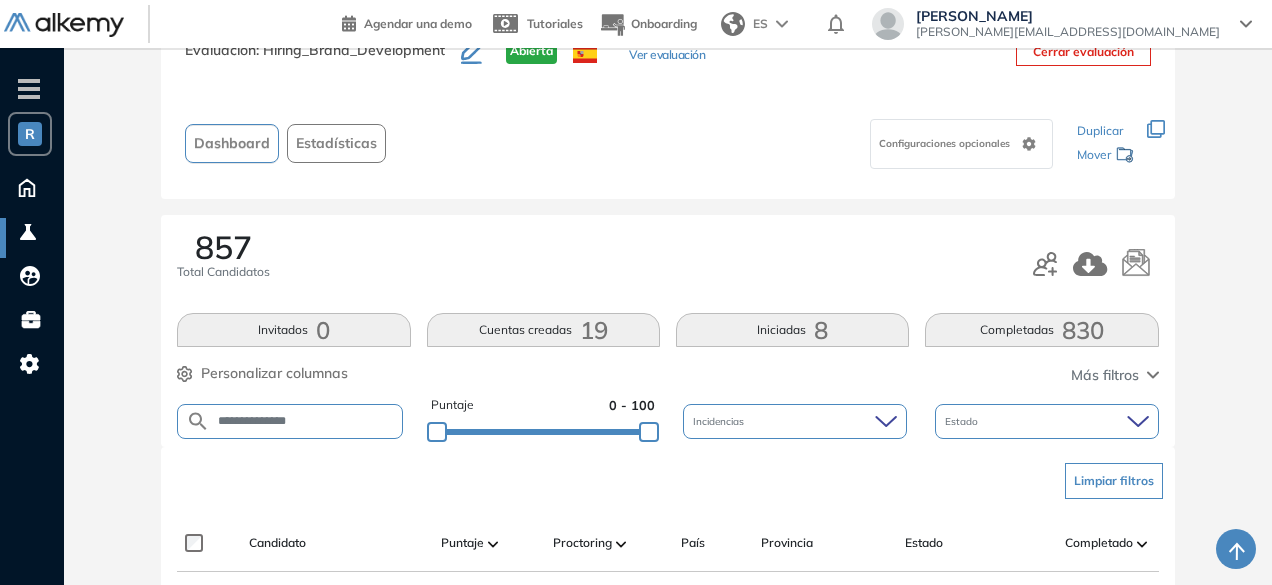 scroll, scrollTop: 190, scrollLeft: 0, axis: vertical 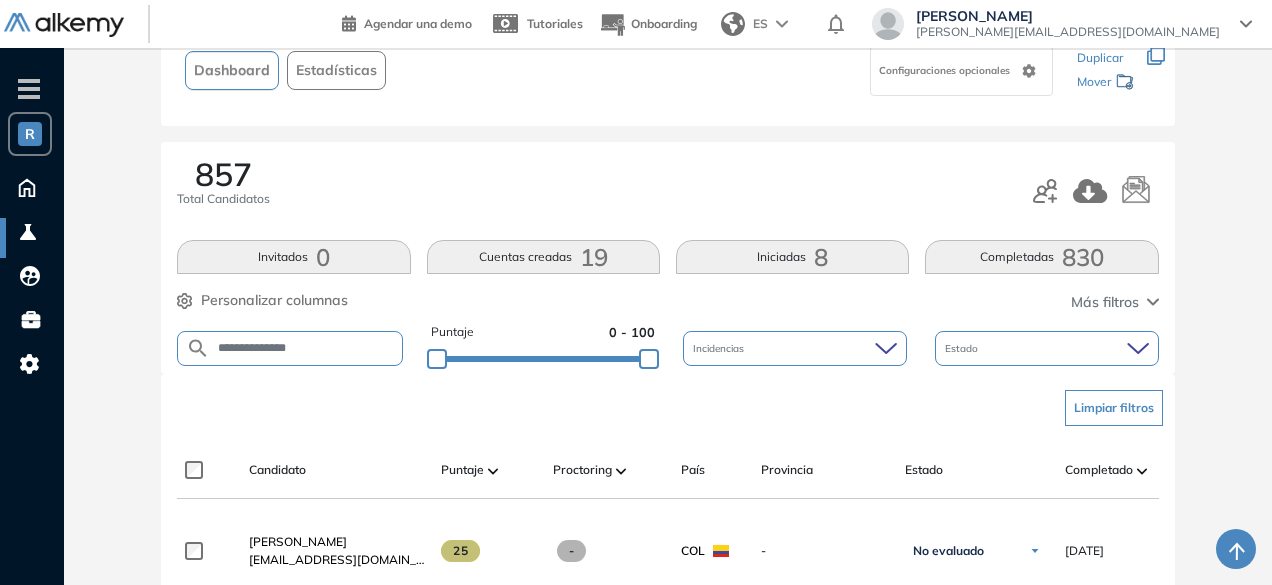 click on "**********" at bounding box center [306, 348] 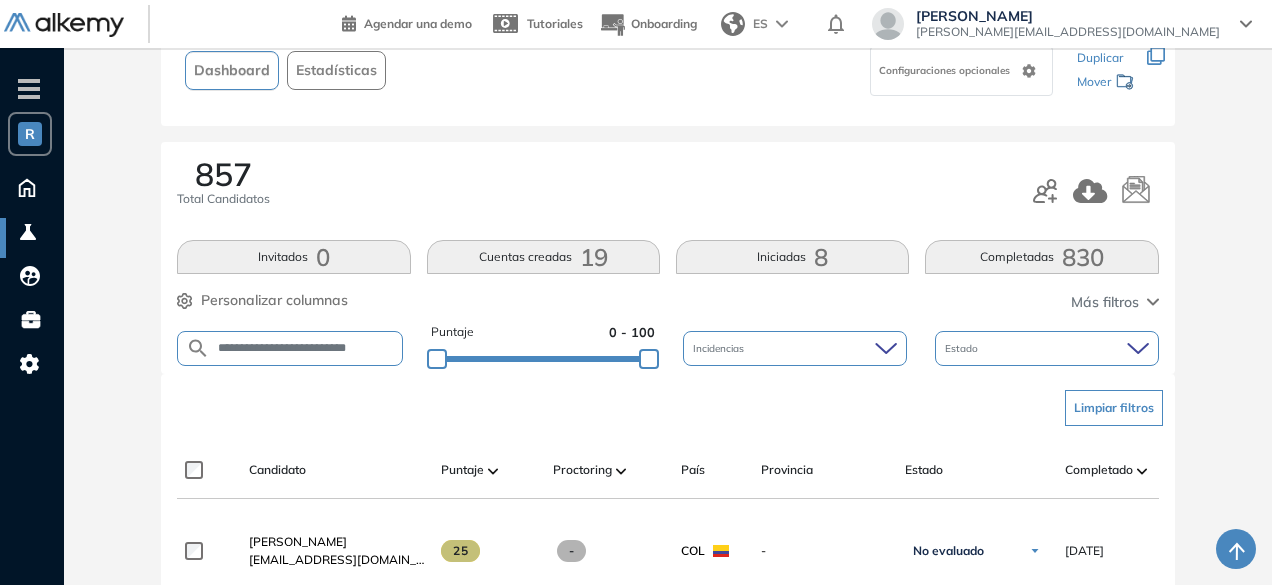 type on "**********" 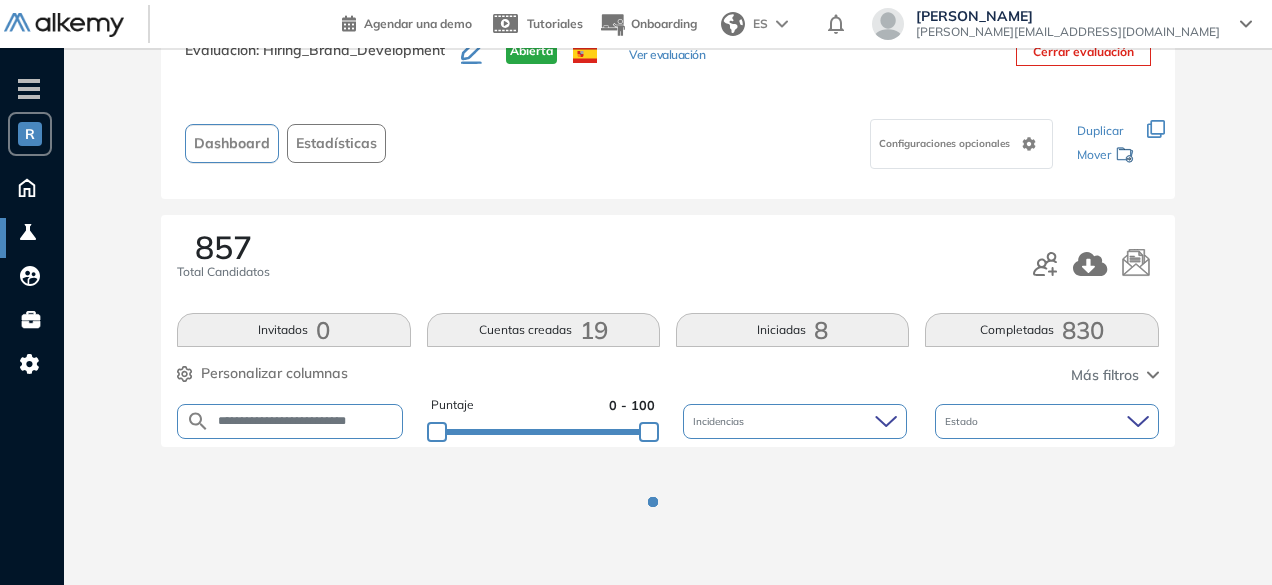 scroll, scrollTop: 147, scrollLeft: 0, axis: vertical 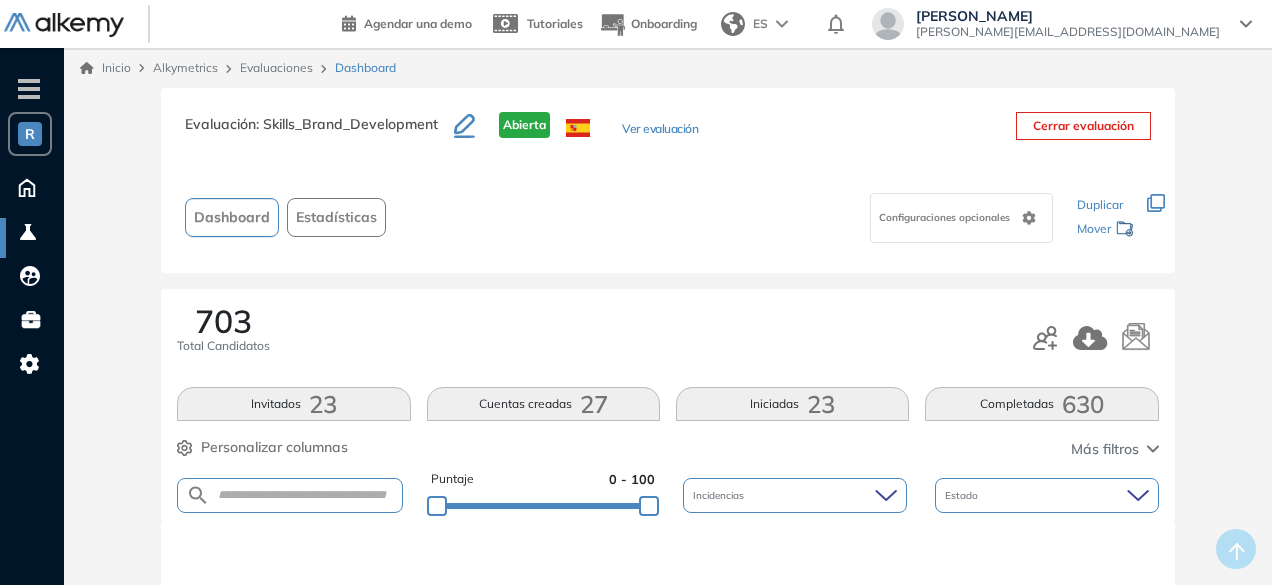 drag, startPoint x: 324, startPoint y: 481, endPoint x: 326, endPoint y: 491, distance: 10.198039 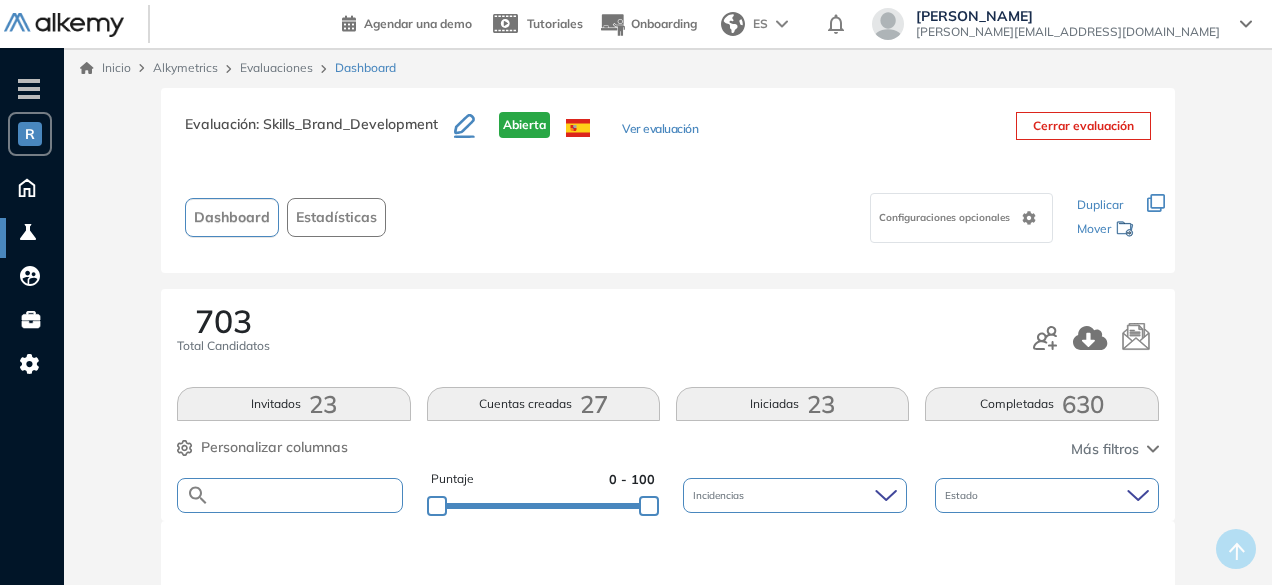 click at bounding box center (305, 495) 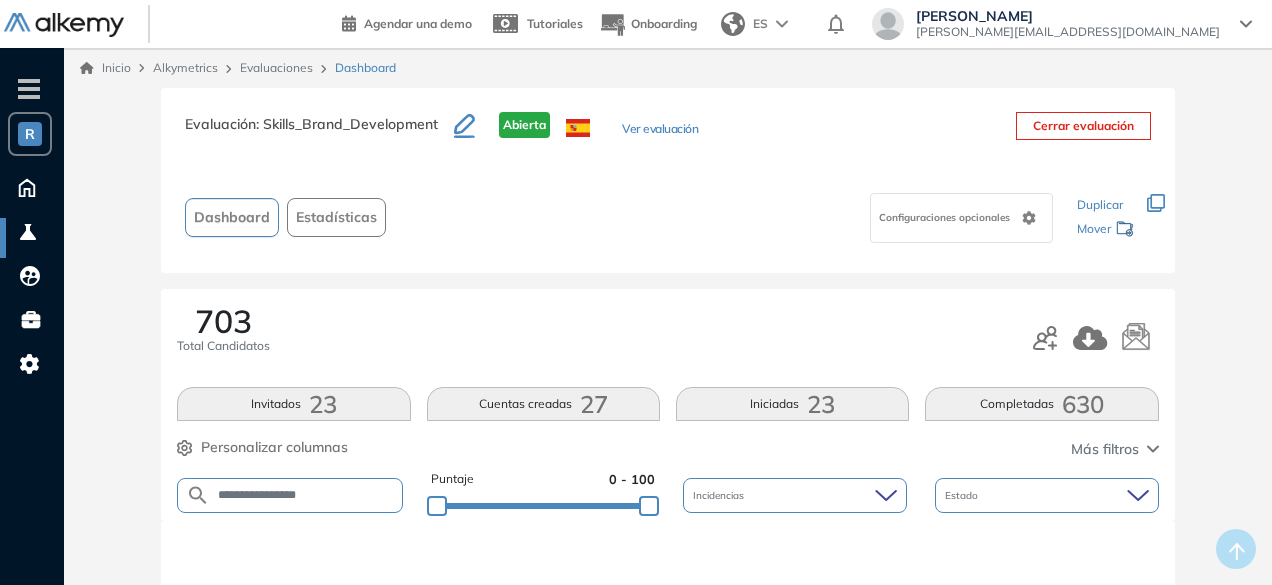 type on "**********" 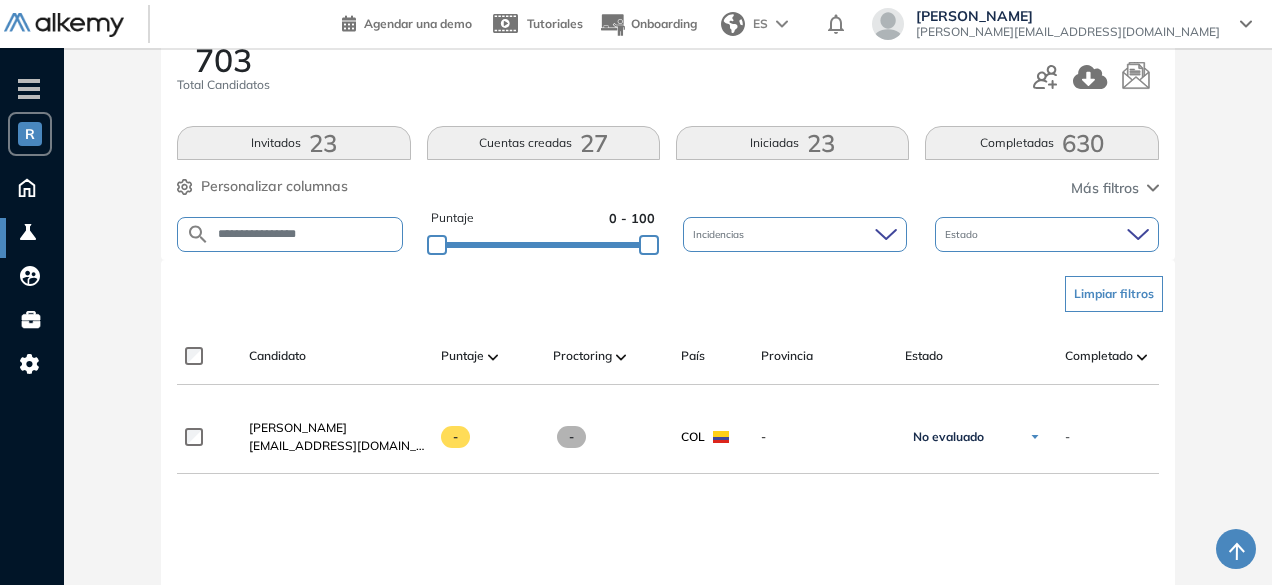 scroll, scrollTop: 256, scrollLeft: 0, axis: vertical 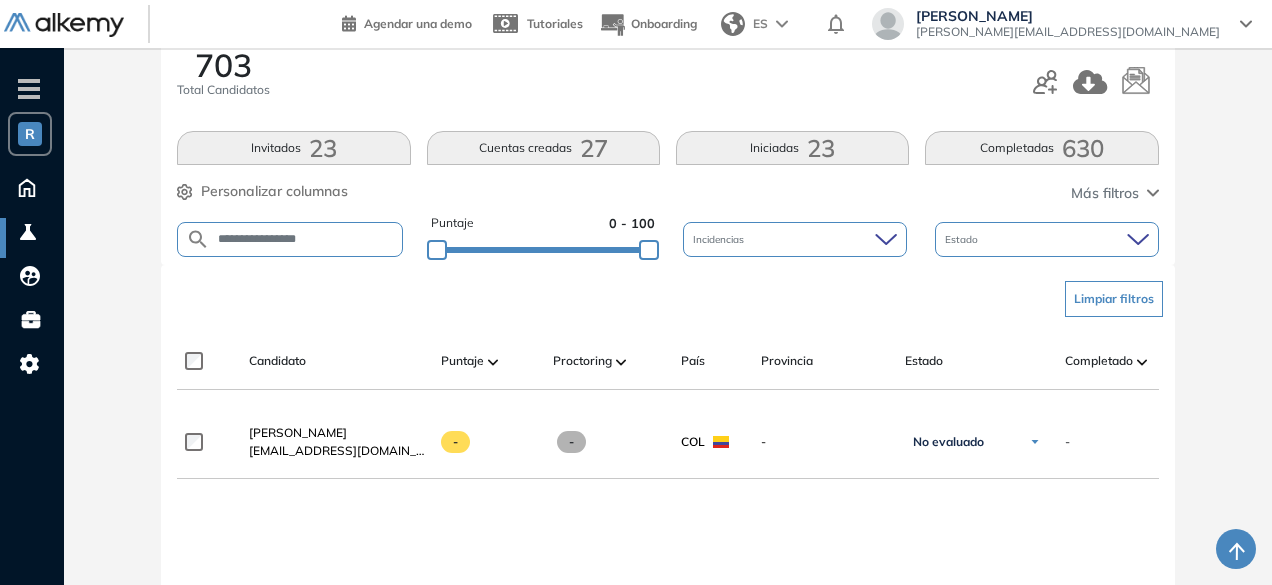 click on "**********" at bounding box center (305, 239) 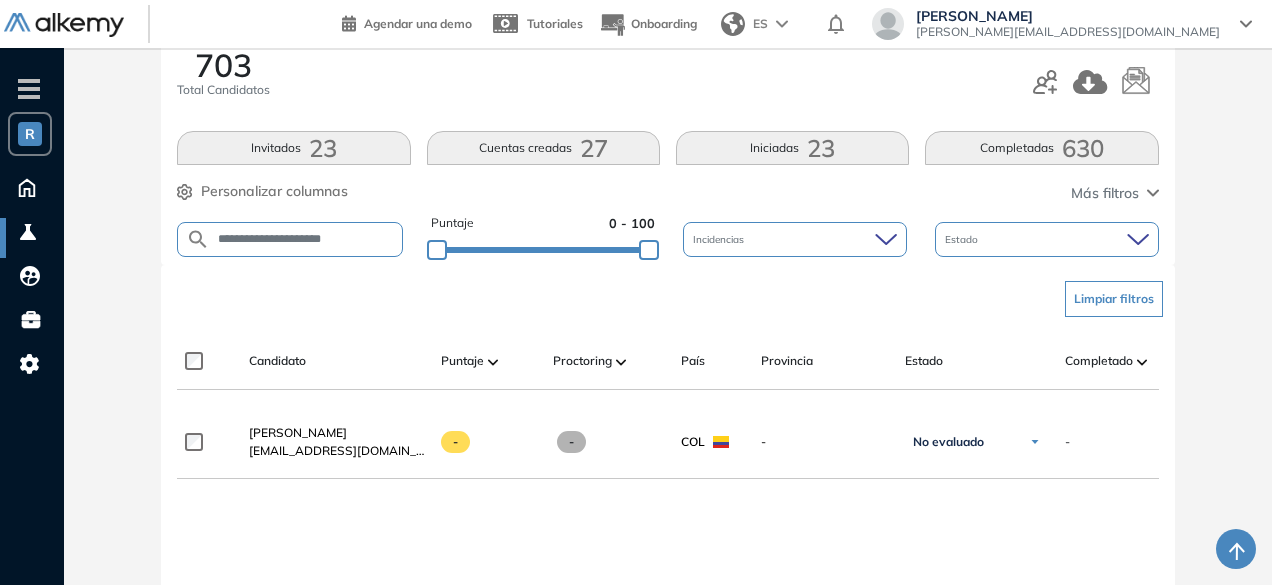 type on "**********" 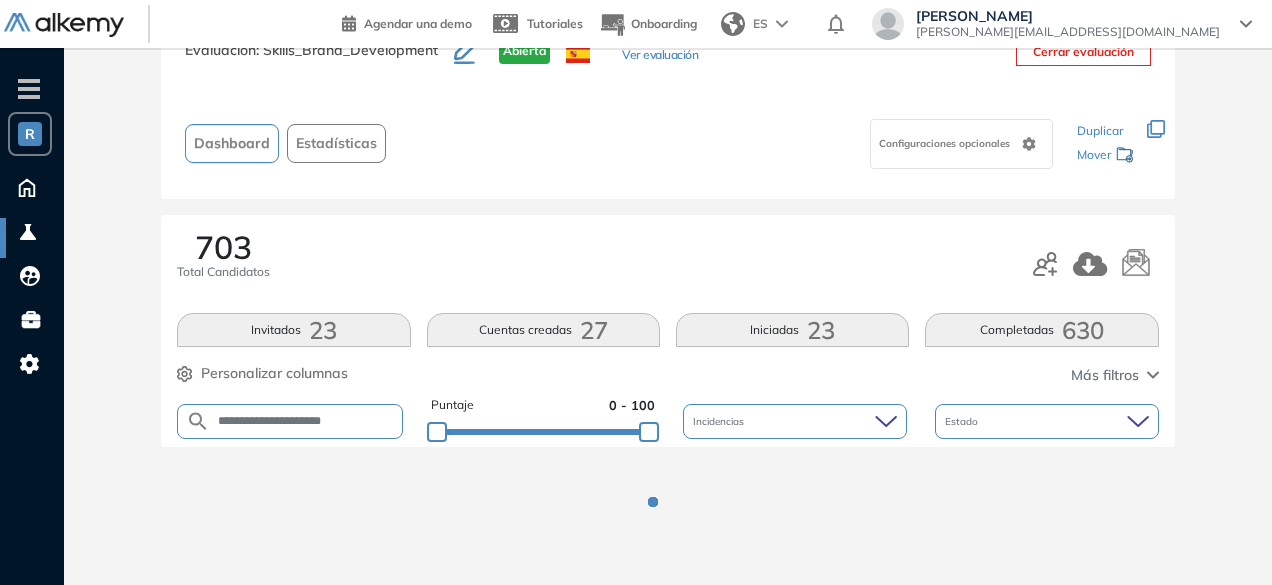 scroll, scrollTop: 256, scrollLeft: 0, axis: vertical 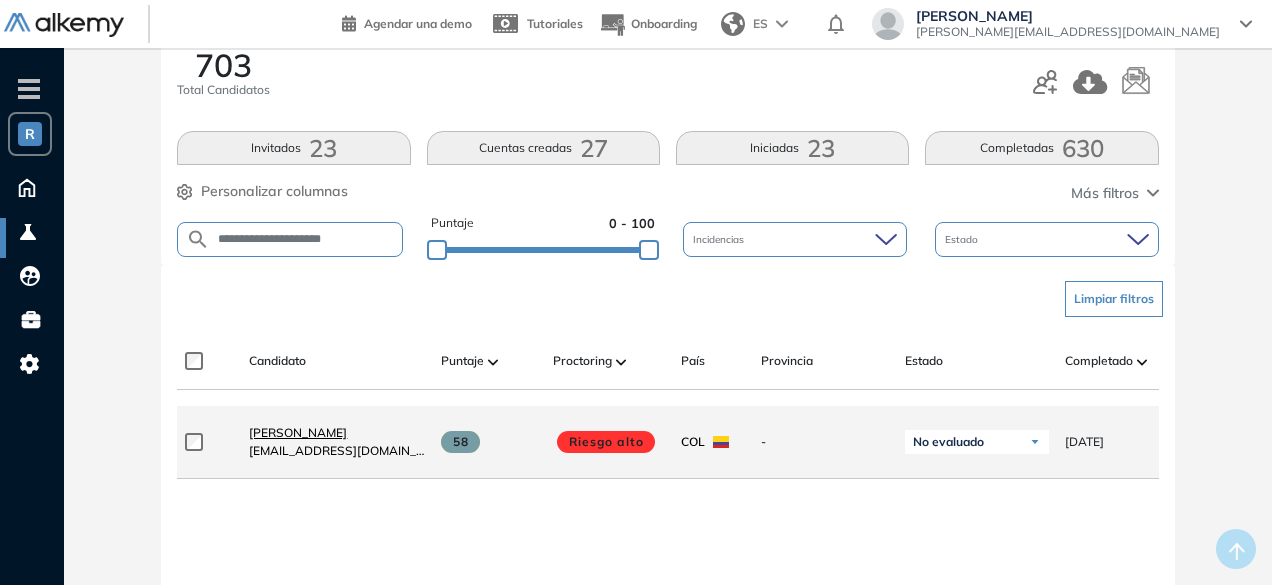 click on "[PERSON_NAME]" at bounding box center (298, 432) 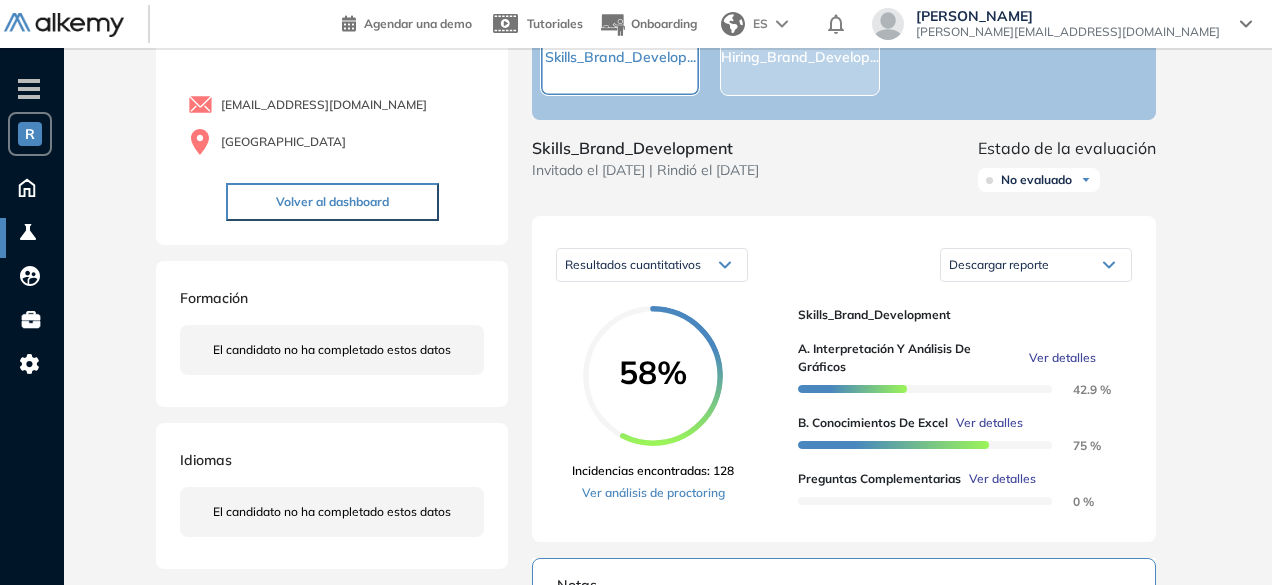 scroll, scrollTop: 0, scrollLeft: 0, axis: both 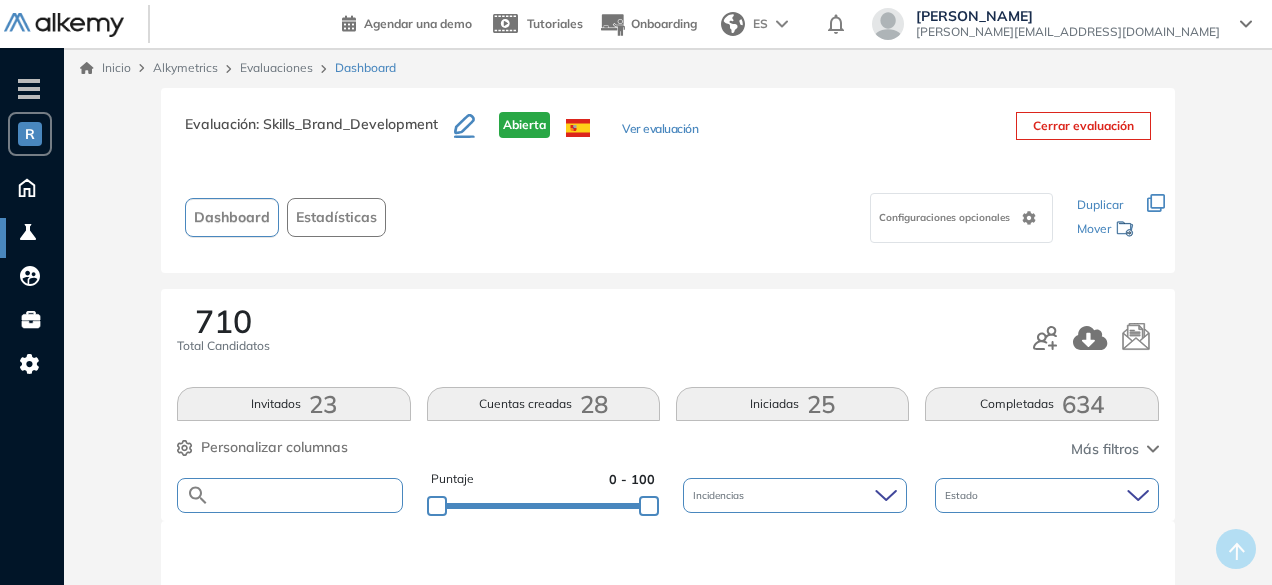 click at bounding box center (305, 495) 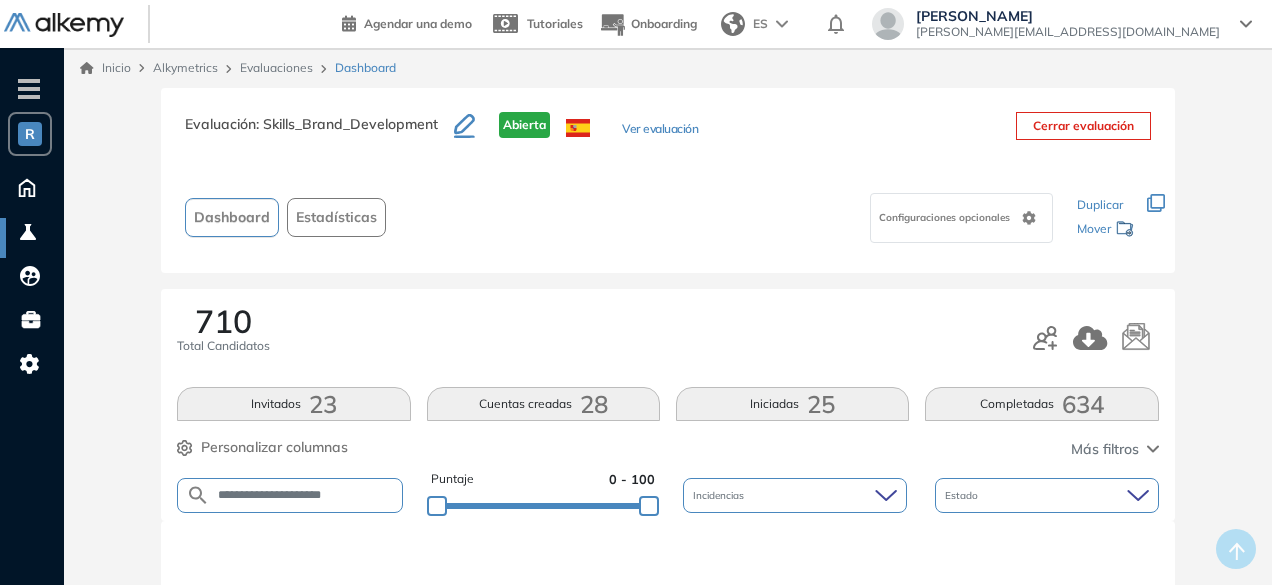 type on "**********" 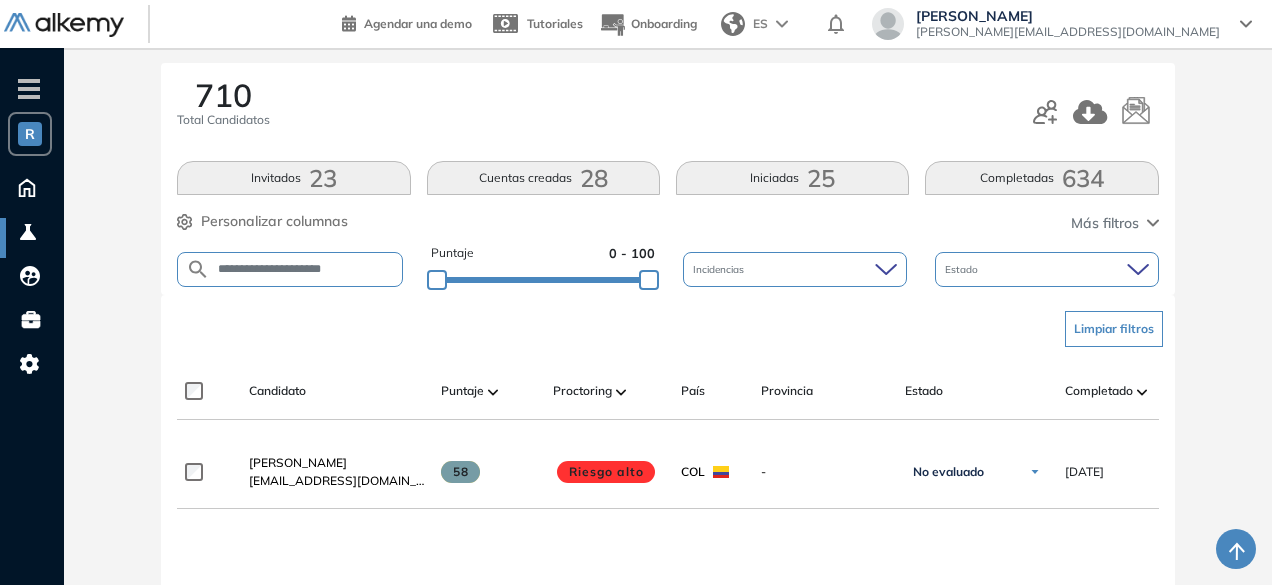 scroll, scrollTop: 224, scrollLeft: 0, axis: vertical 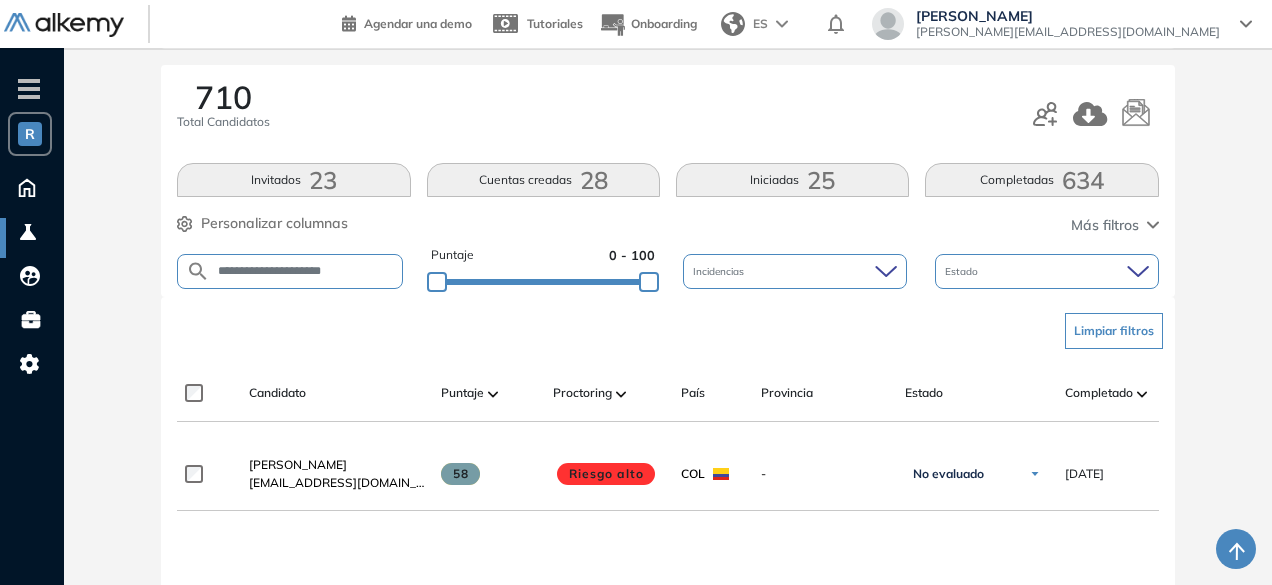 click on "**********" at bounding box center (305, 271) 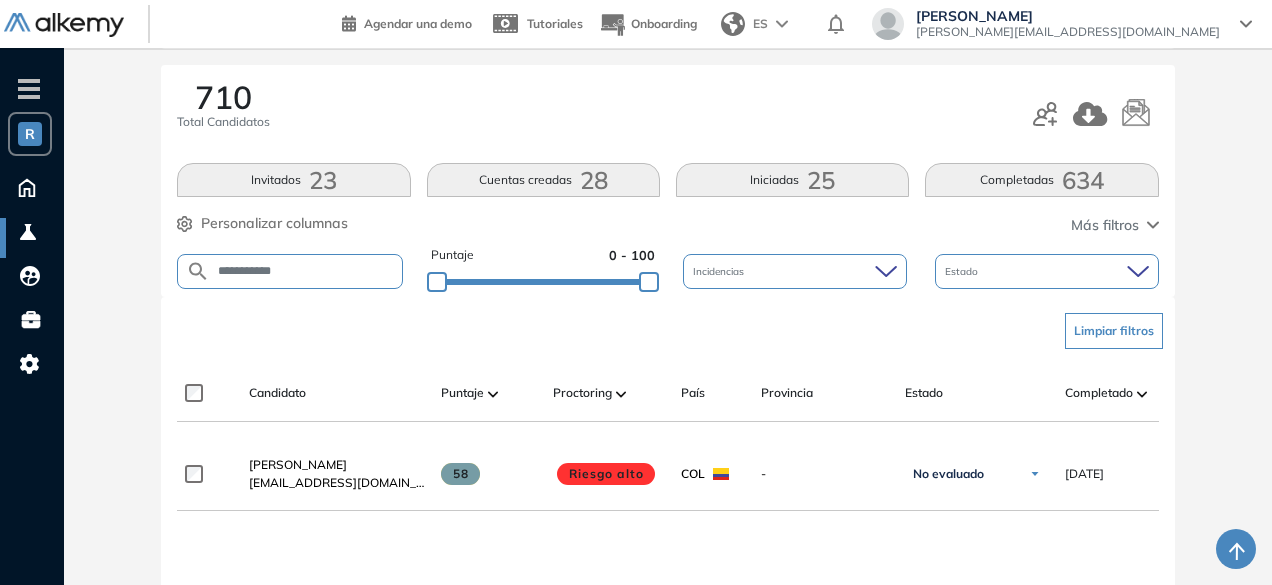 type on "**********" 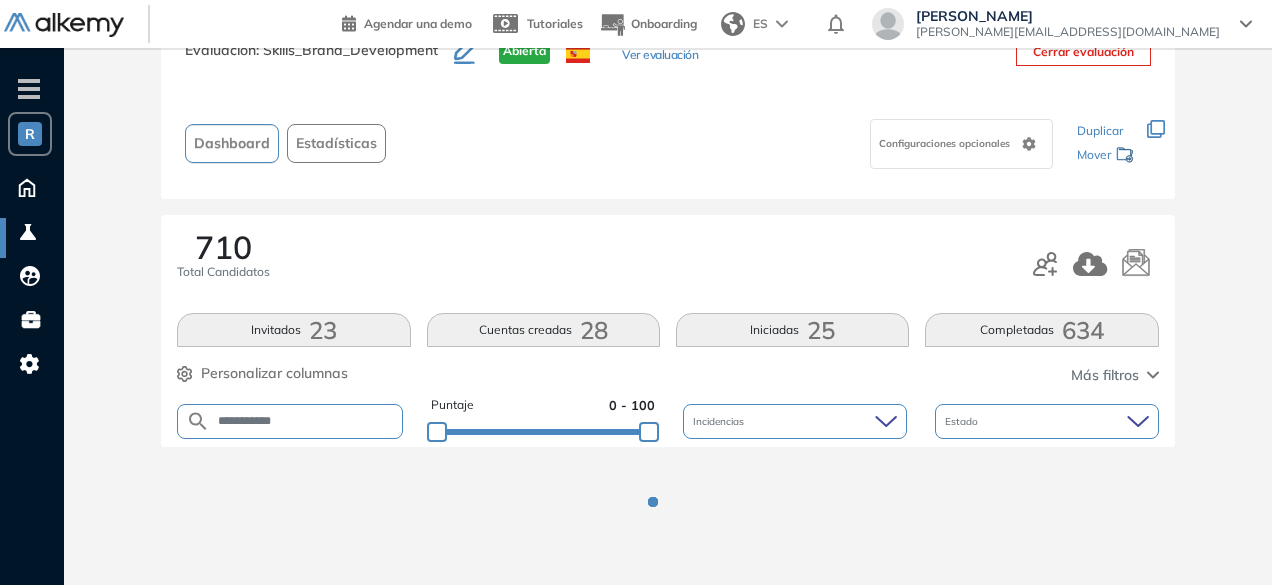 scroll, scrollTop: 224, scrollLeft: 0, axis: vertical 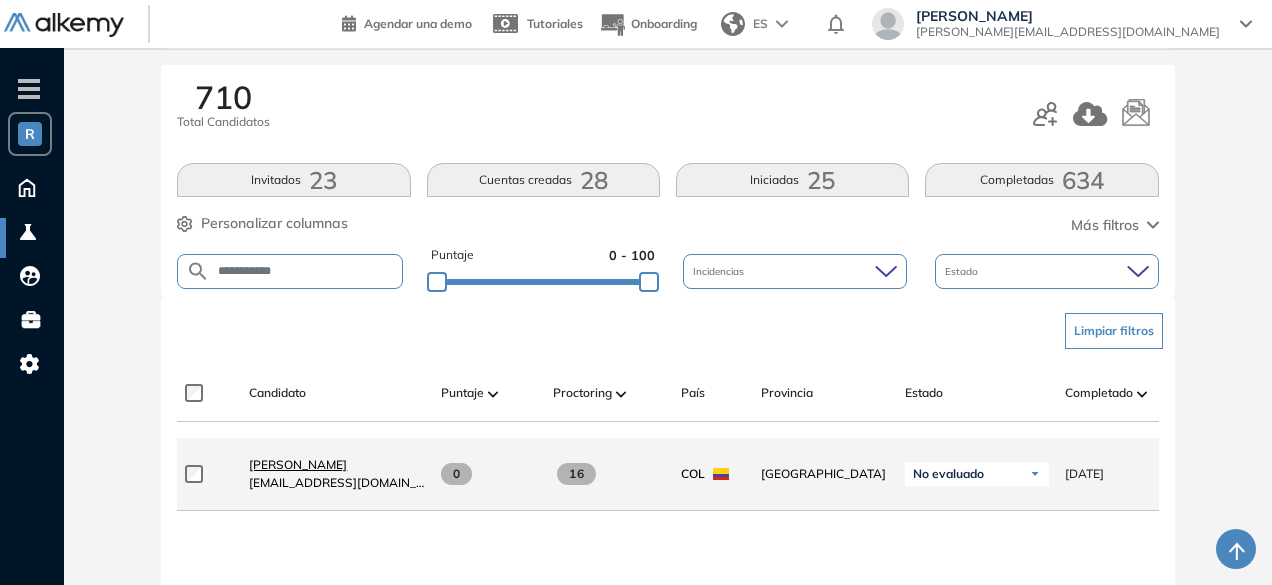 click on "[PERSON_NAME]" at bounding box center [298, 464] 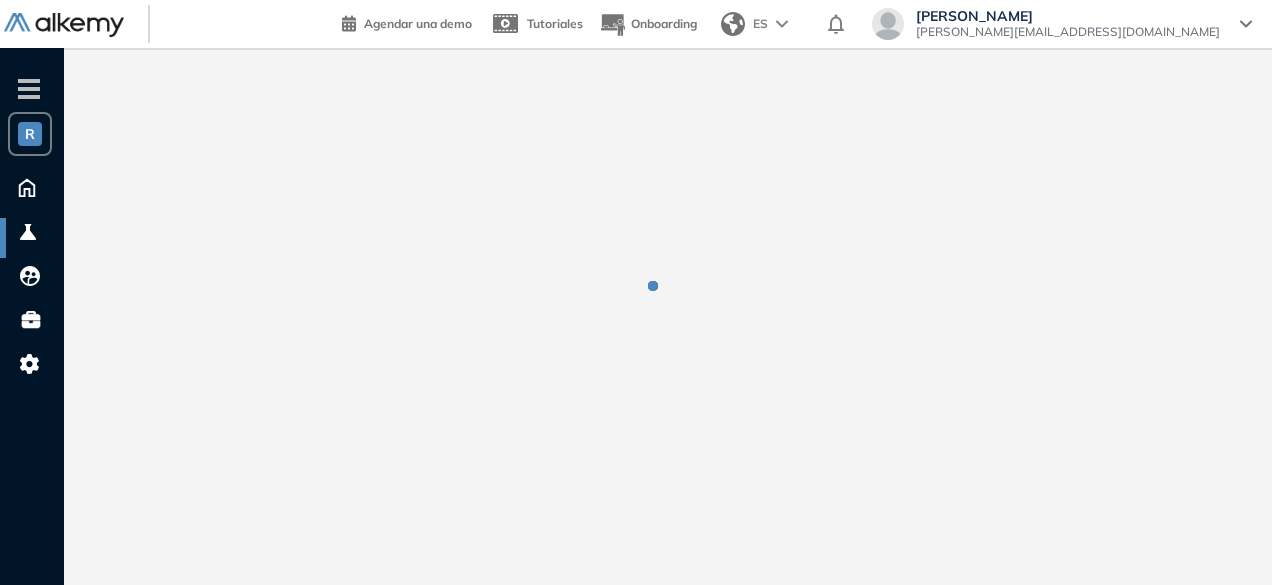 scroll, scrollTop: 0, scrollLeft: 0, axis: both 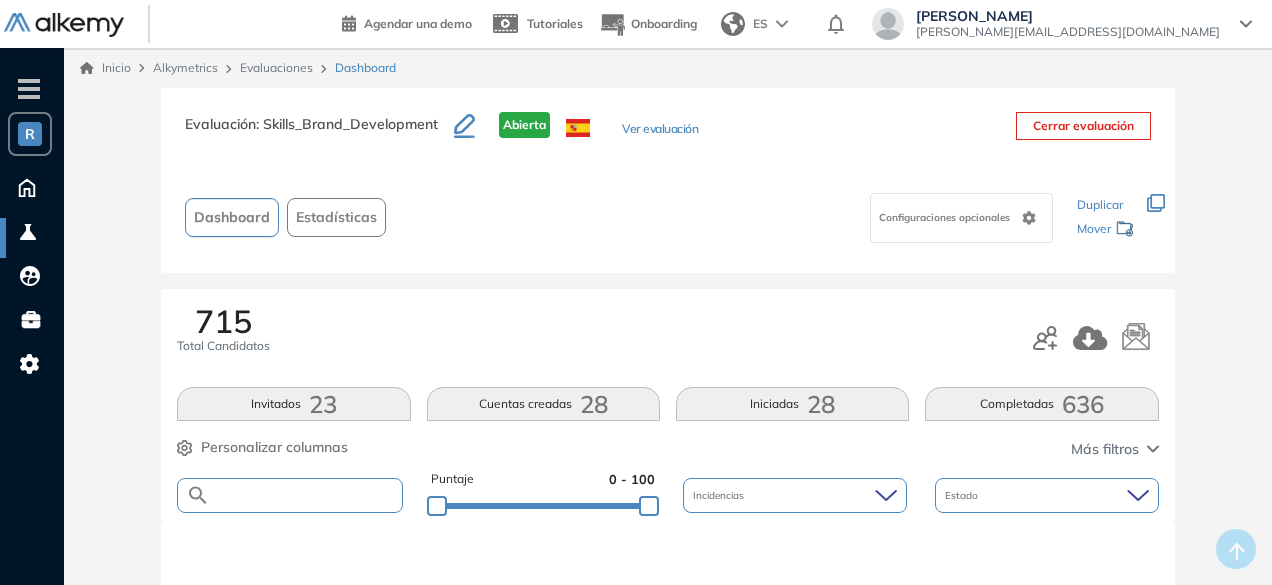 click at bounding box center [305, 495] 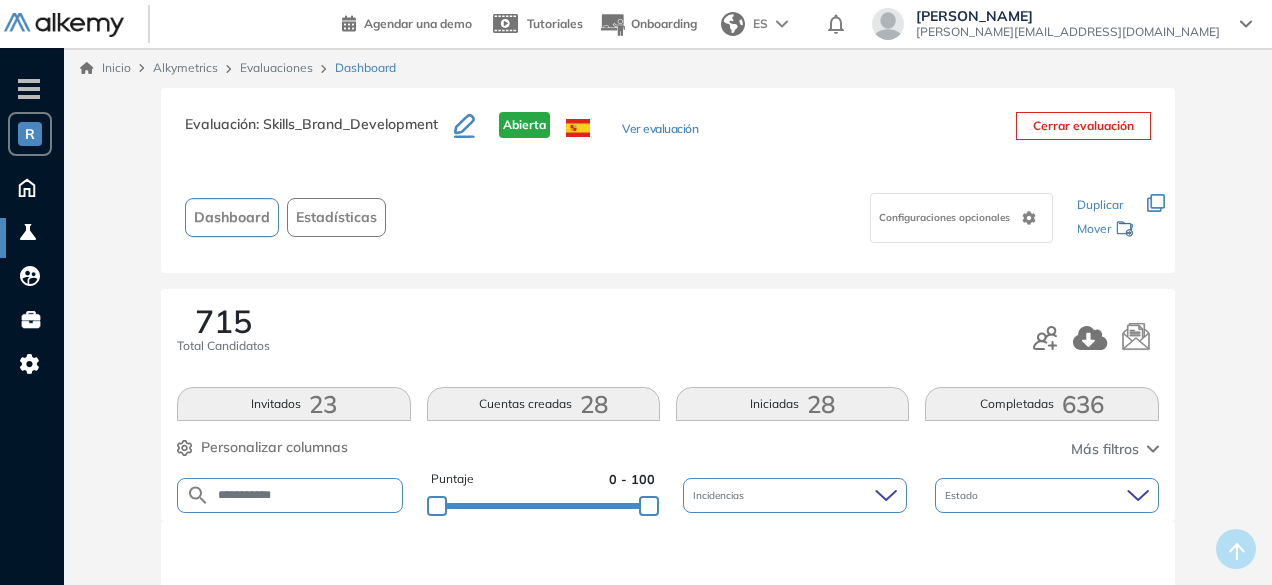 type on "**********" 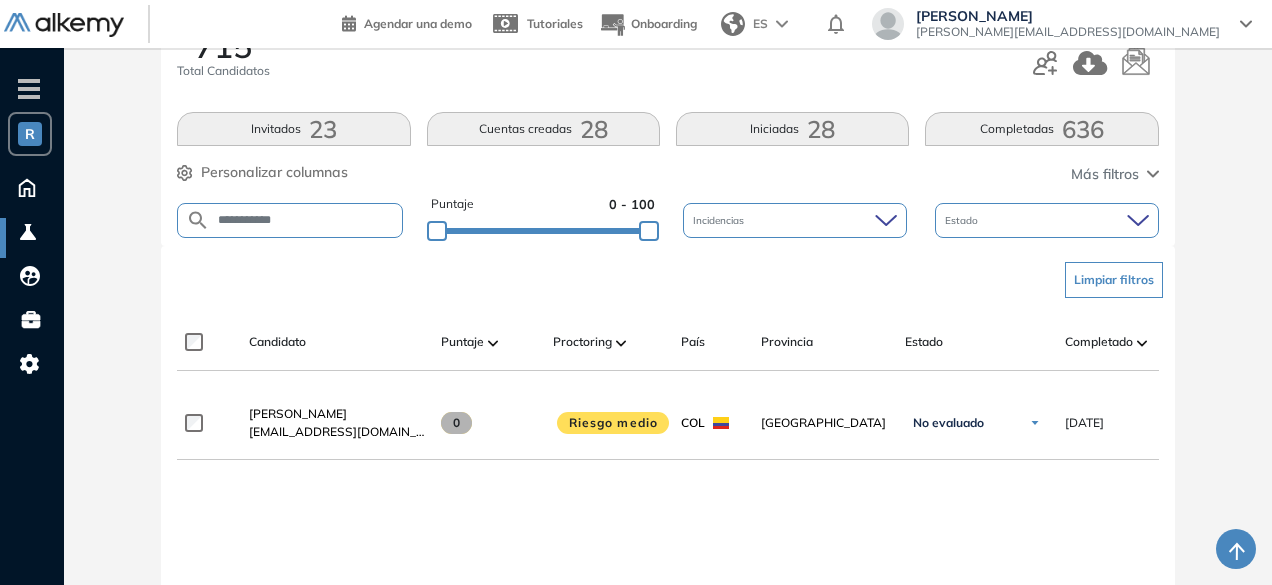scroll, scrollTop: 285, scrollLeft: 0, axis: vertical 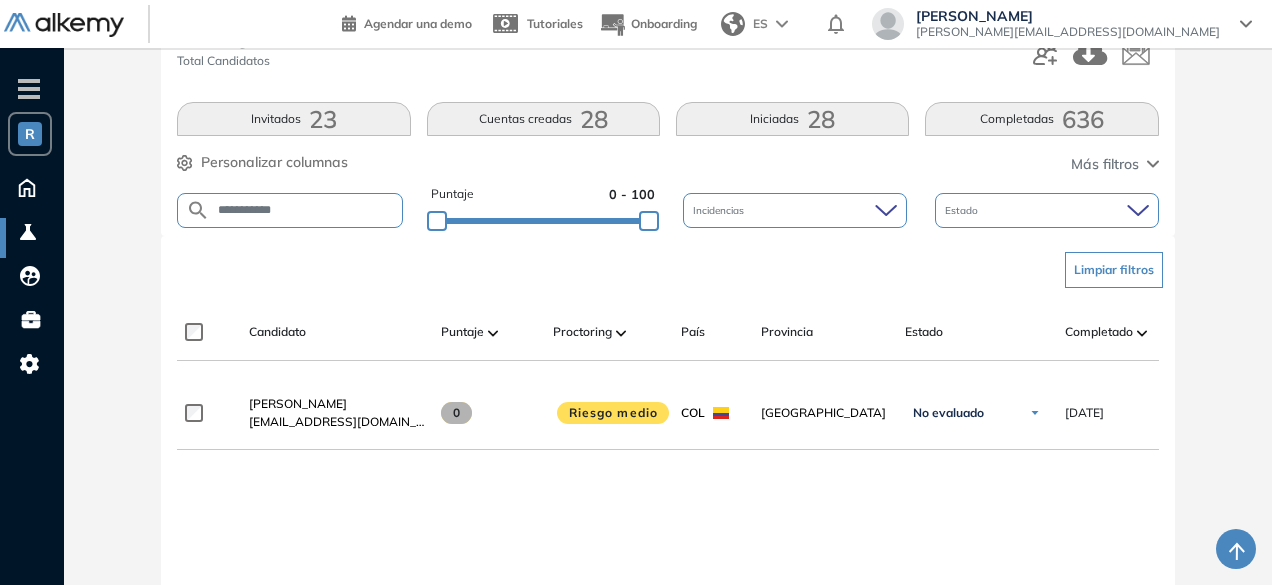click on "**********" at bounding box center [305, 210] 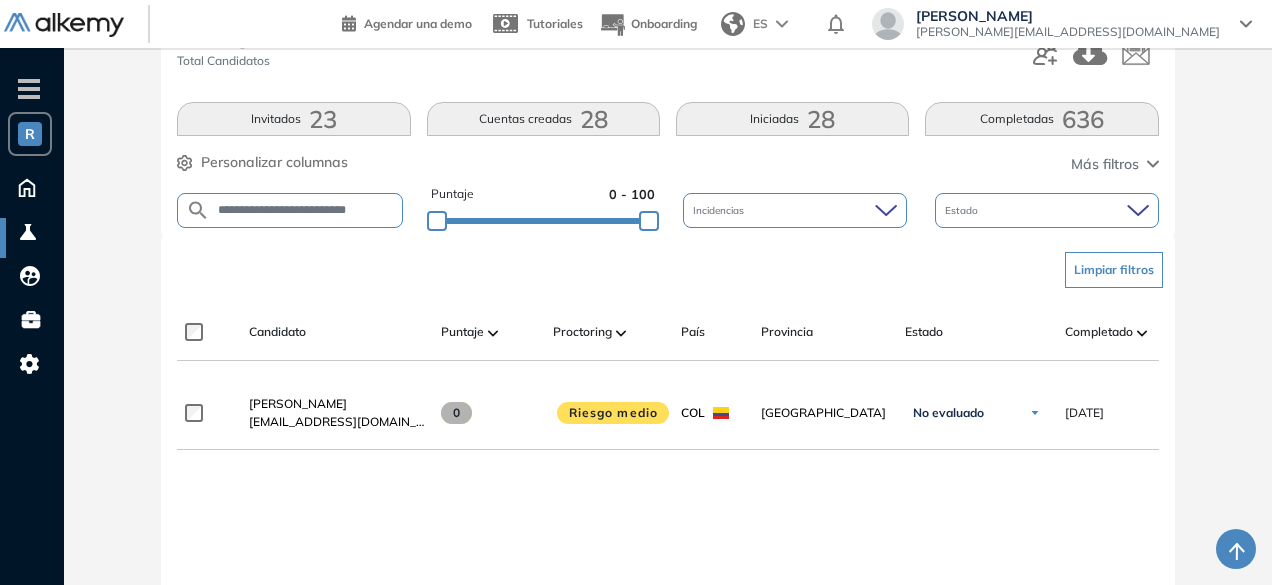 type on "**********" 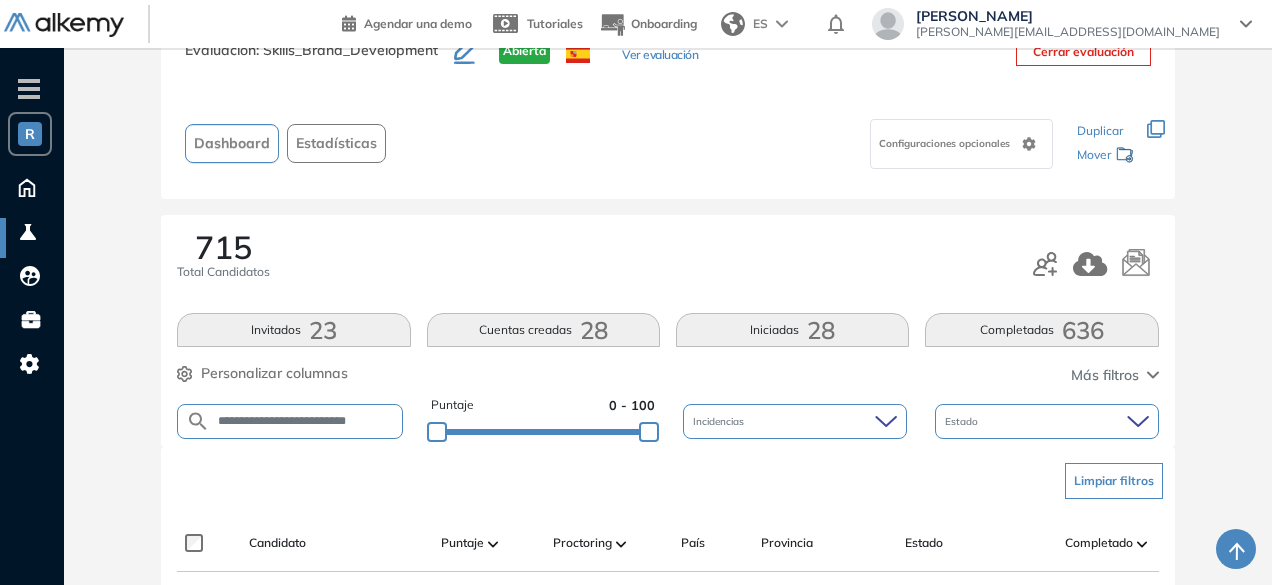 scroll, scrollTop: 285, scrollLeft: 0, axis: vertical 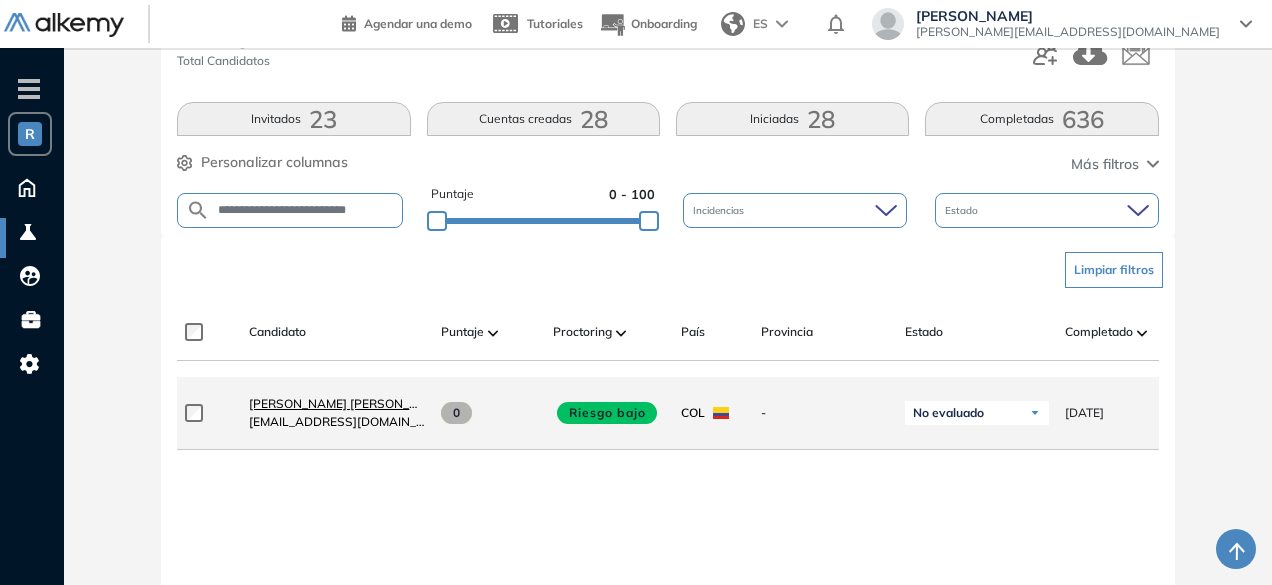 click on "[PERSON_NAME] [PERSON_NAME]" at bounding box center (348, 403) 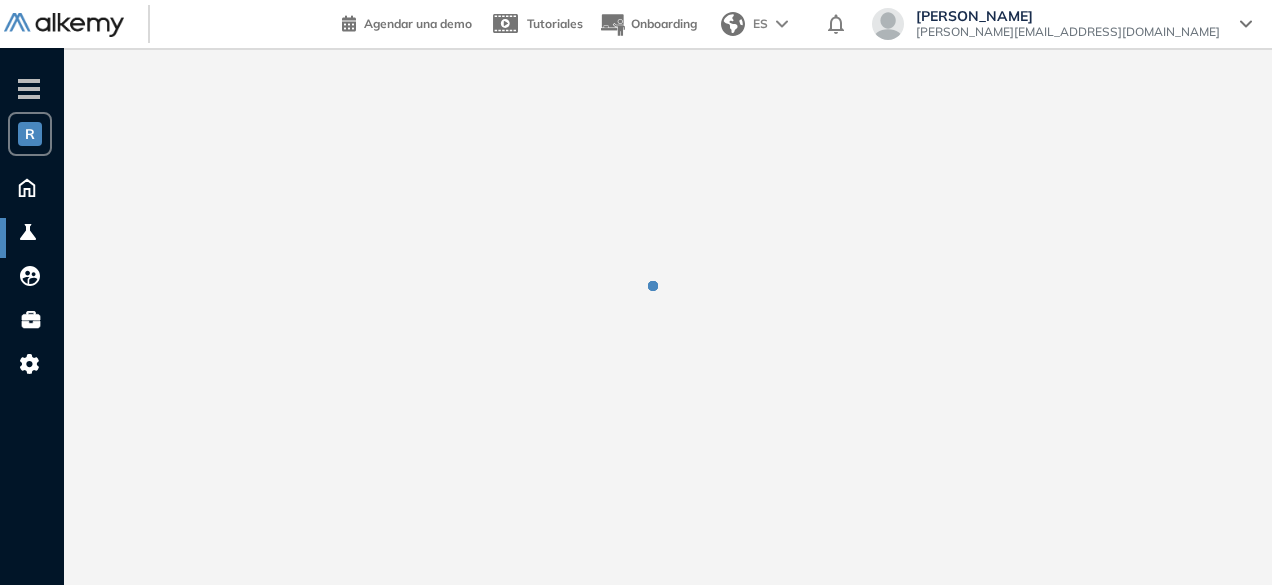 scroll, scrollTop: 0, scrollLeft: 0, axis: both 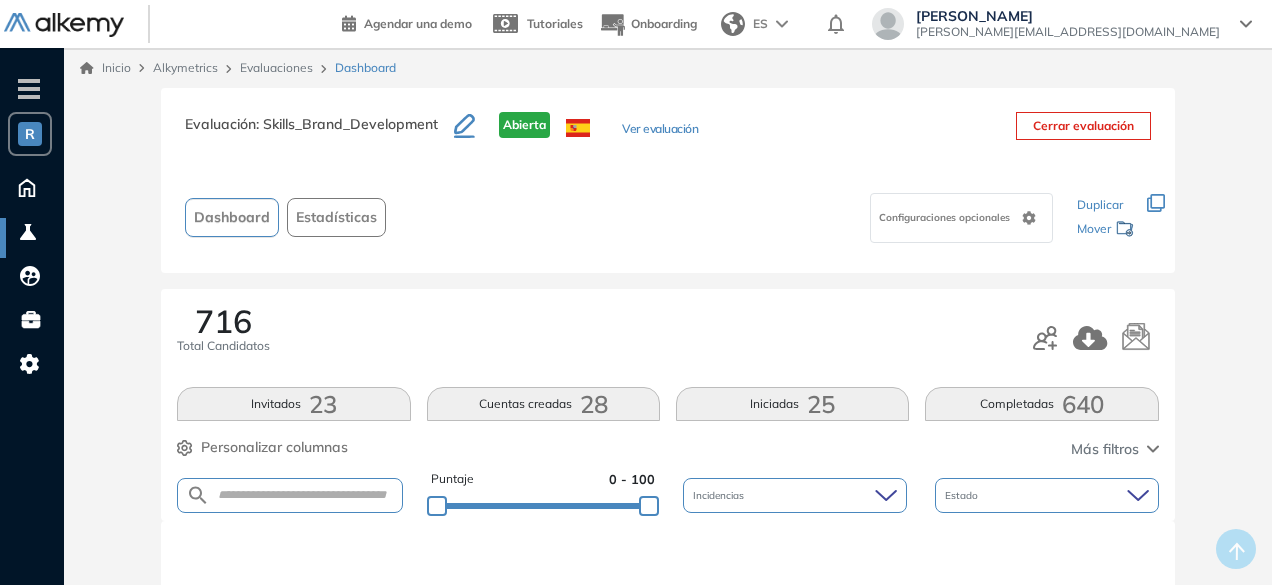 click at bounding box center [289, 495] 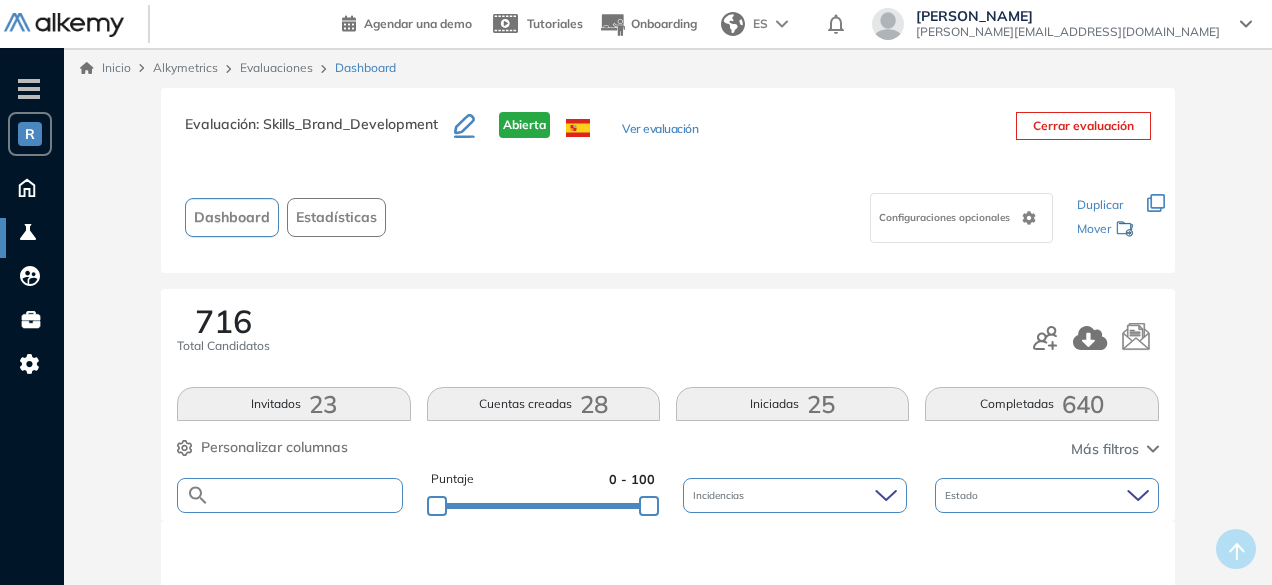 click at bounding box center [305, 495] 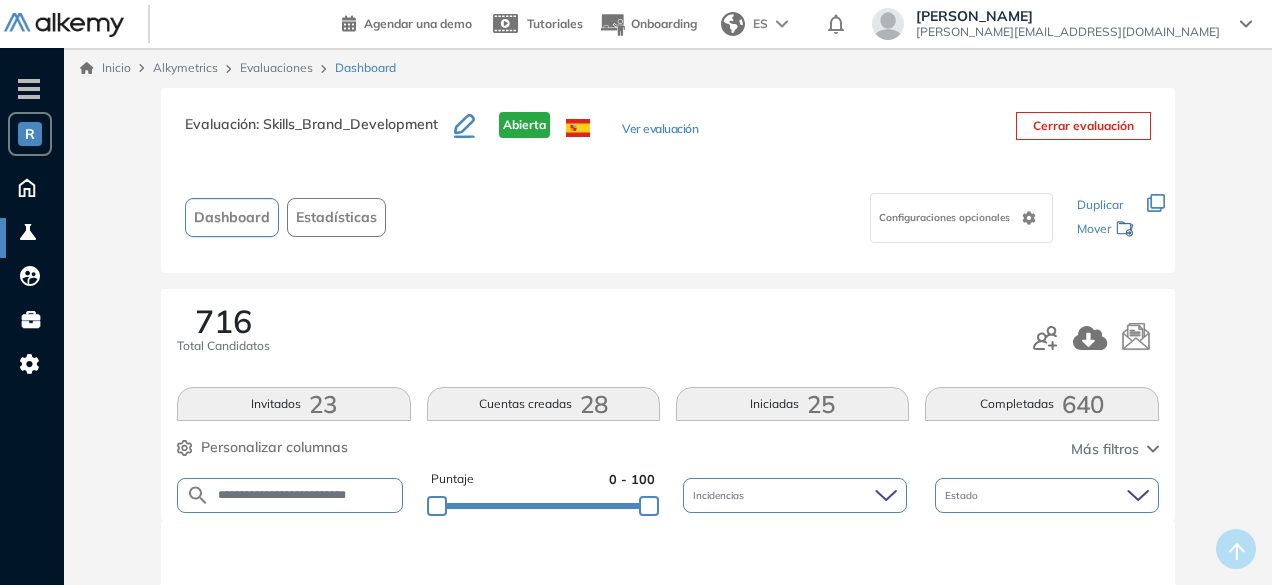type on "**********" 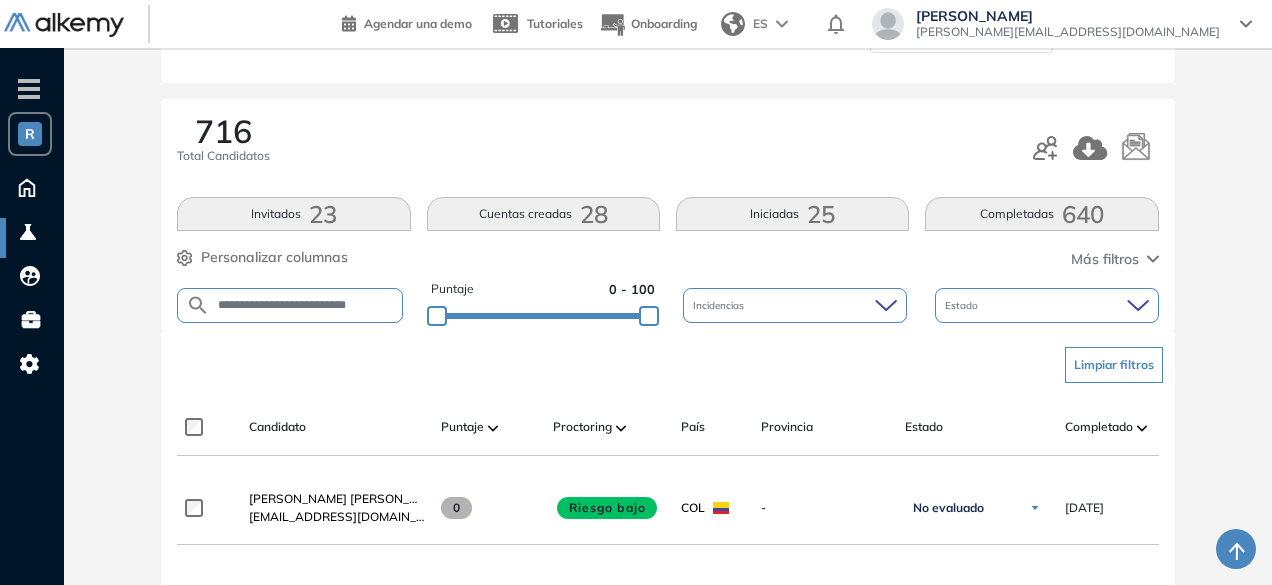 scroll, scrollTop: 214, scrollLeft: 0, axis: vertical 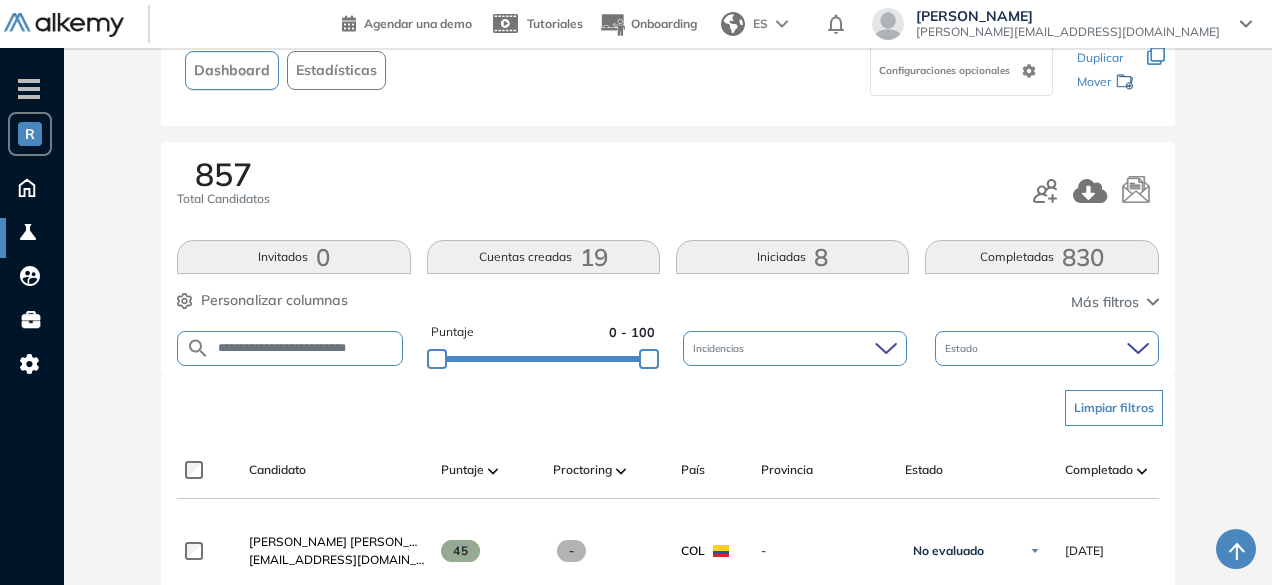 click on "**********" at bounding box center [305, 348] 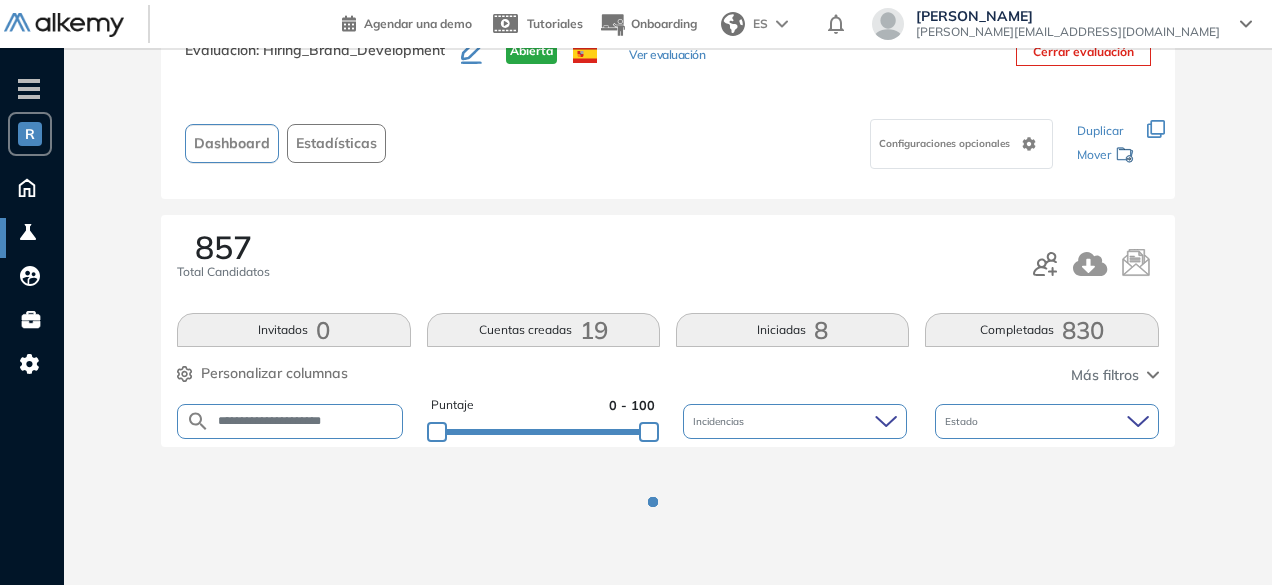scroll, scrollTop: 147, scrollLeft: 0, axis: vertical 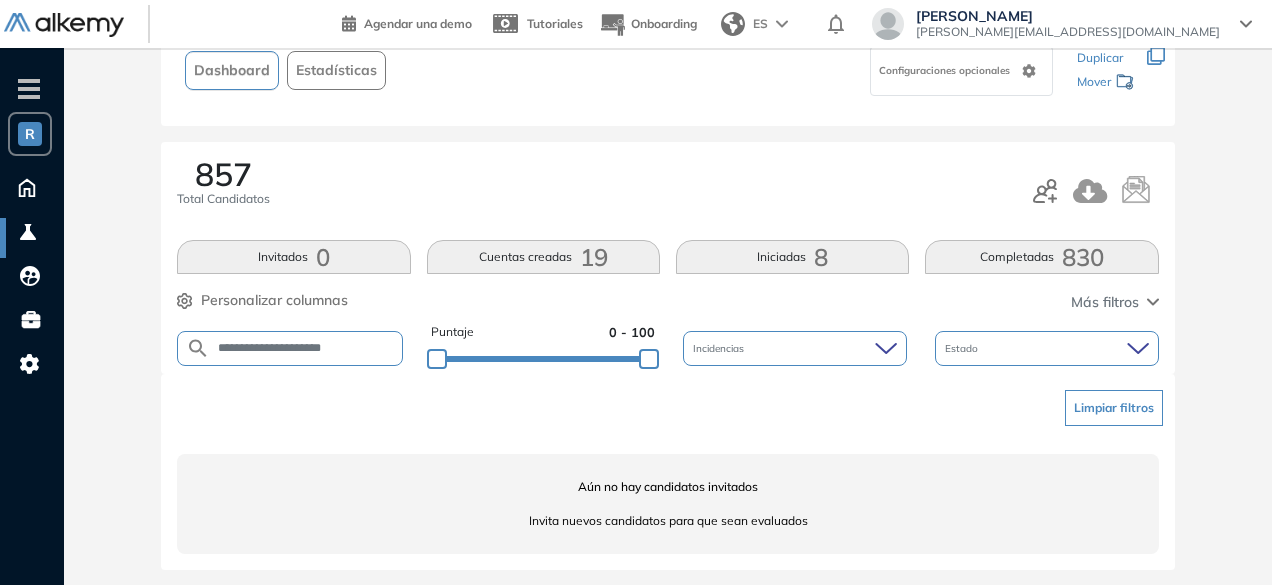 click on "**********" at bounding box center (305, 348) 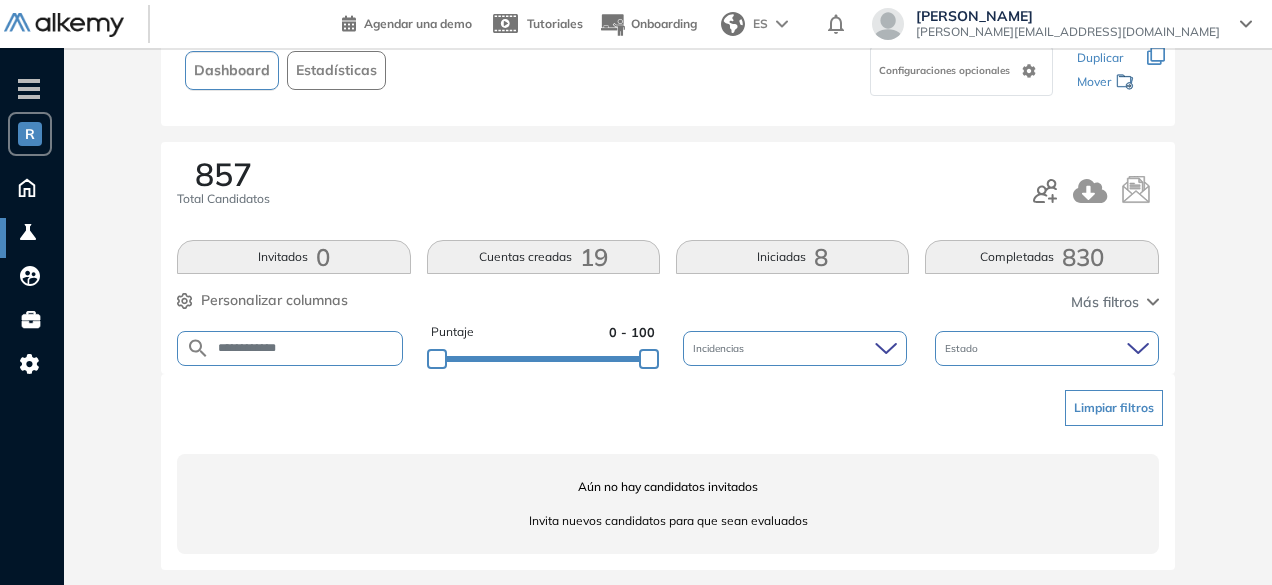 type on "**********" 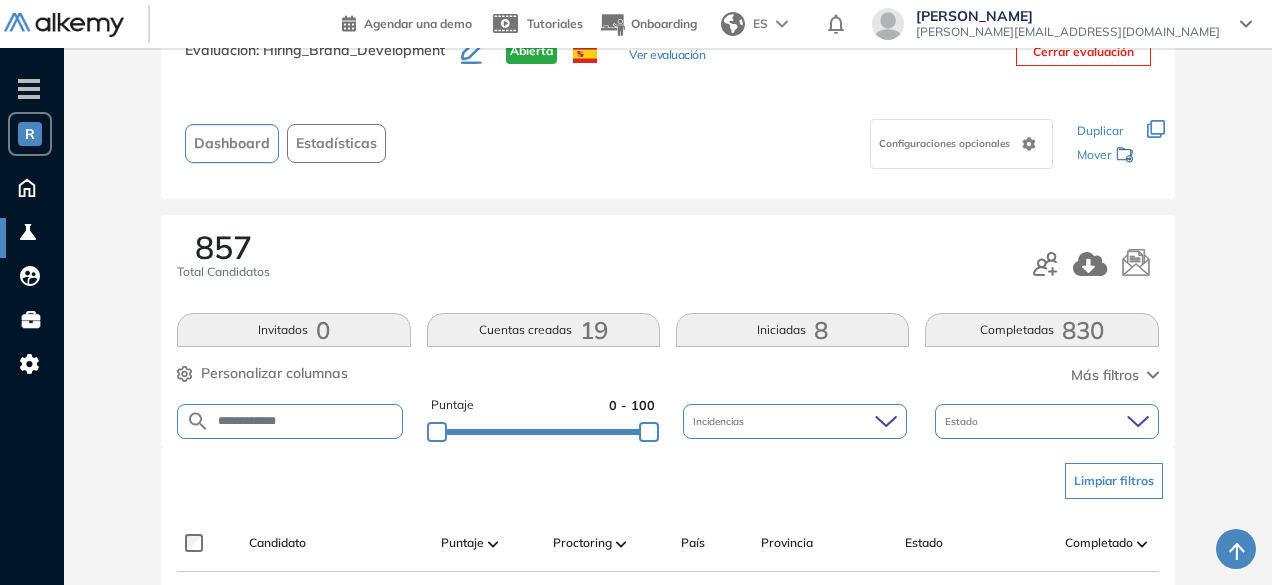 scroll, scrollTop: 147, scrollLeft: 0, axis: vertical 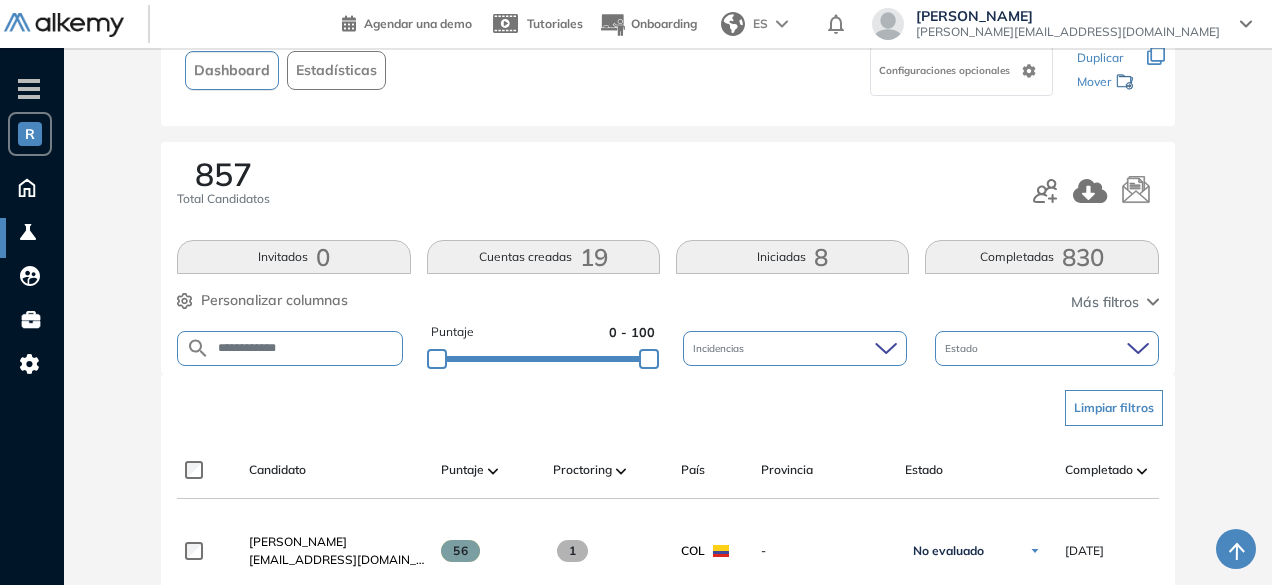 click on "**********" at bounding box center [305, 348] 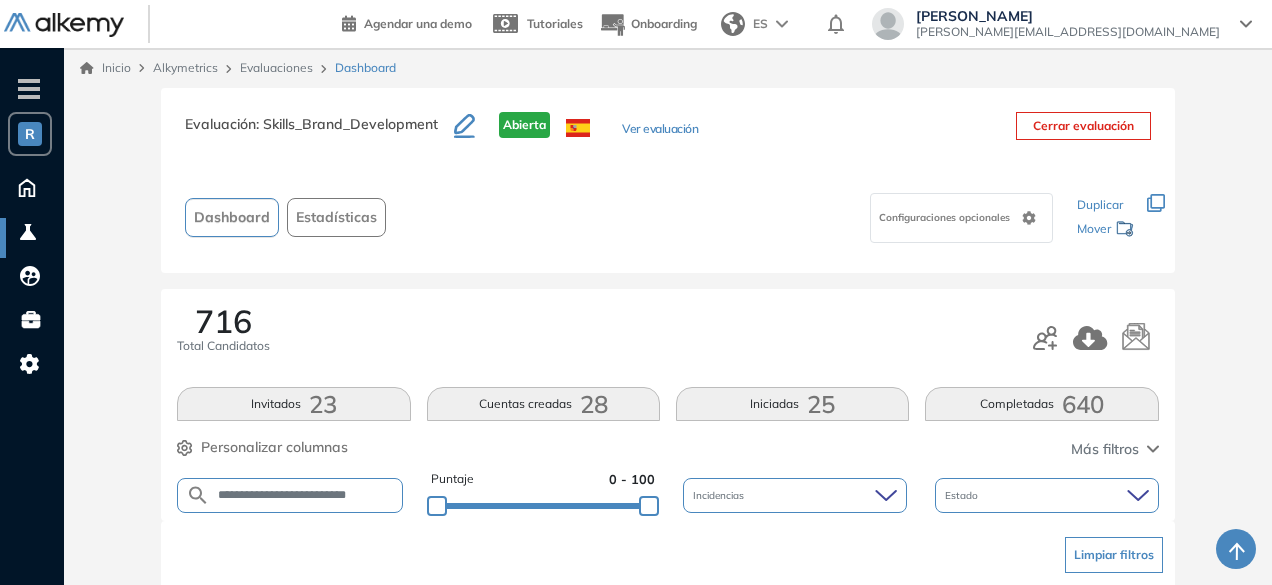 scroll, scrollTop: 214, scrollLeft: 0, axis: vertical 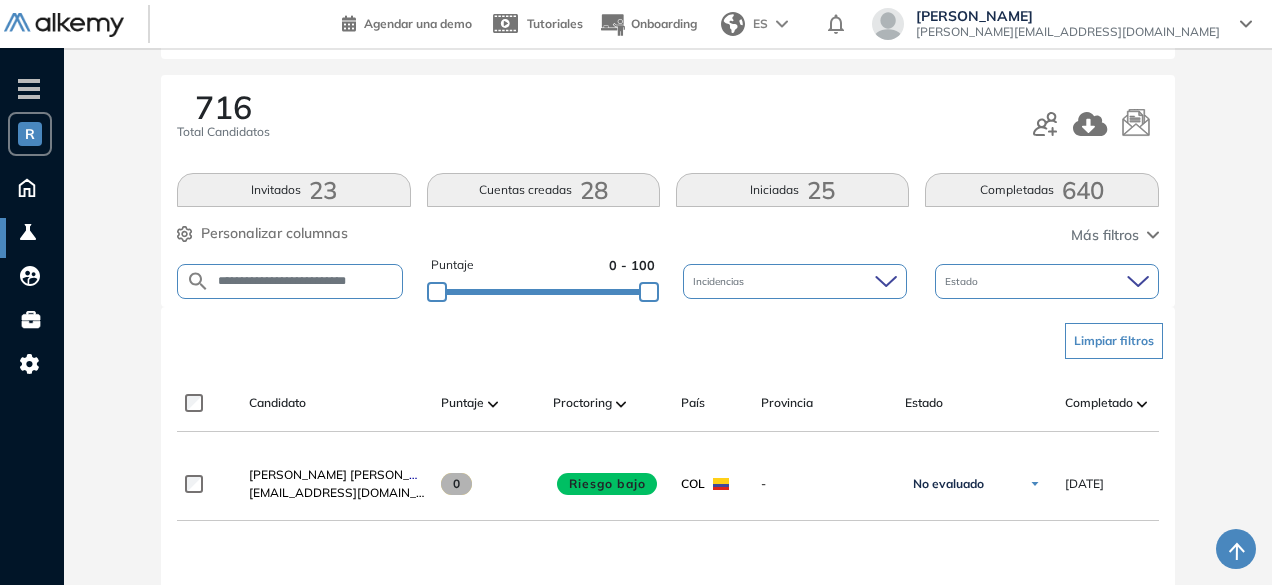 click on "**********" at bounding box center (305, 281) 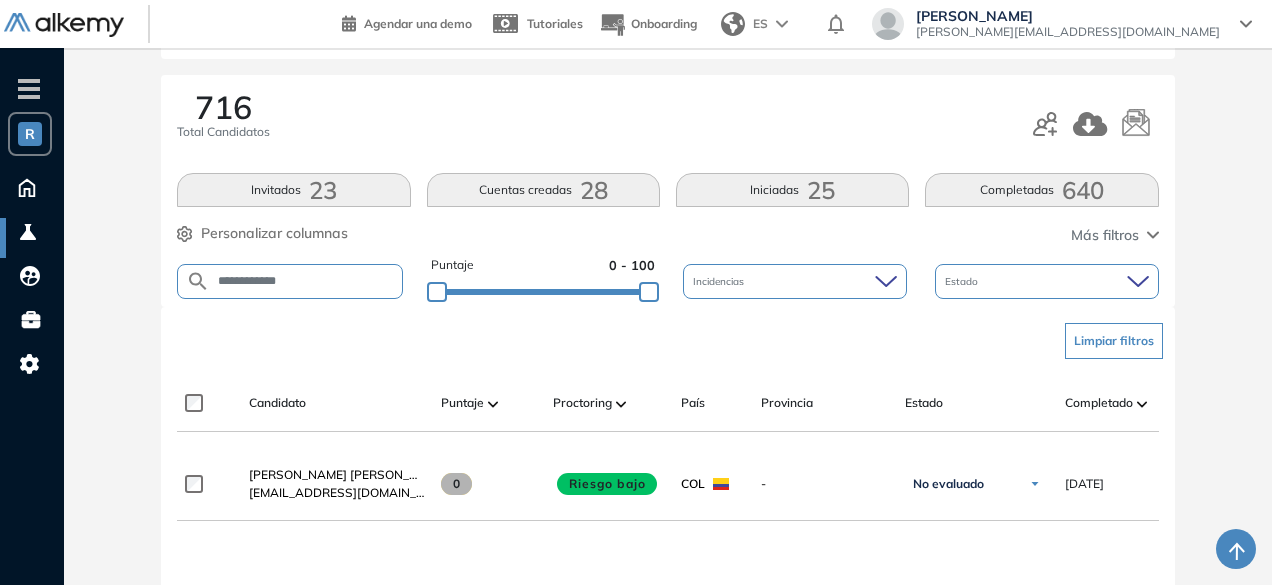 type on "**********" 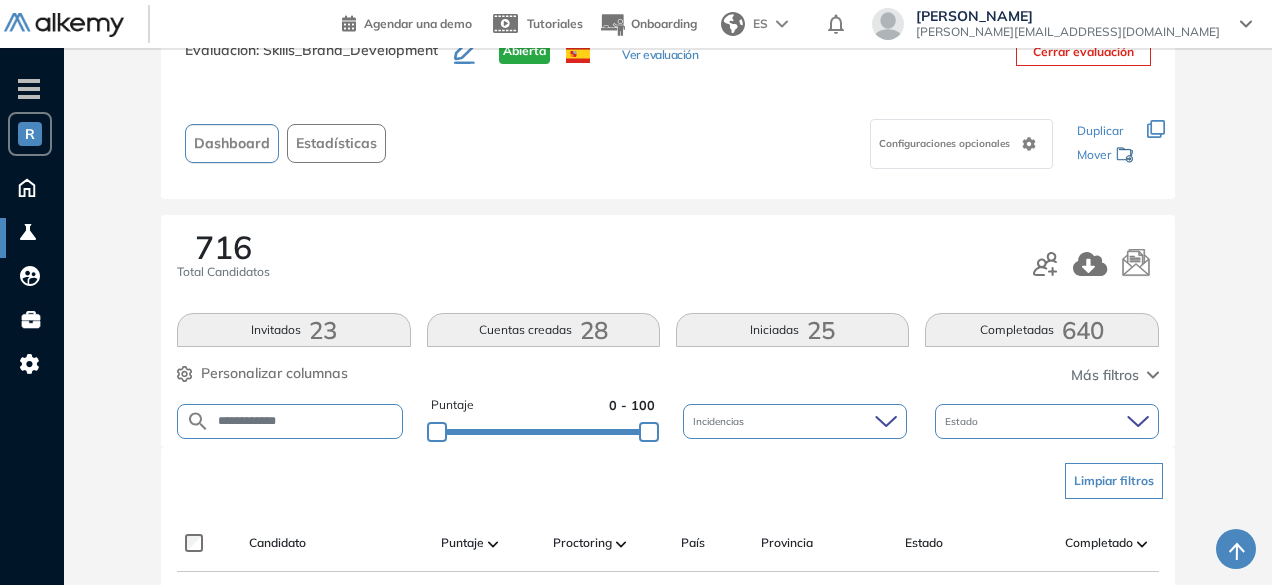 scroll, scrollTop: 214, scrollLeft: 0, axis: vertical 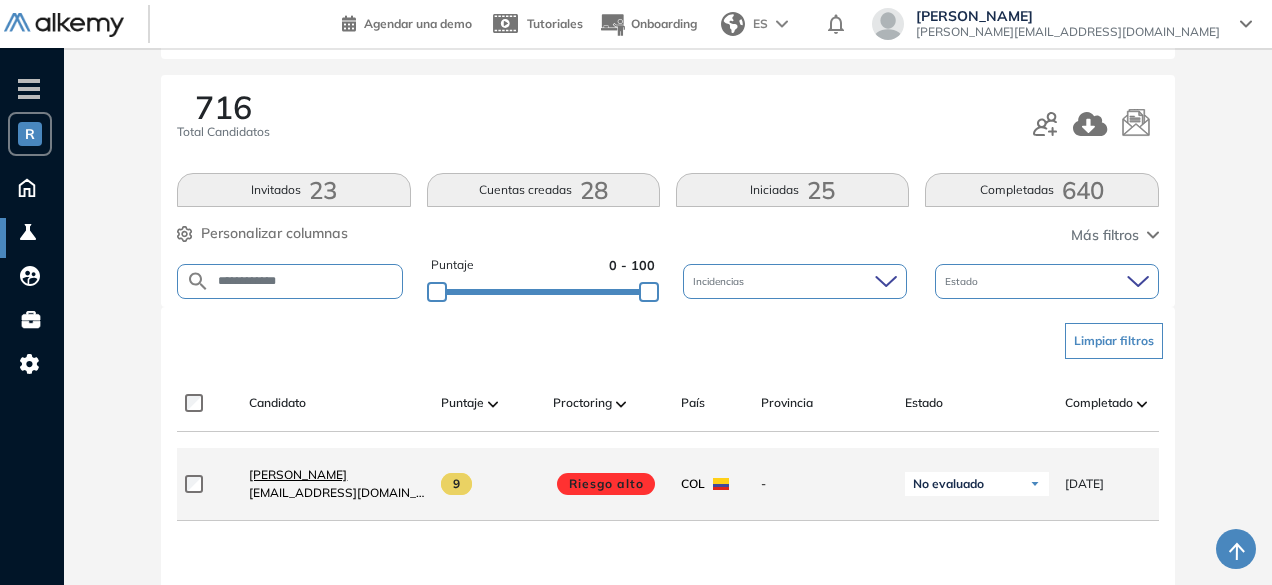 click on "[PERSON_NAME]" at bounding box center [298, 474] 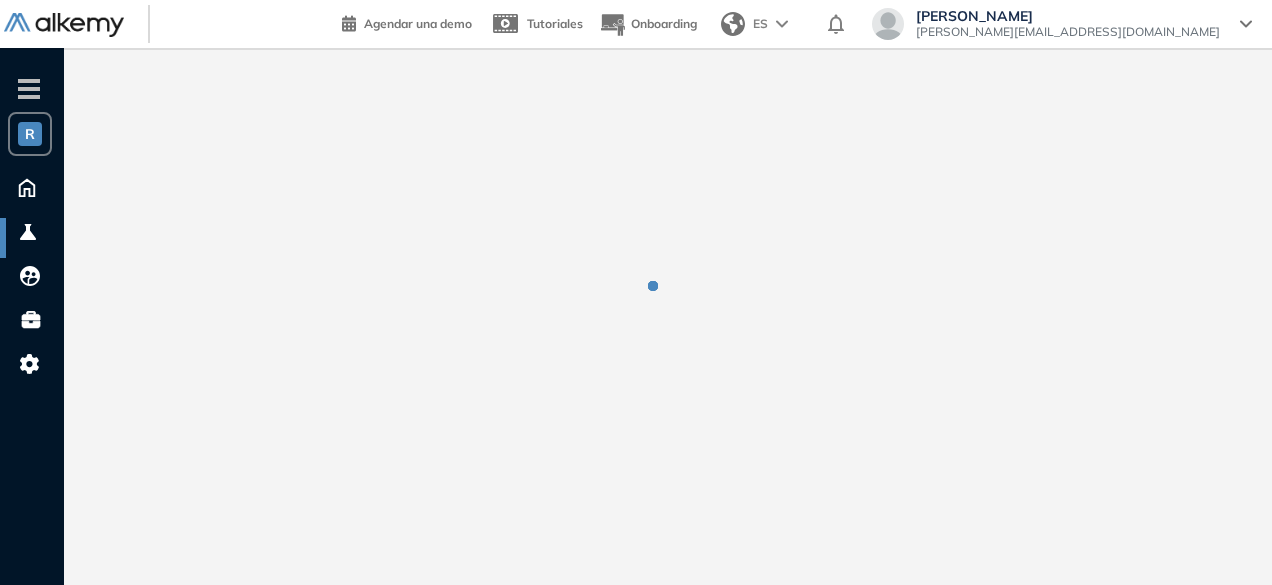 scroll, scrollTop: 0, scrollLeft: 0, axis: both 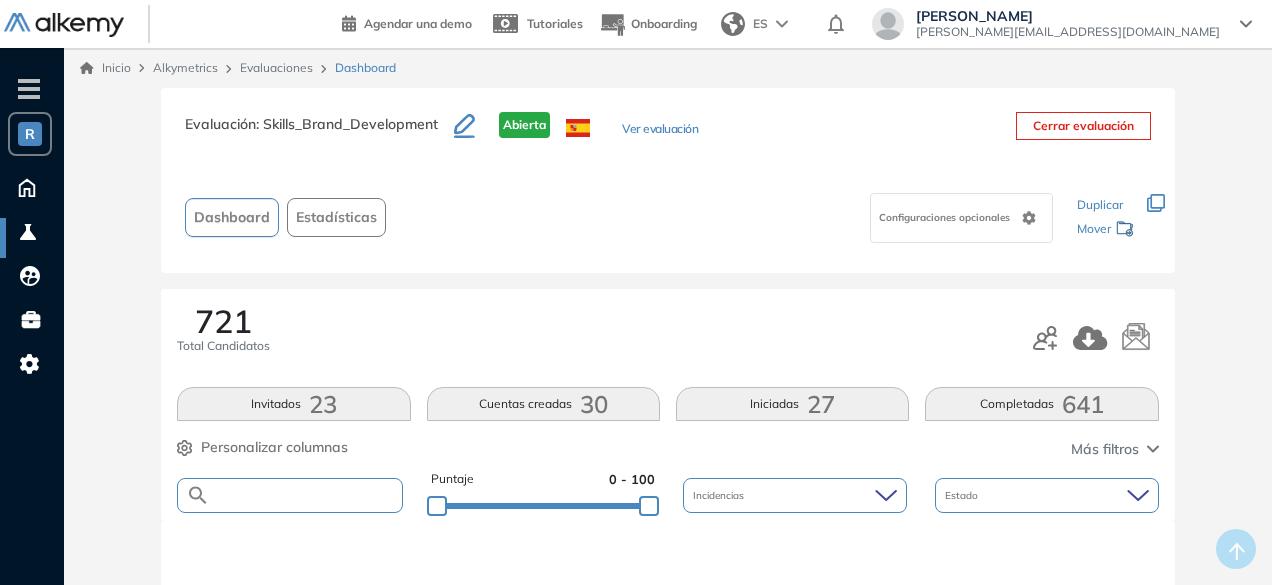 click at bounding box center [305, 495] 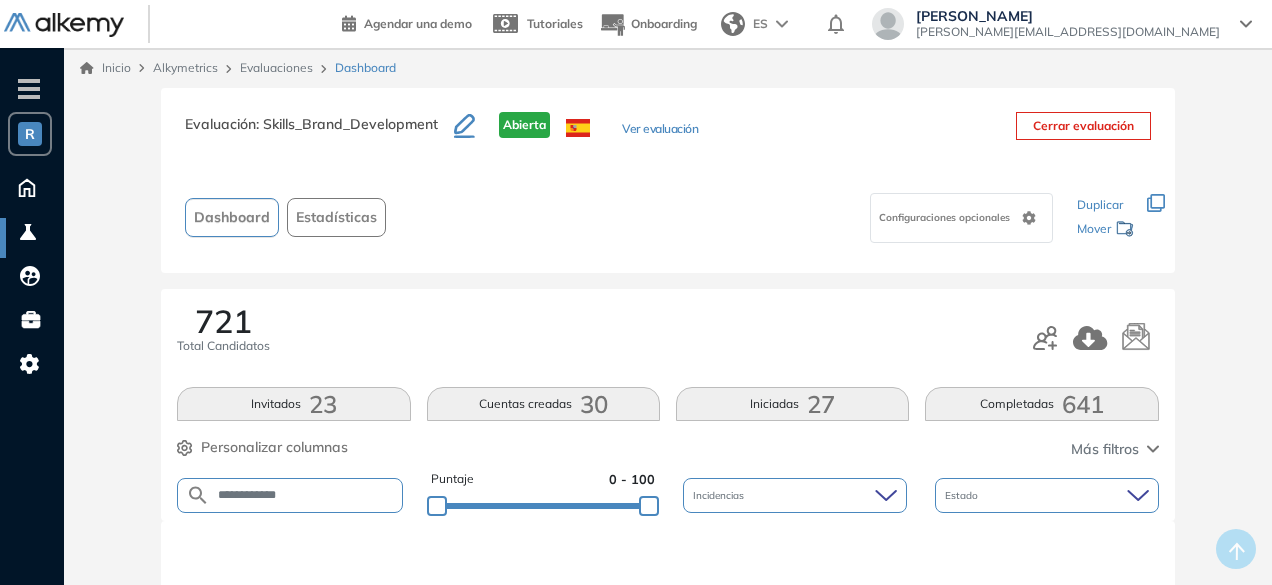 type on "**********" 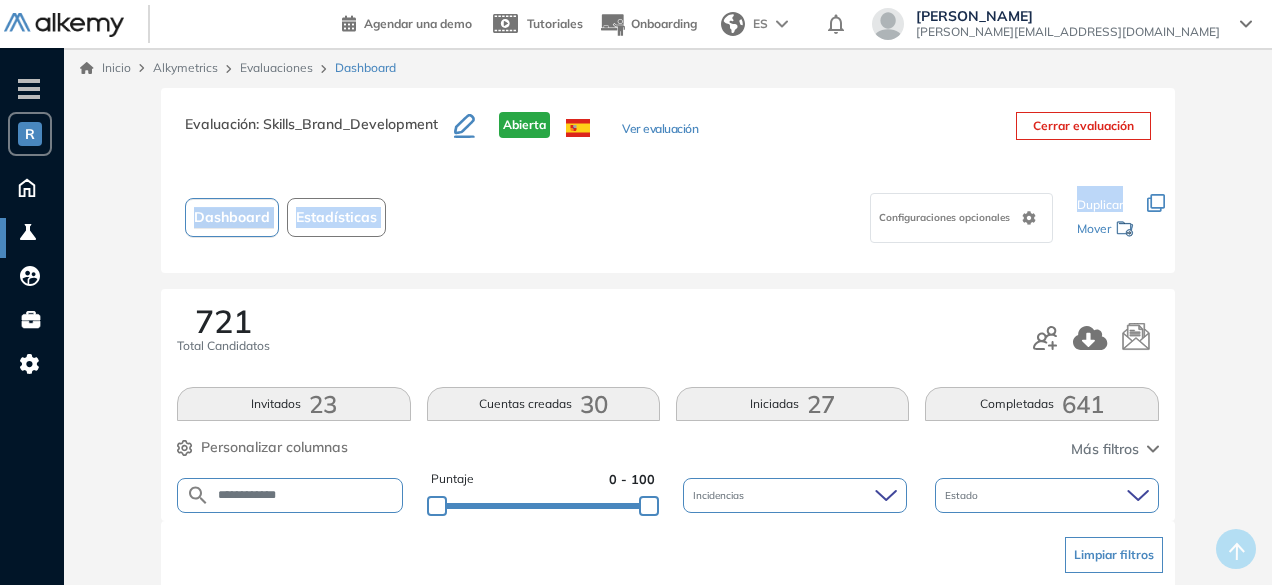 drag, startPoint x: 1270, startPoint y: 152, endPoint x: 1273, endPoint y: 182, distance: 30.149628 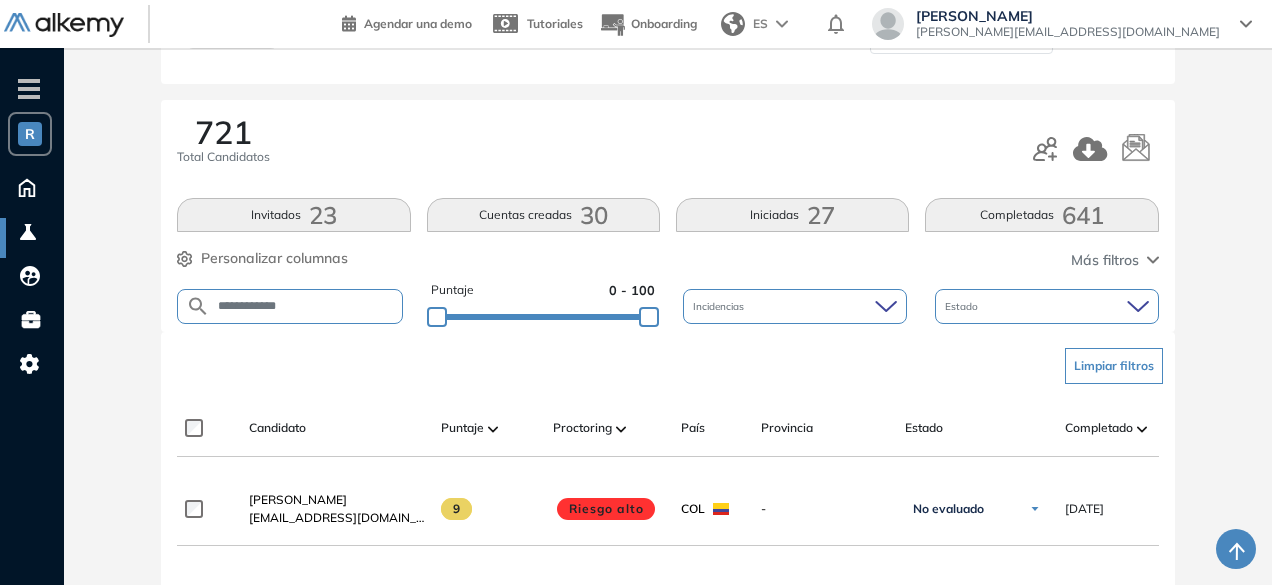 scroll, scrollTop: 194, scrollLeft: 0, axis: vertical 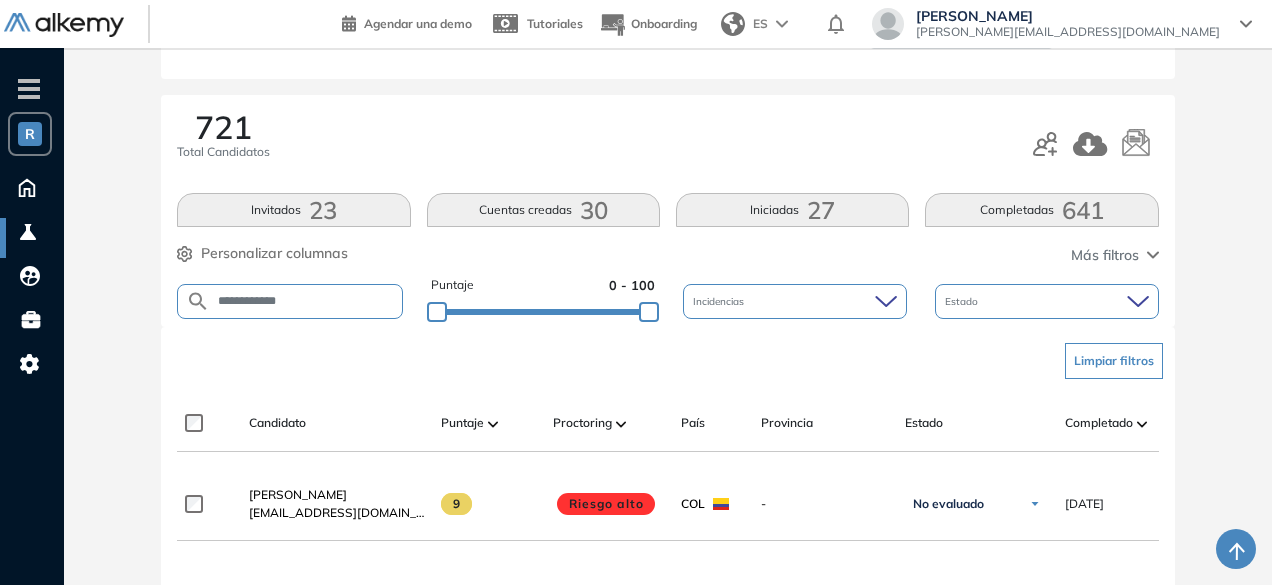 click on "**********" at bounding box center (668, 413) 